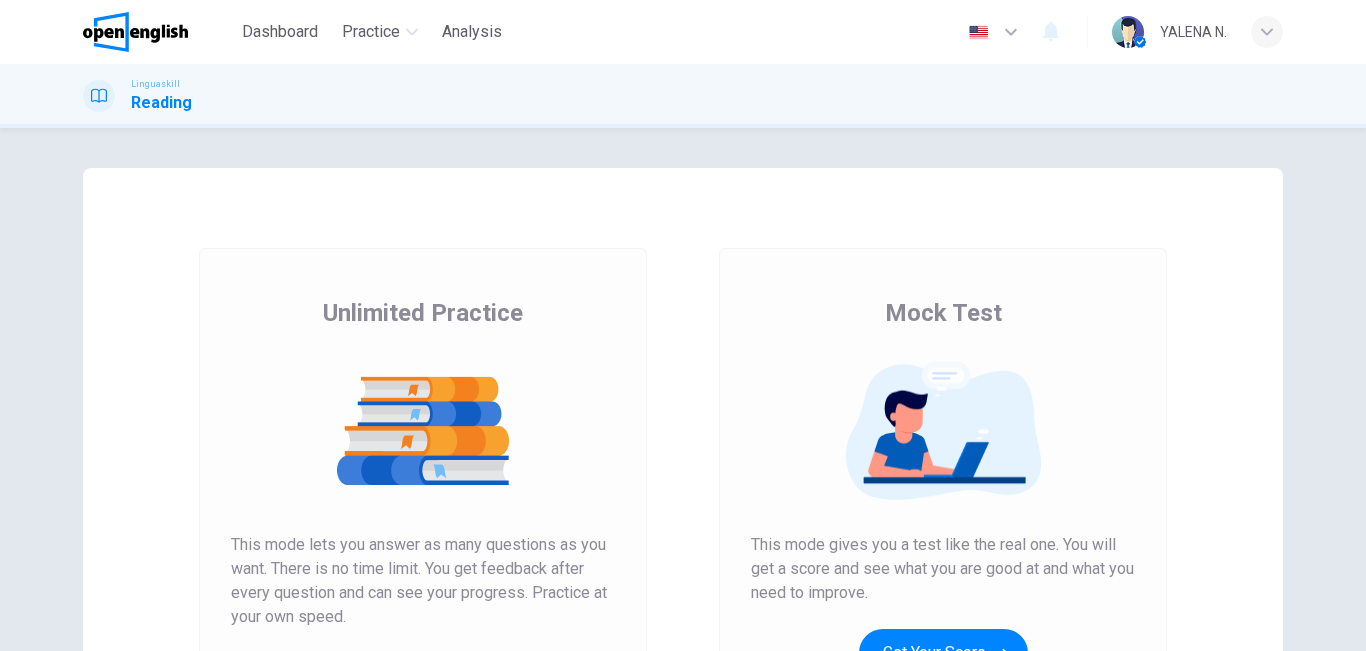 scroll, scrollTop: 0, scrollLeft: 0, axis: both 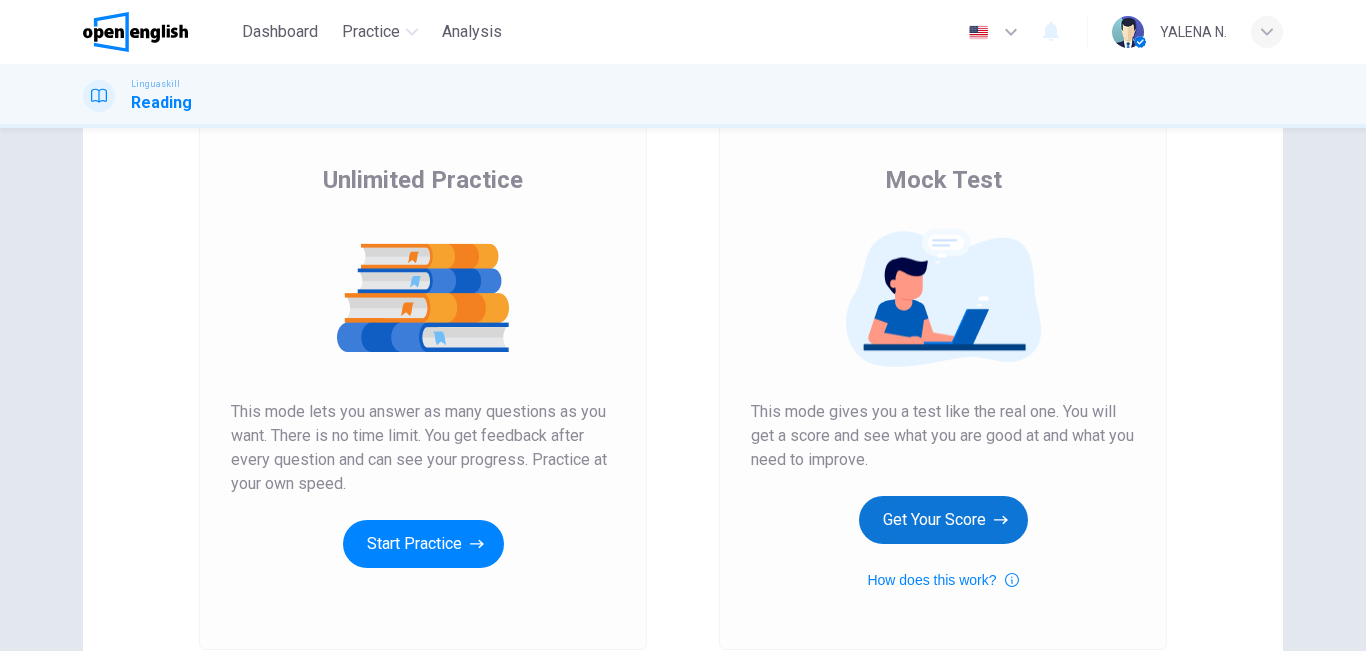 click on "Get Your Score" at bounding box center (943, 520) 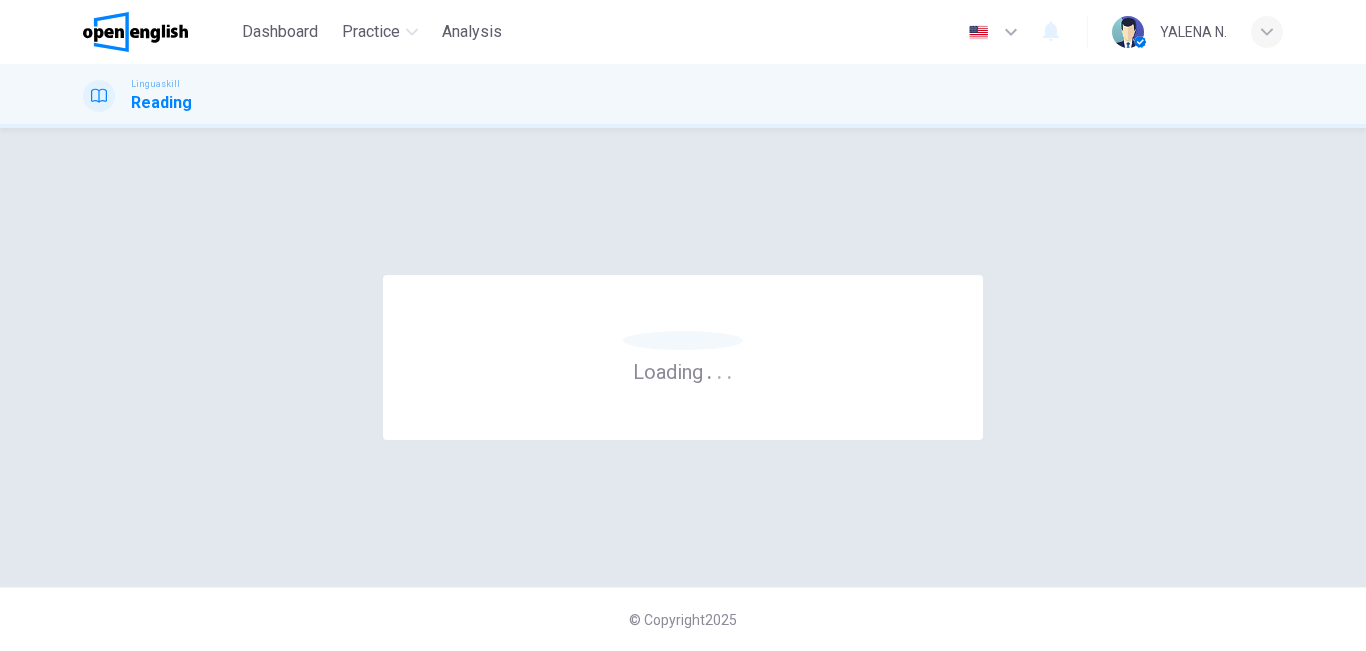 scroll, scrollTop: 0, scrollLeft: 0, axis: both 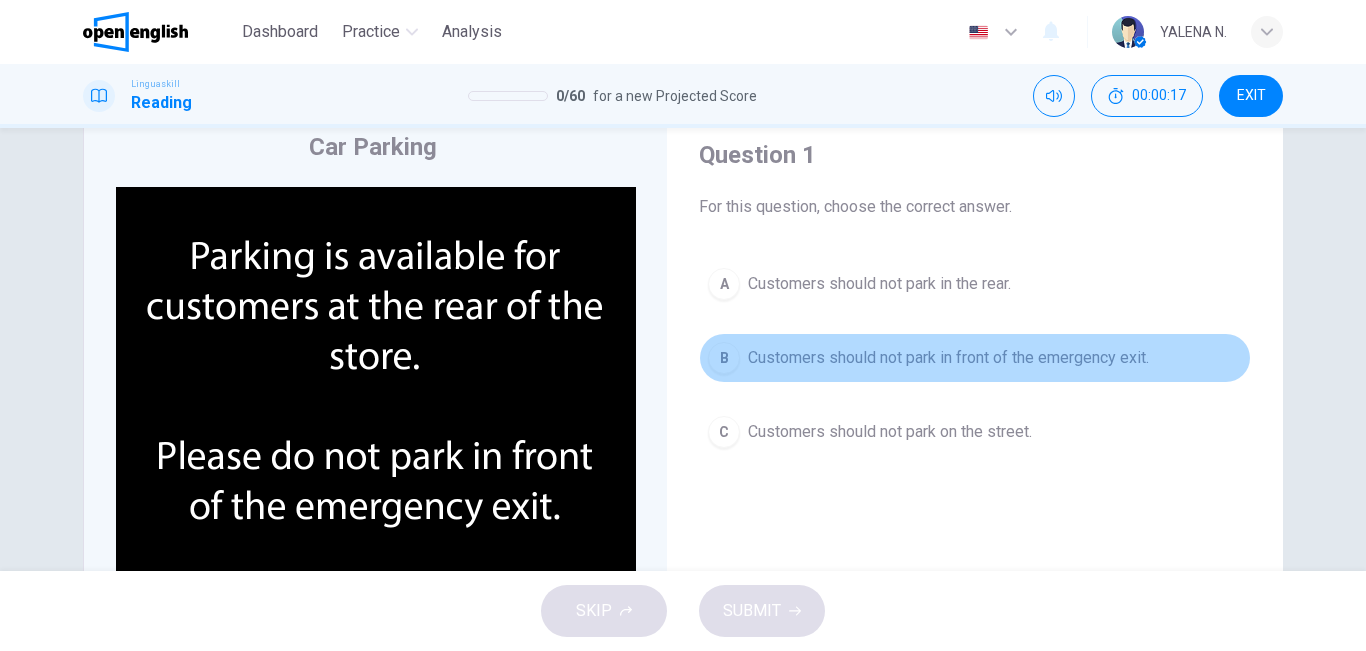 click on "B Customers should not park in front of the emergency exit." at bounding box center [975, 358] 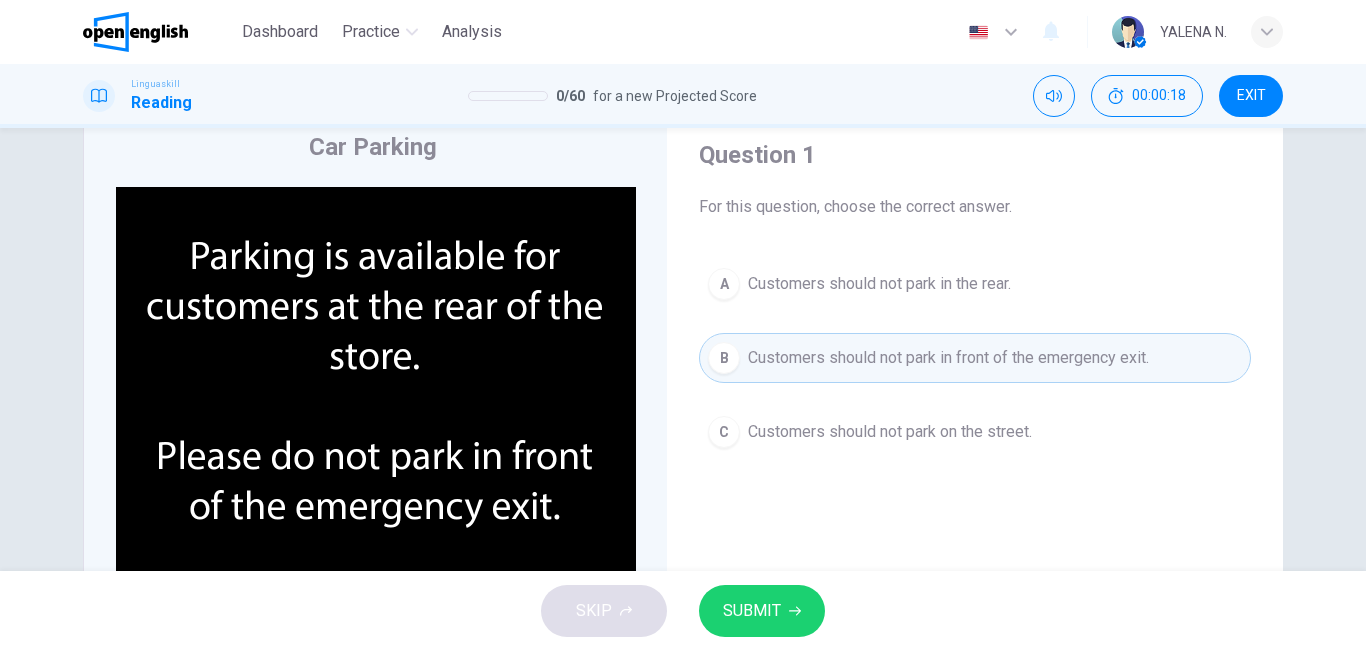 click on "SUBMIT" at bounding box center [752, 611] 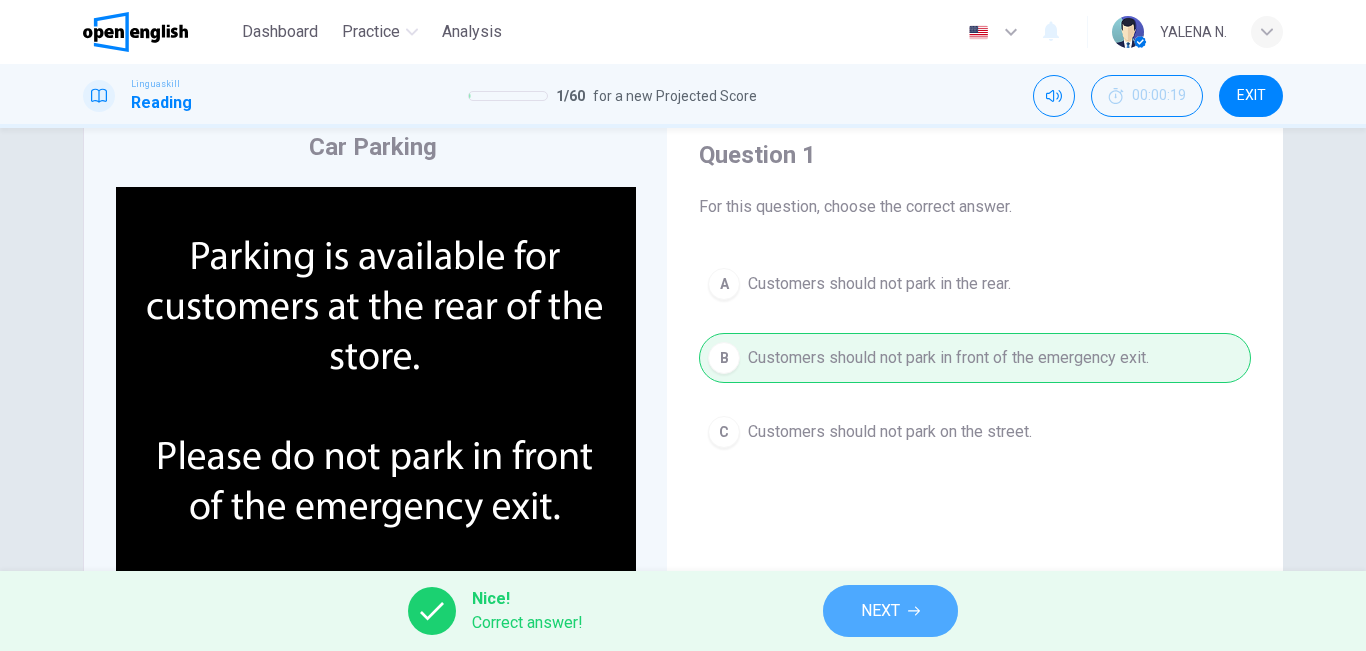 click on "NEXT" at bounding box center [880, 611] 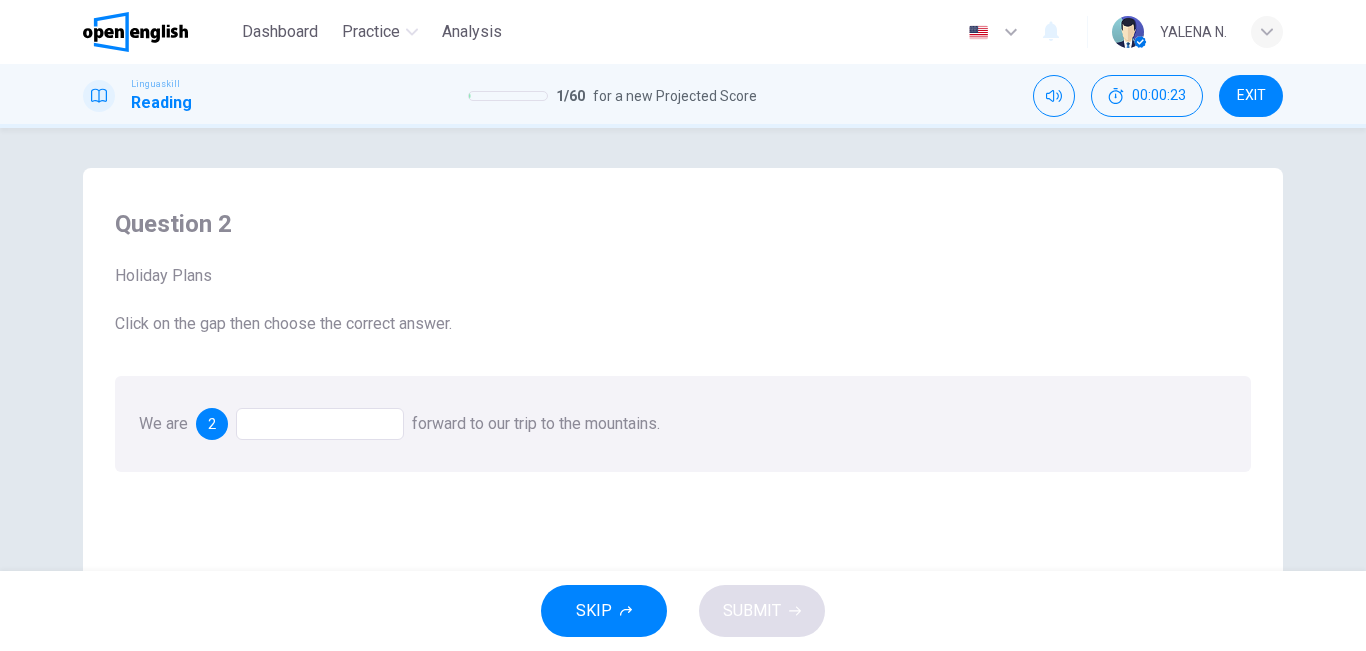 click at bounding box center [320, 424] 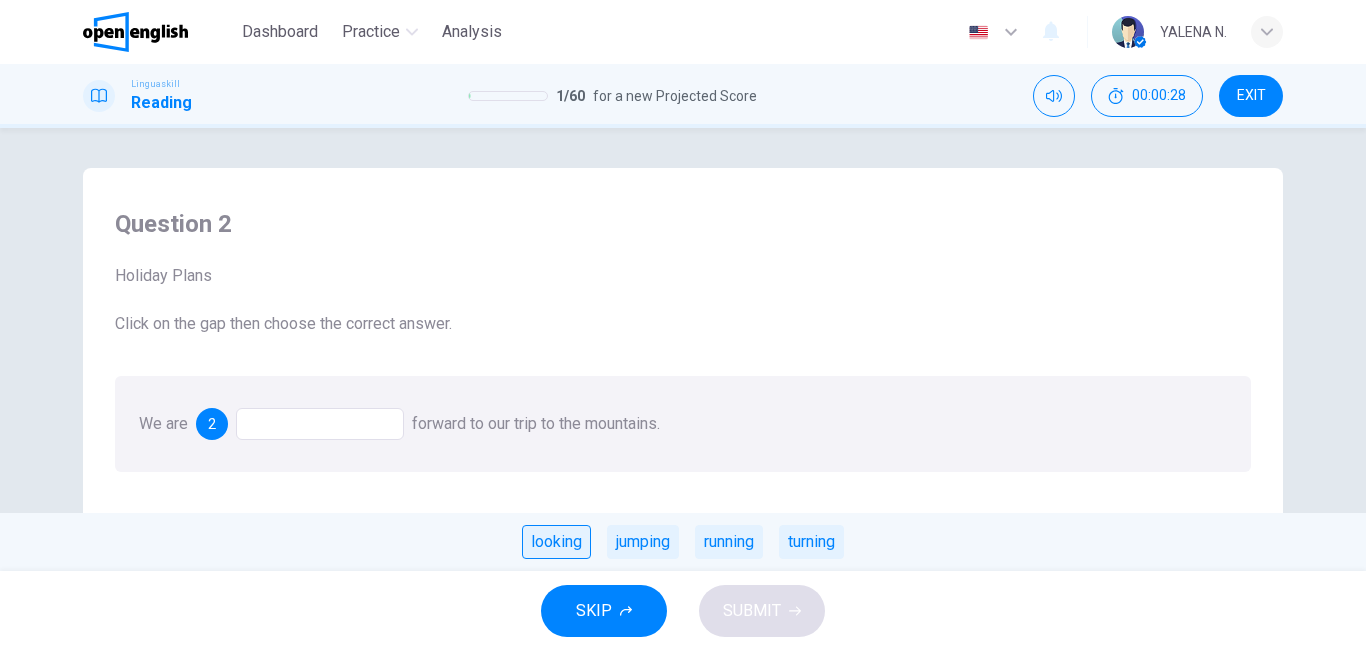 click on "looking" at bounding box center [556, 542] 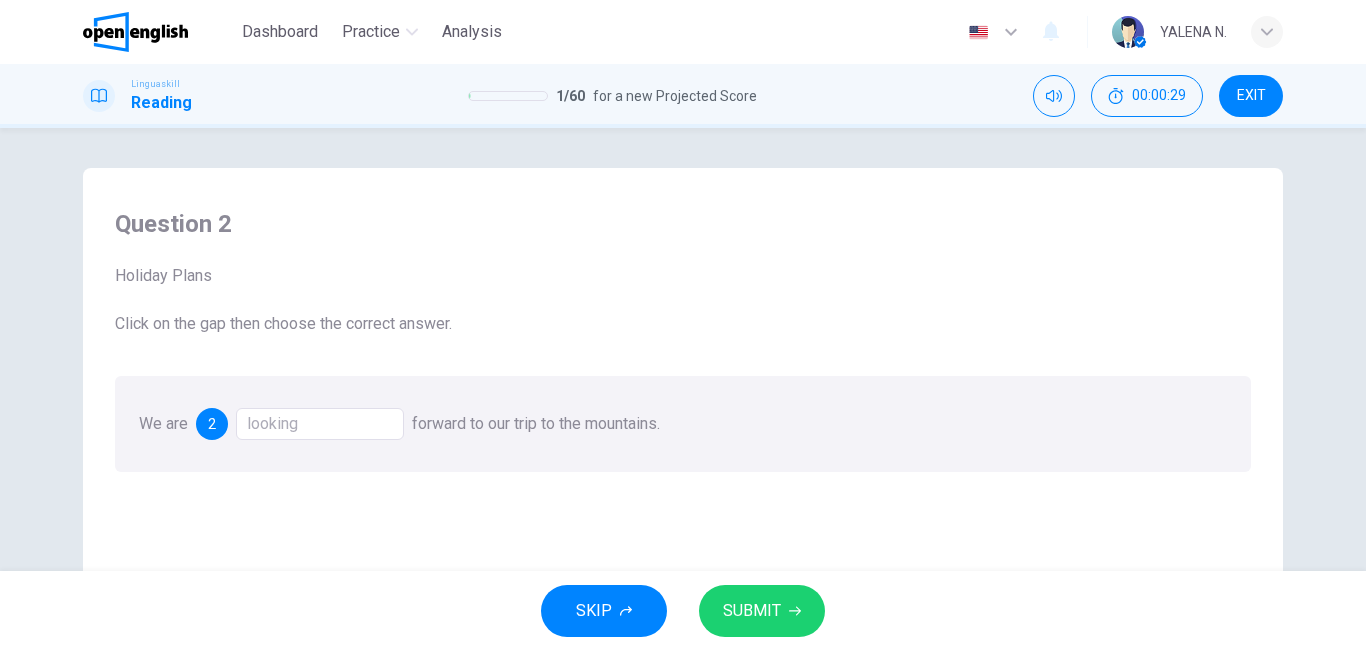 click on "SUBMIT" at bounding box center (752, 611) 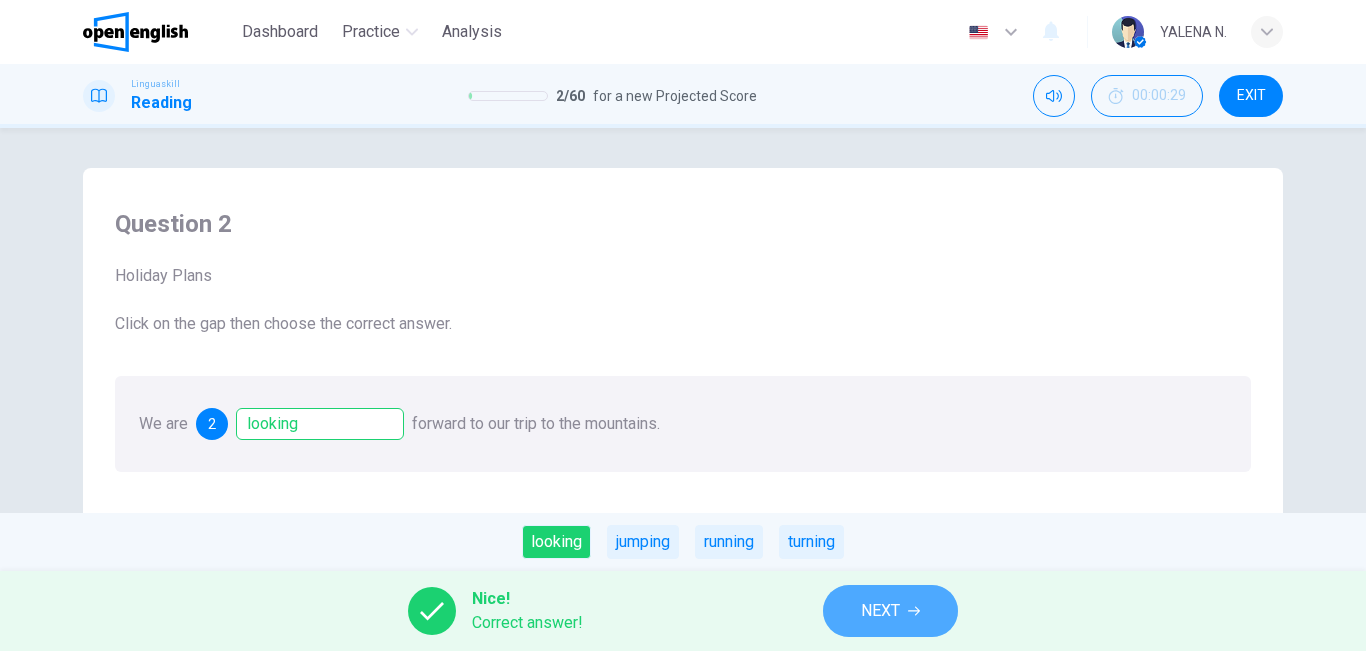 click on "NEXT" at bounding box center [880, 611] 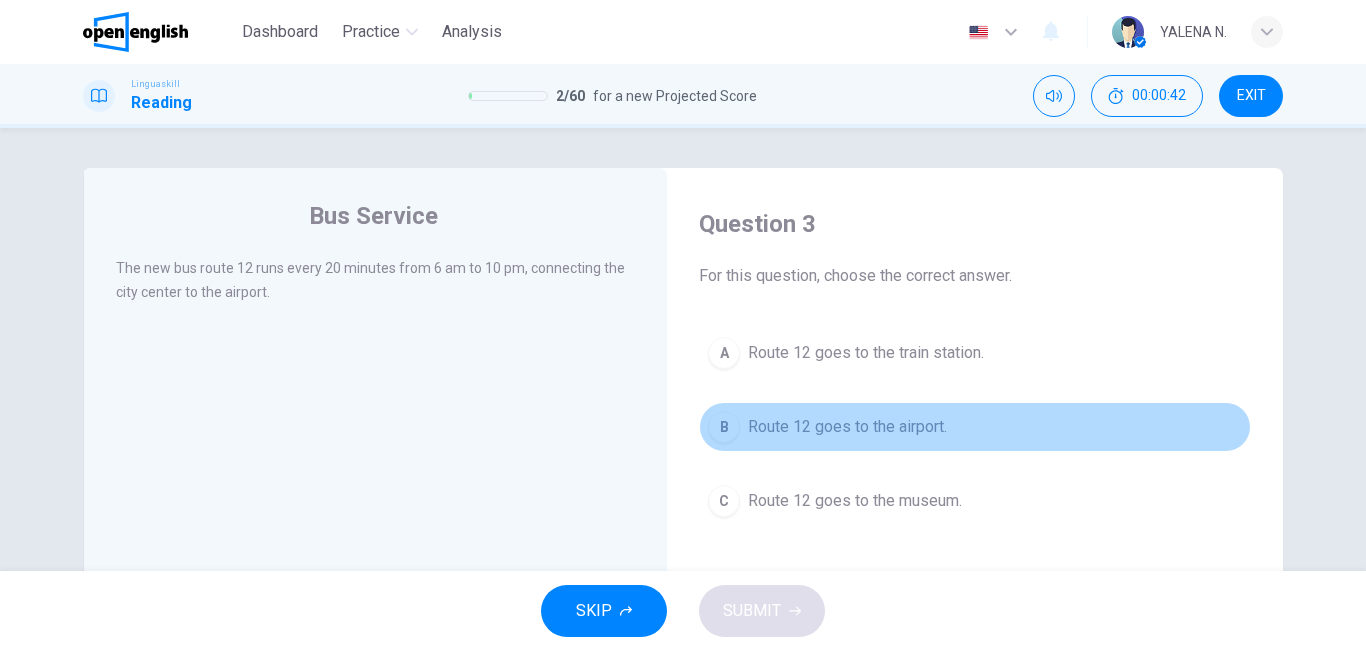click on "Route 12 goes to the airport." at bounding box center (847, 427) 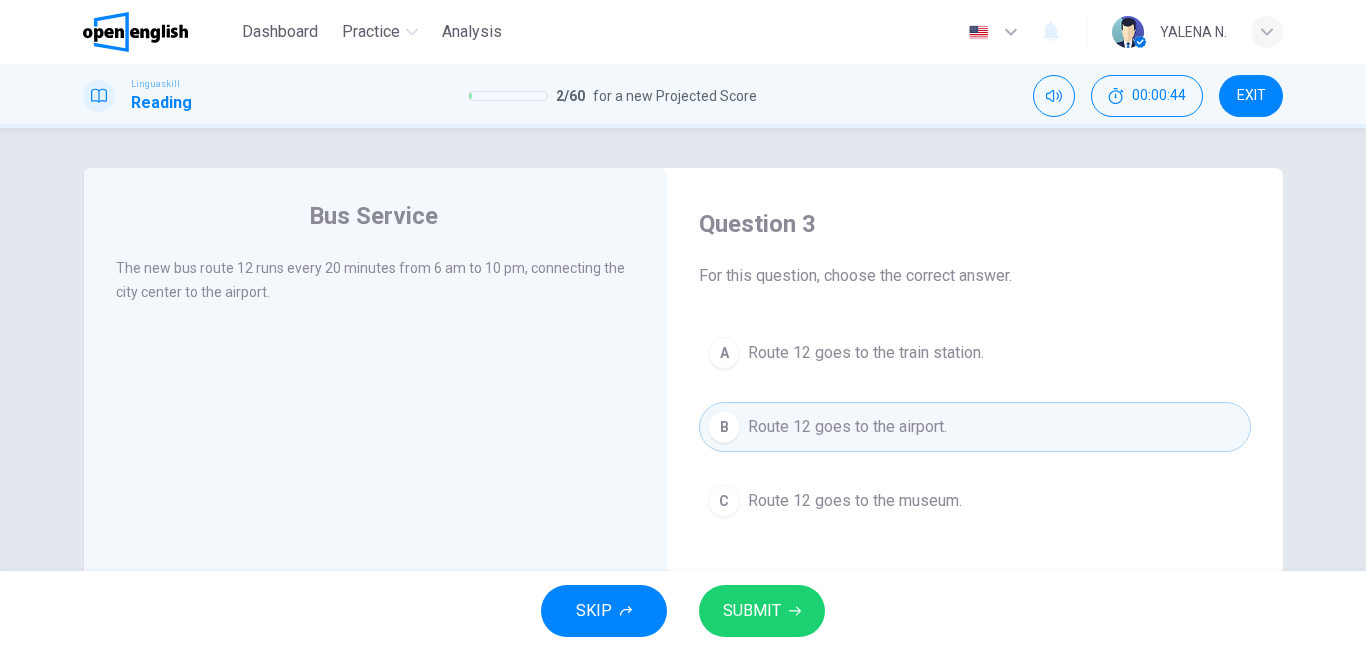 click on "A Route 12 goes to the train station." at bounding box center [975, 353] 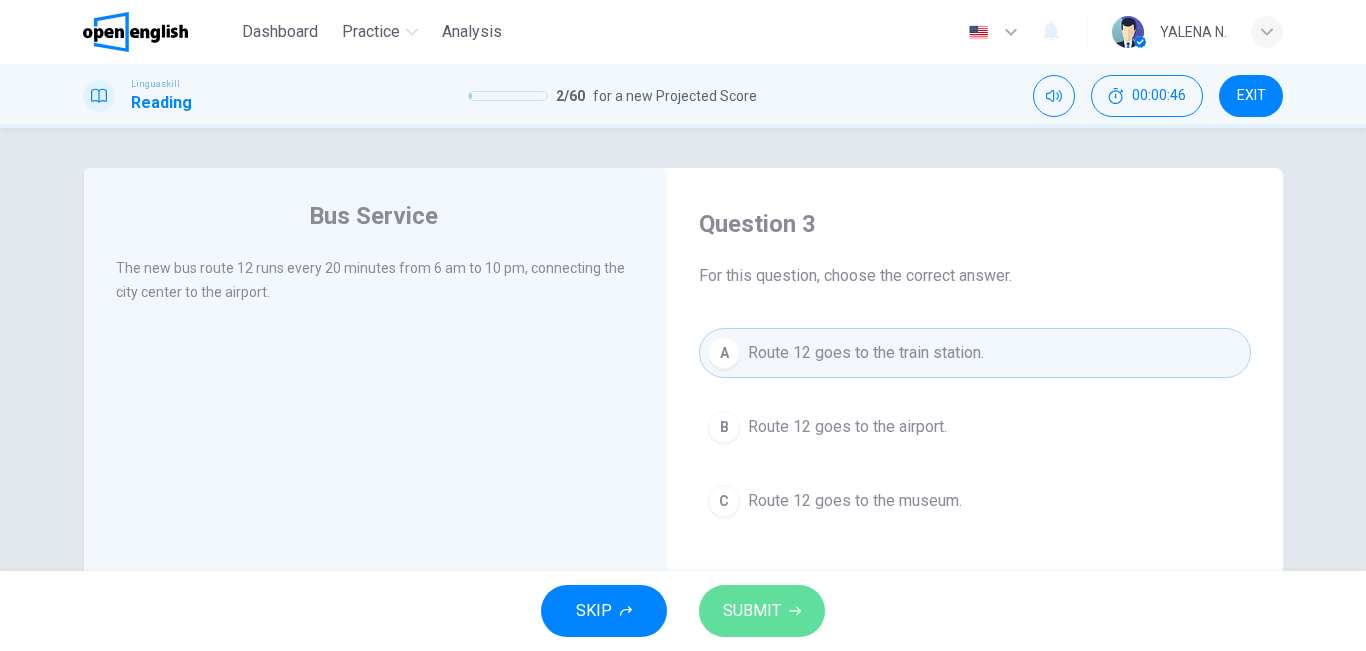 click on "SUBMIT" at bounding box center (752, 611) 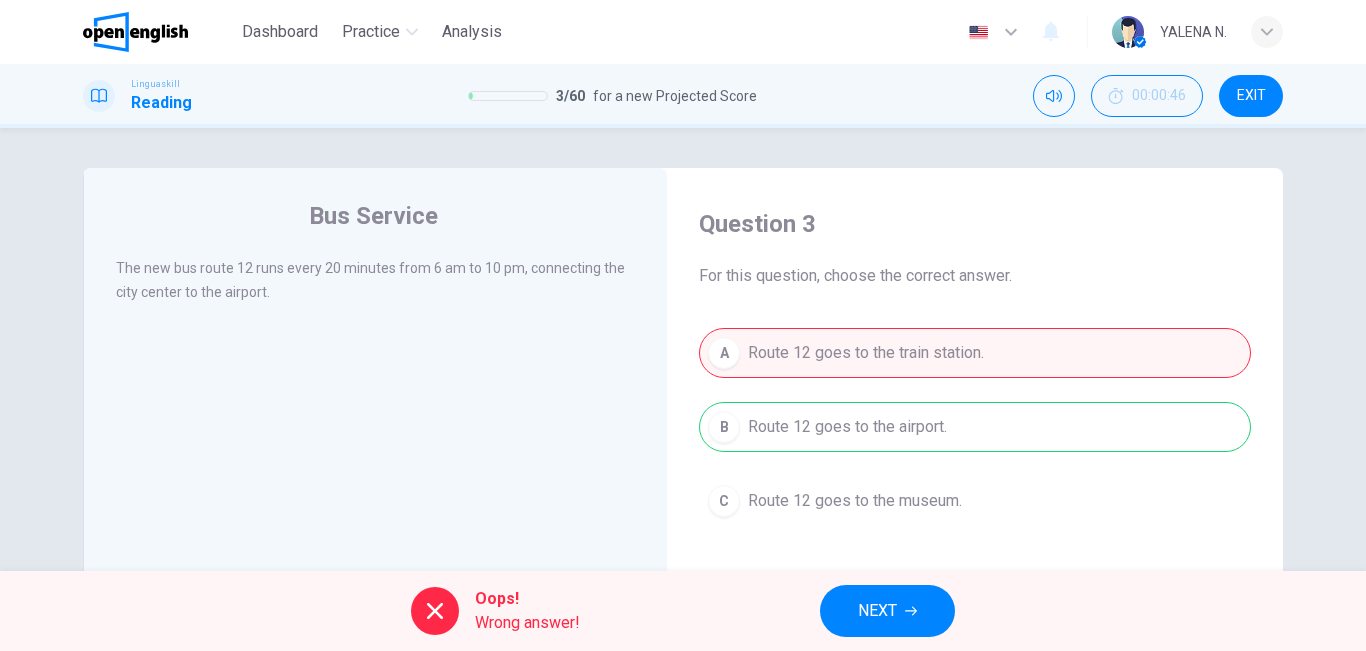 click on "Oops! Wrong answer! NEXT" at bounding box center (683, 611) 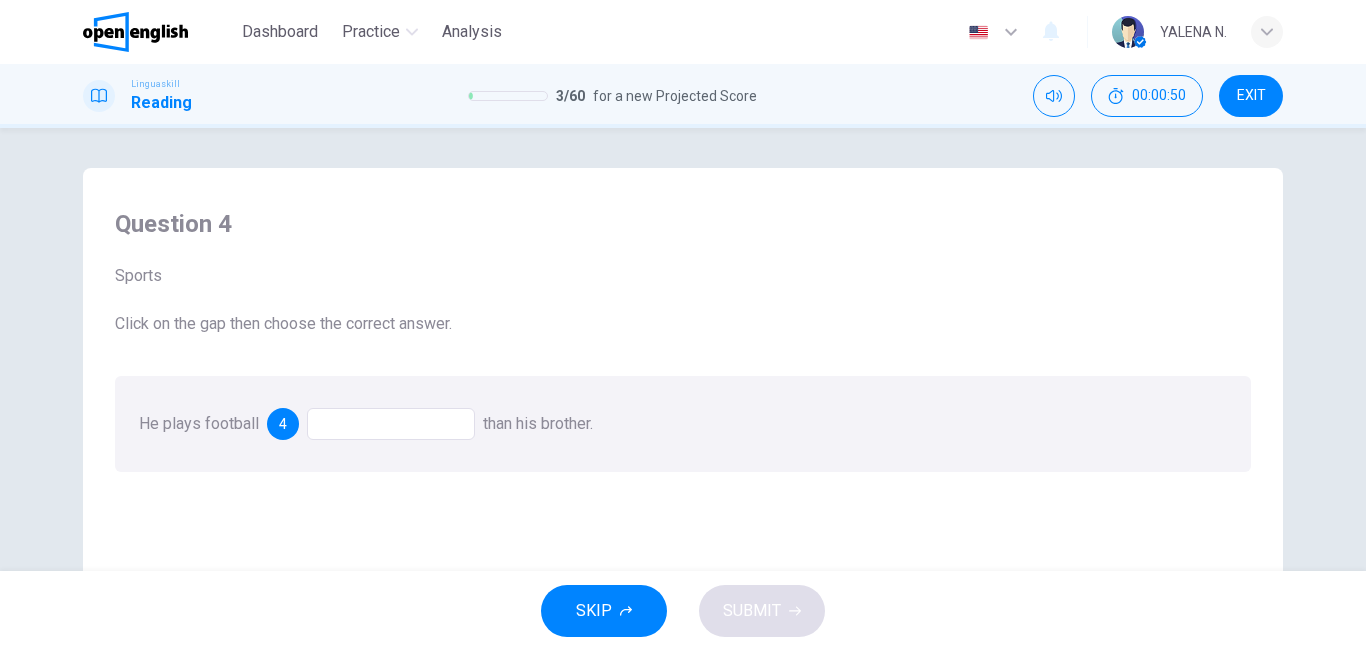 click at bounding box center [391, 424] 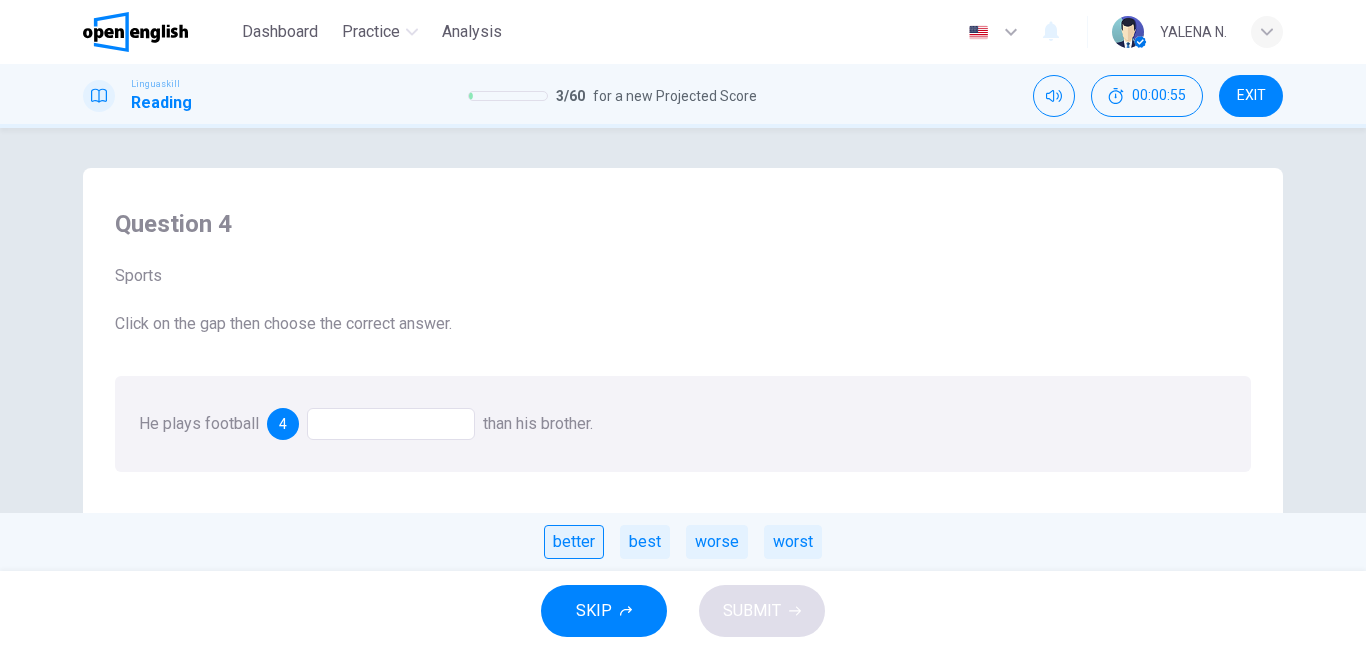 click on "better" at bounding box center (574, 542) 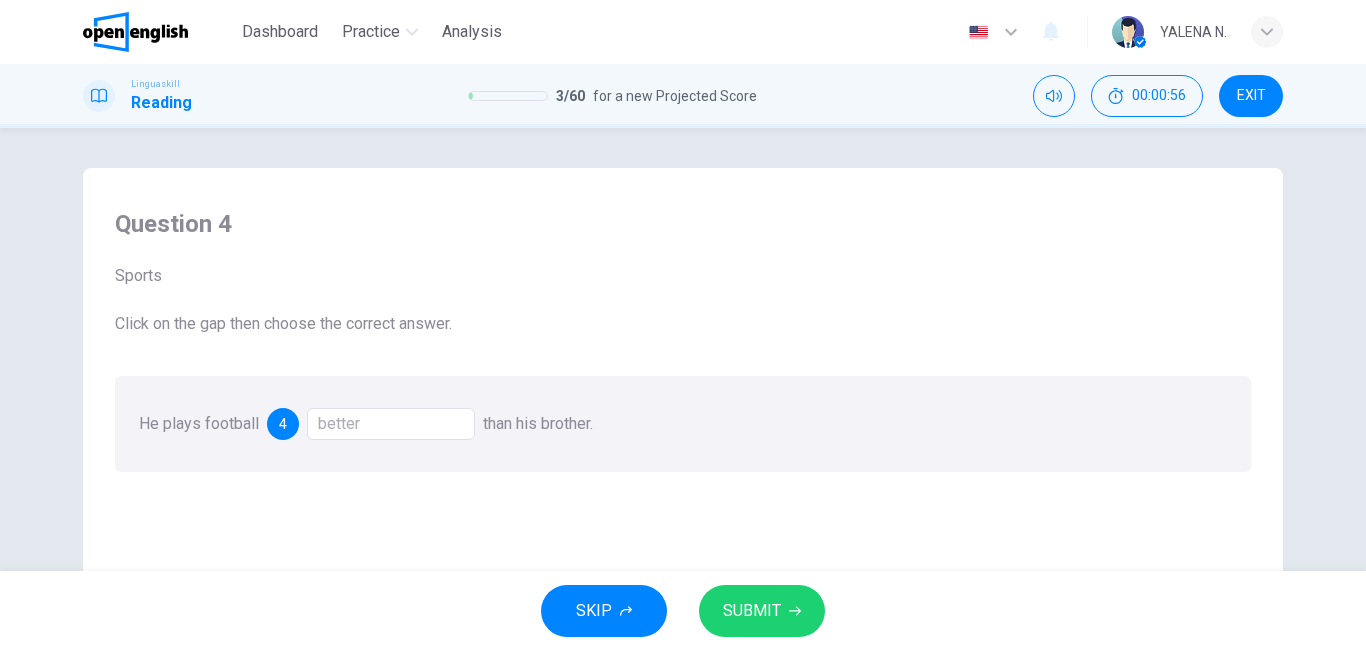 click on "SUBMIT" at bounding box center [762, 611] 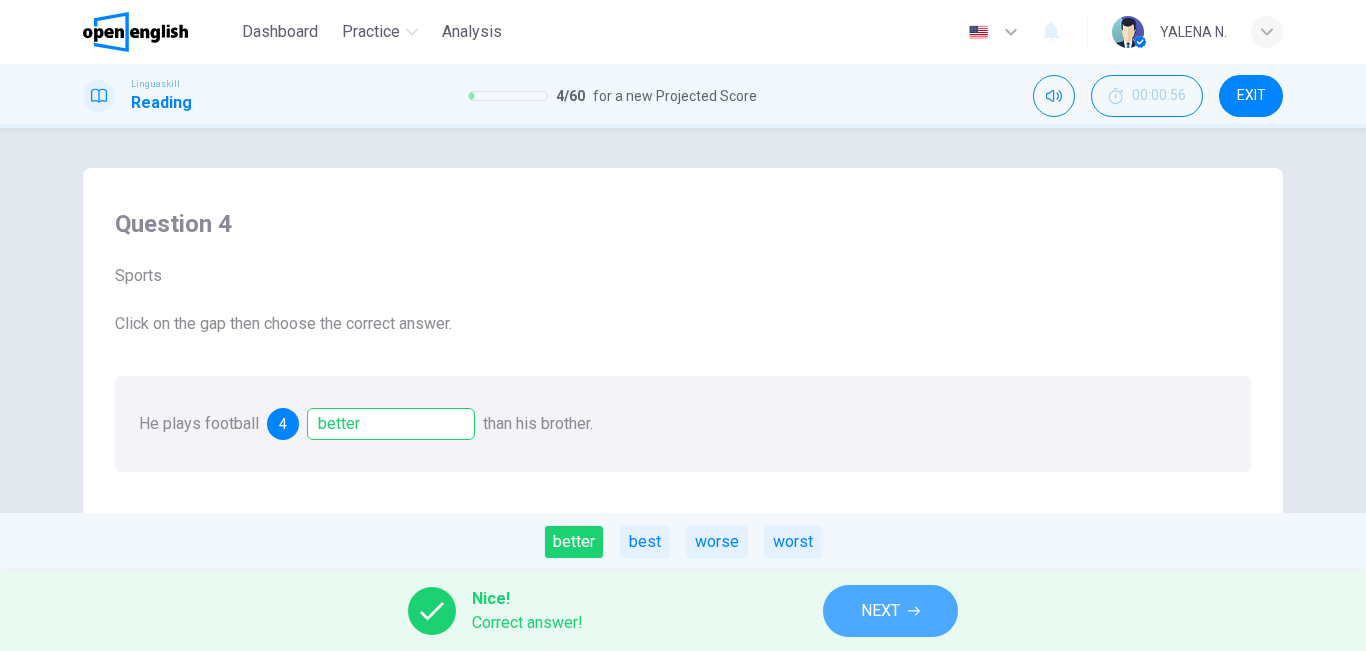 click on "NEXT" at bounding box center (890, 611) 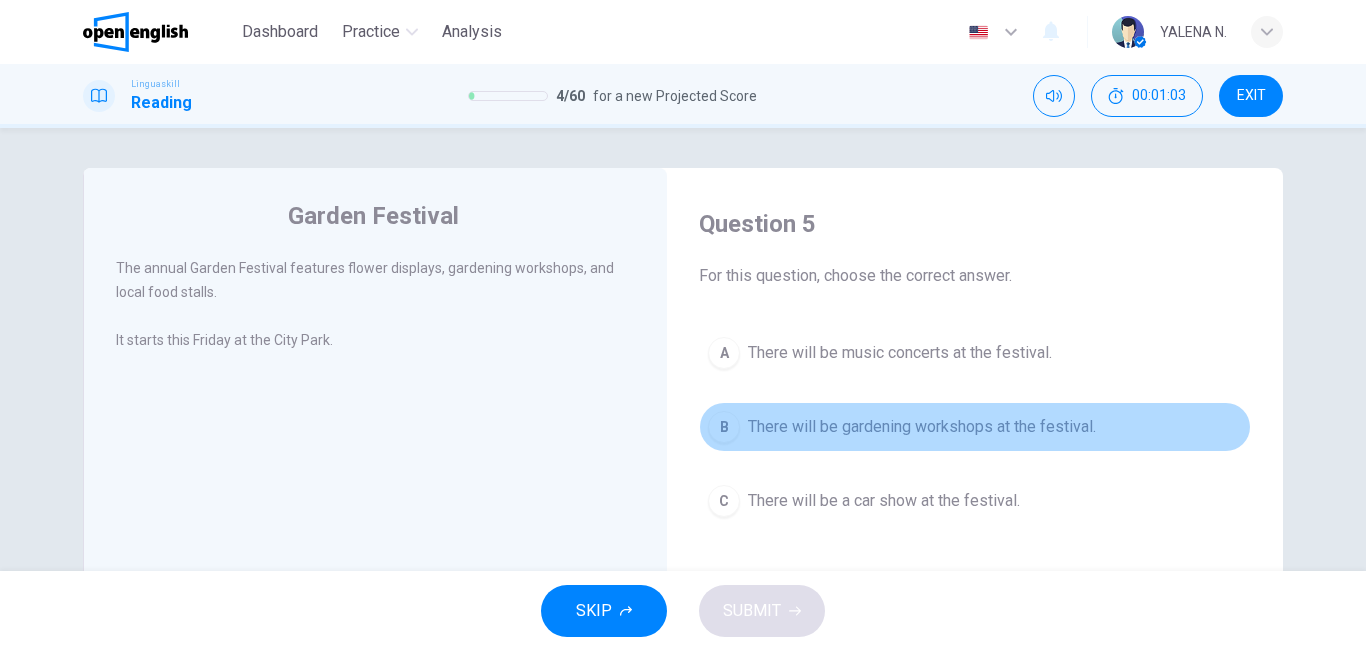 click on "There will be gardening workshops at the festival." at bounding box center [922, 427] 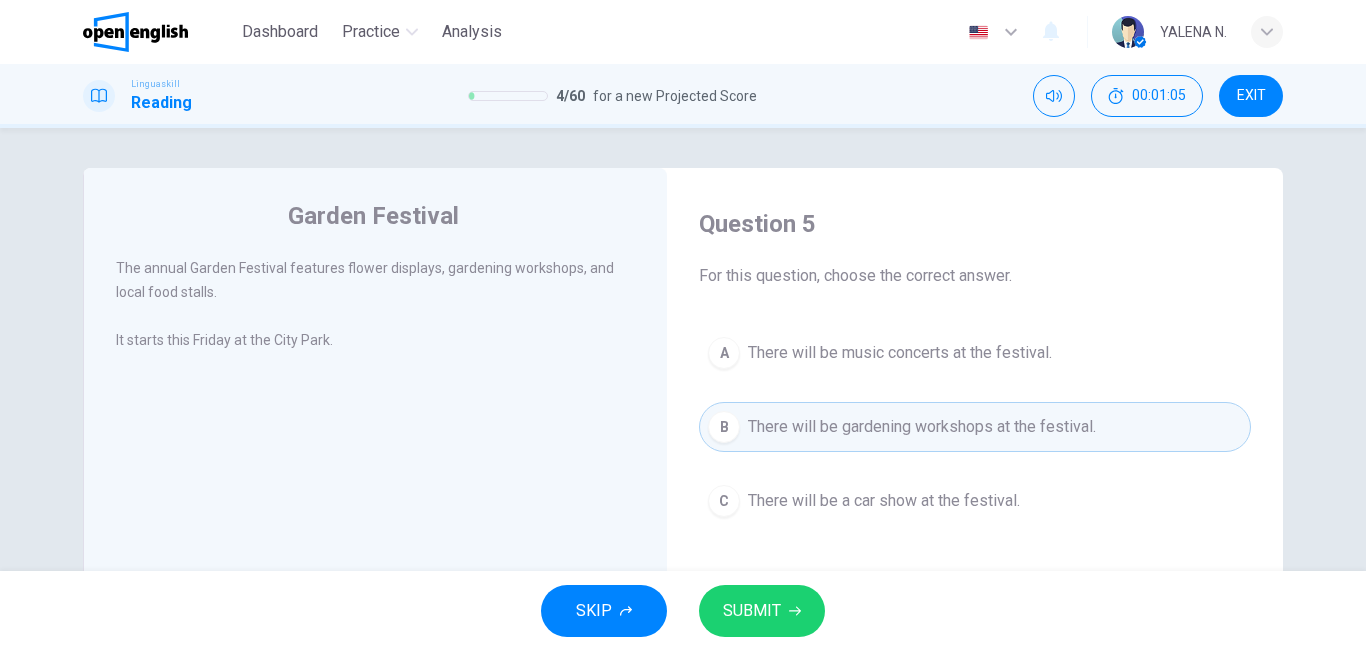 click on "SUBMIT" at bounding box center (762, 611) 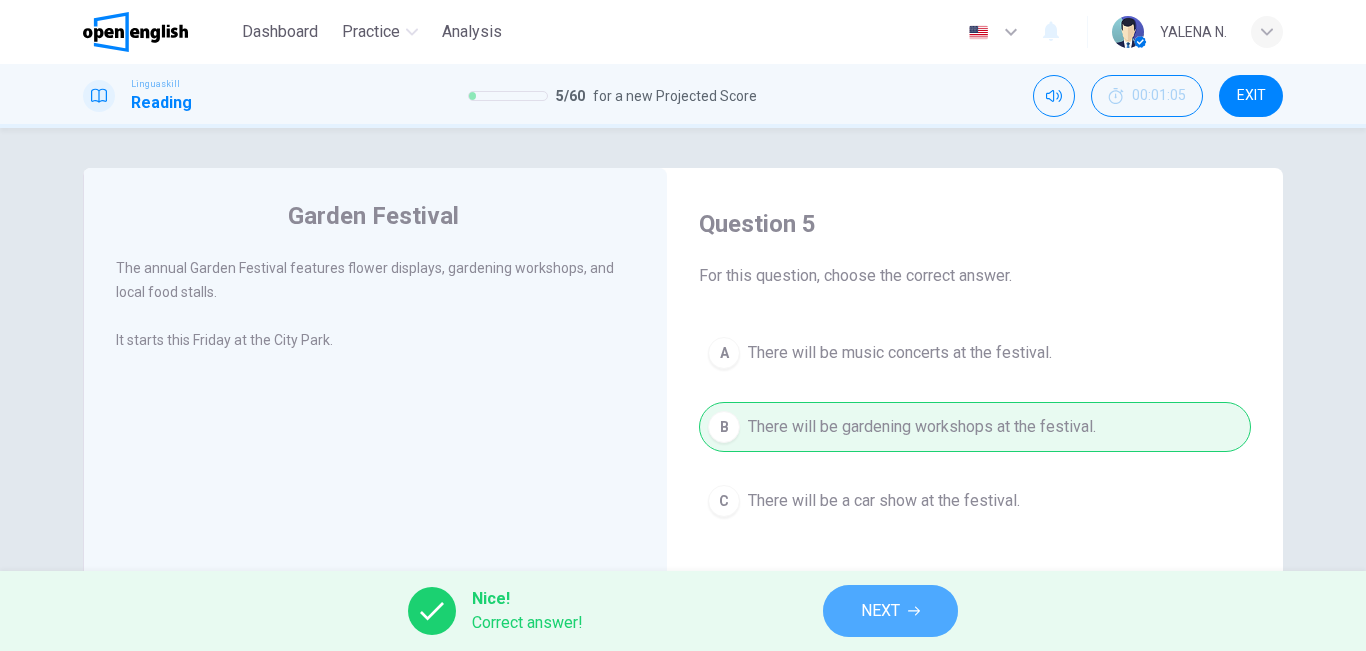 click on "NEXT" at bounding box center [880, 611] 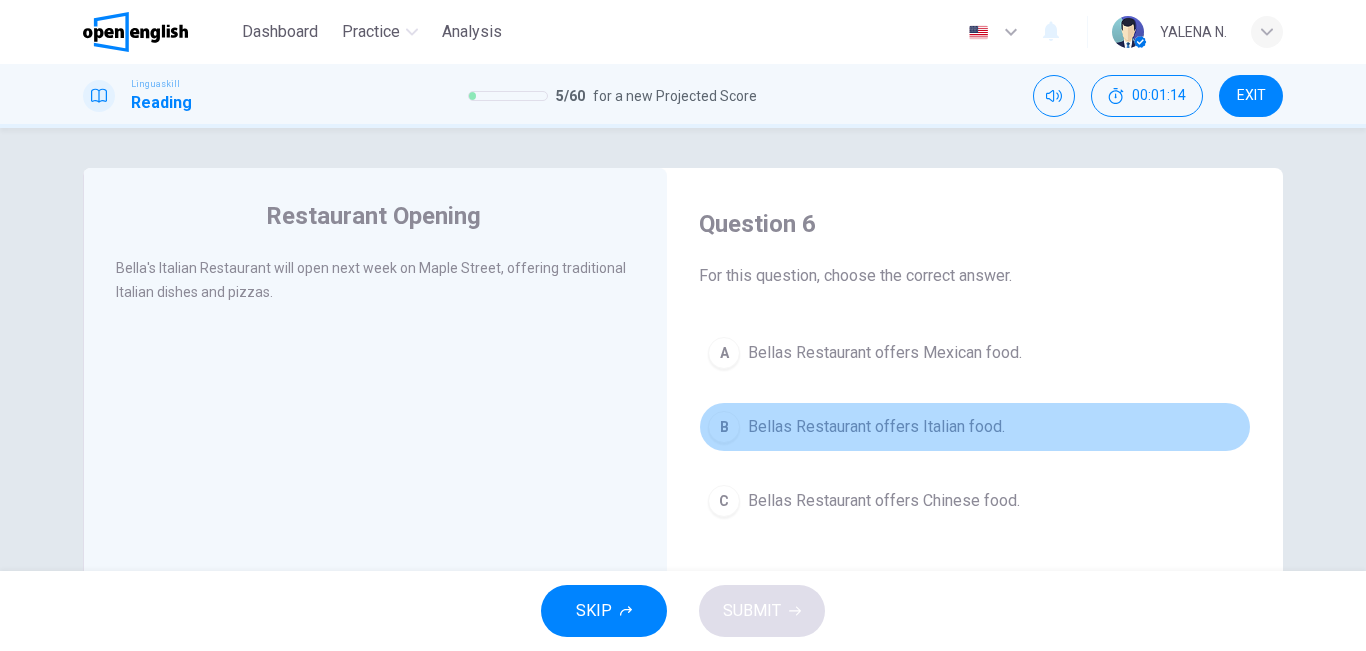 click on "B Bellas Restaurant offers Italian food." at bounding box center (975, 427) 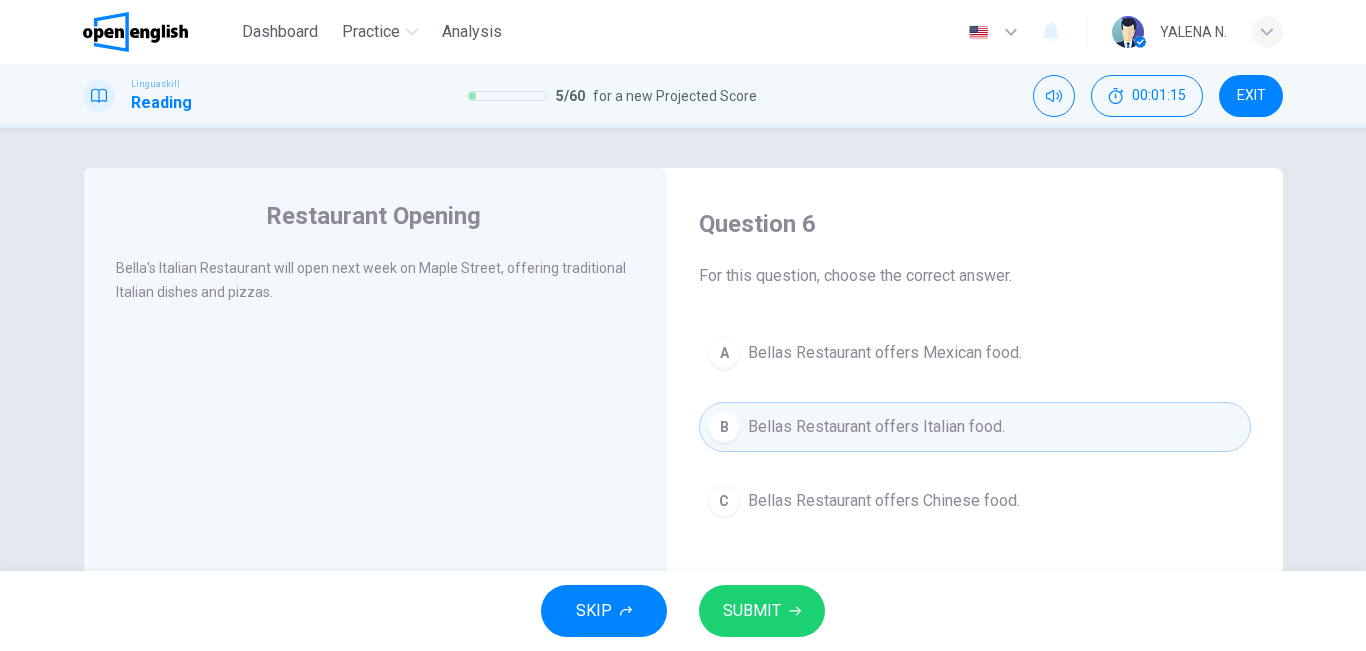 click on "SUBMIT" at bounding box center (762, 611) 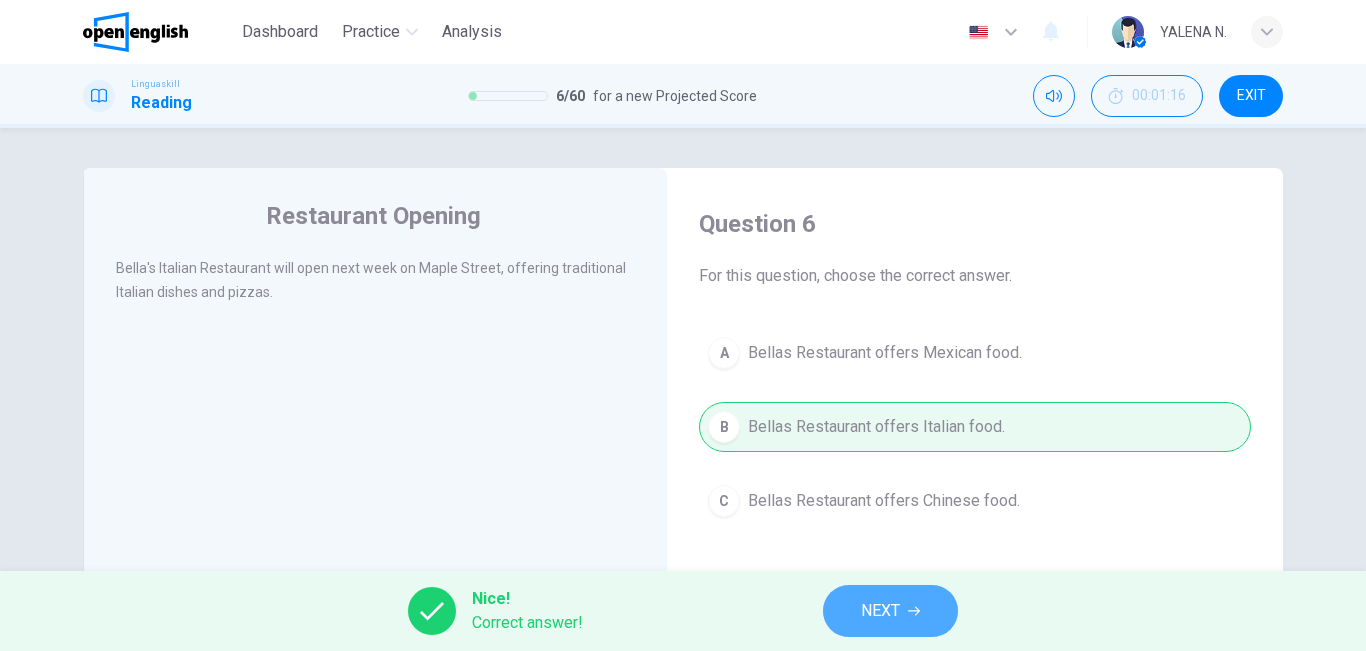 click on "NEXT" at bounding box center [890, 611] 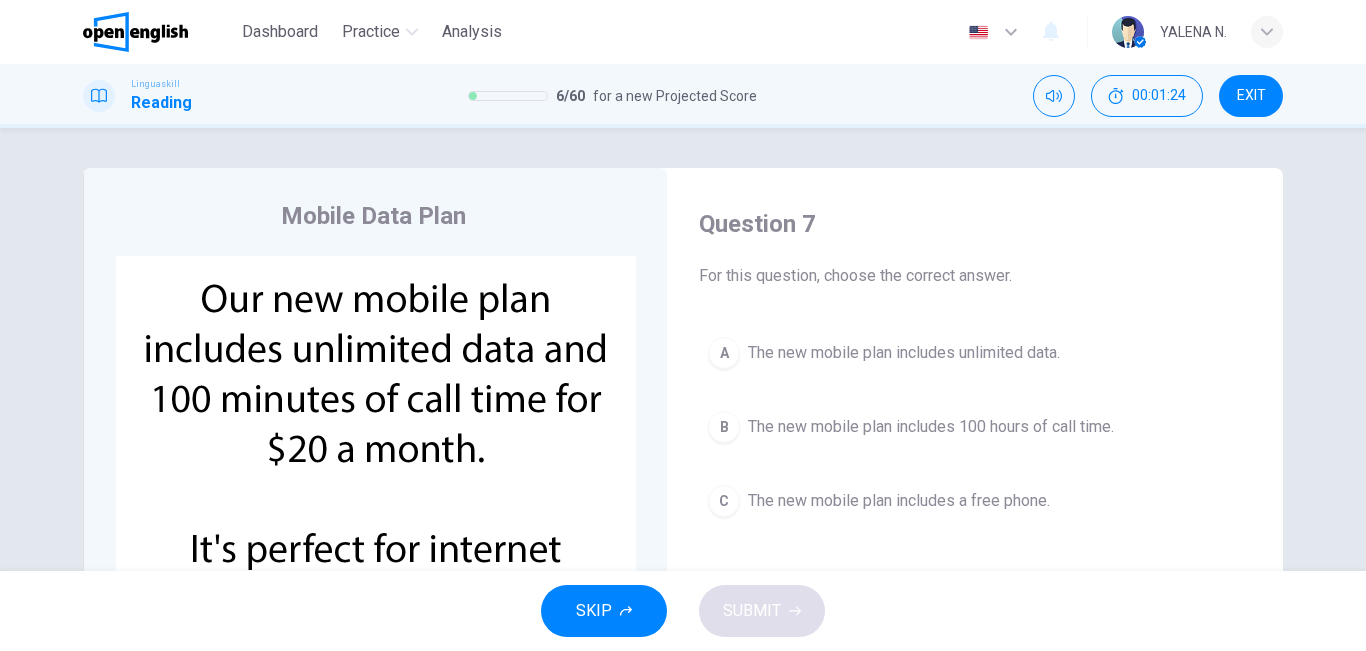 click on "B The new mobile plan includes 100 hours of call time." at bounding box center (975, 427) 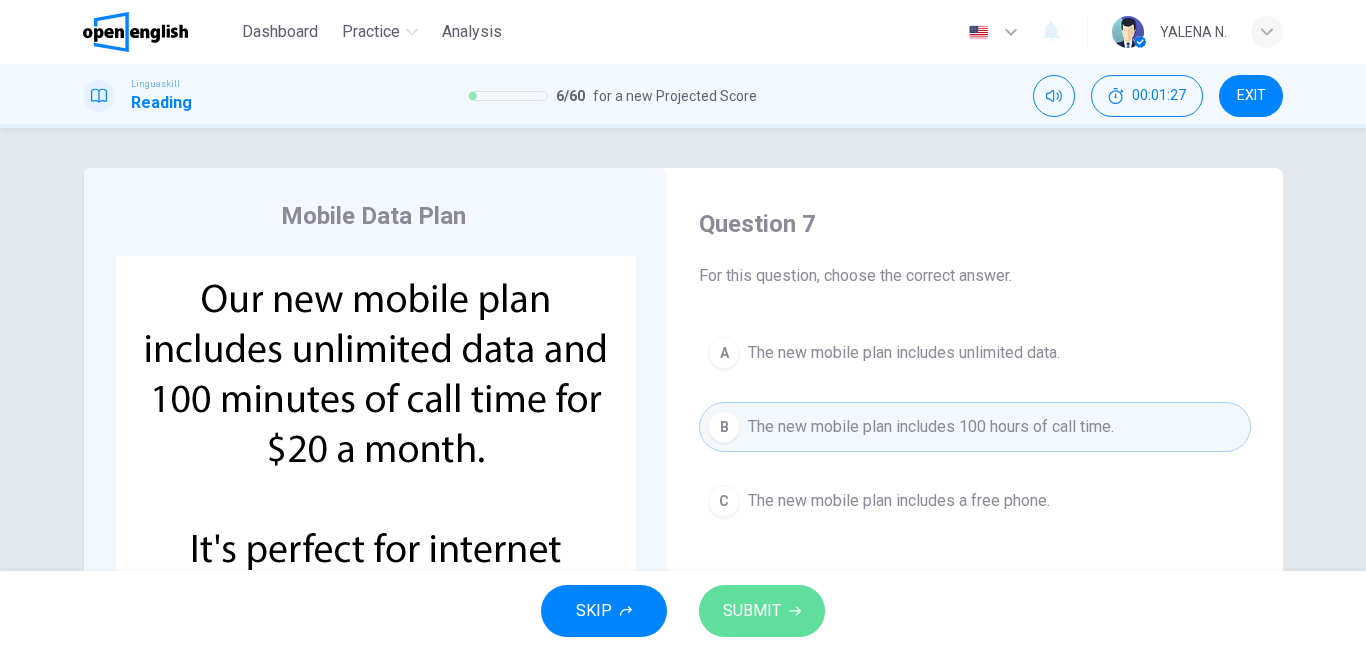 click on "SUBMIT" at bounding box center [762, 611] 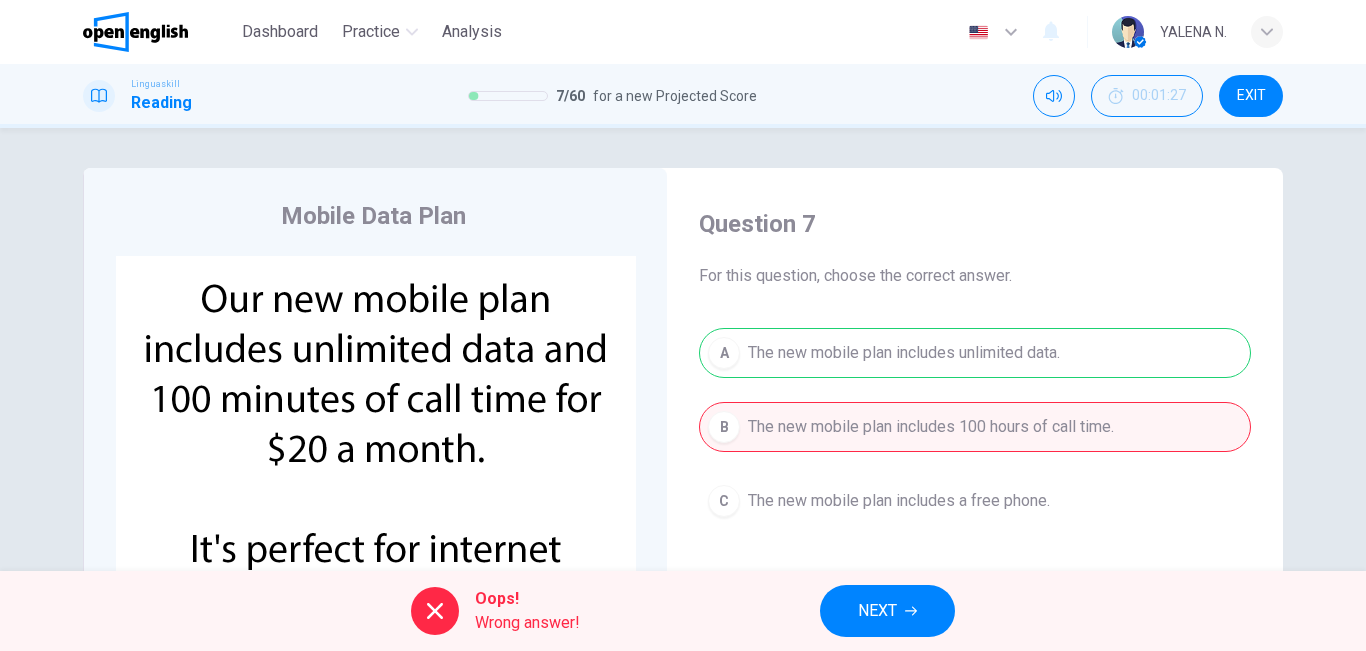 click on "NEXT" at bounding box center [887, 611] 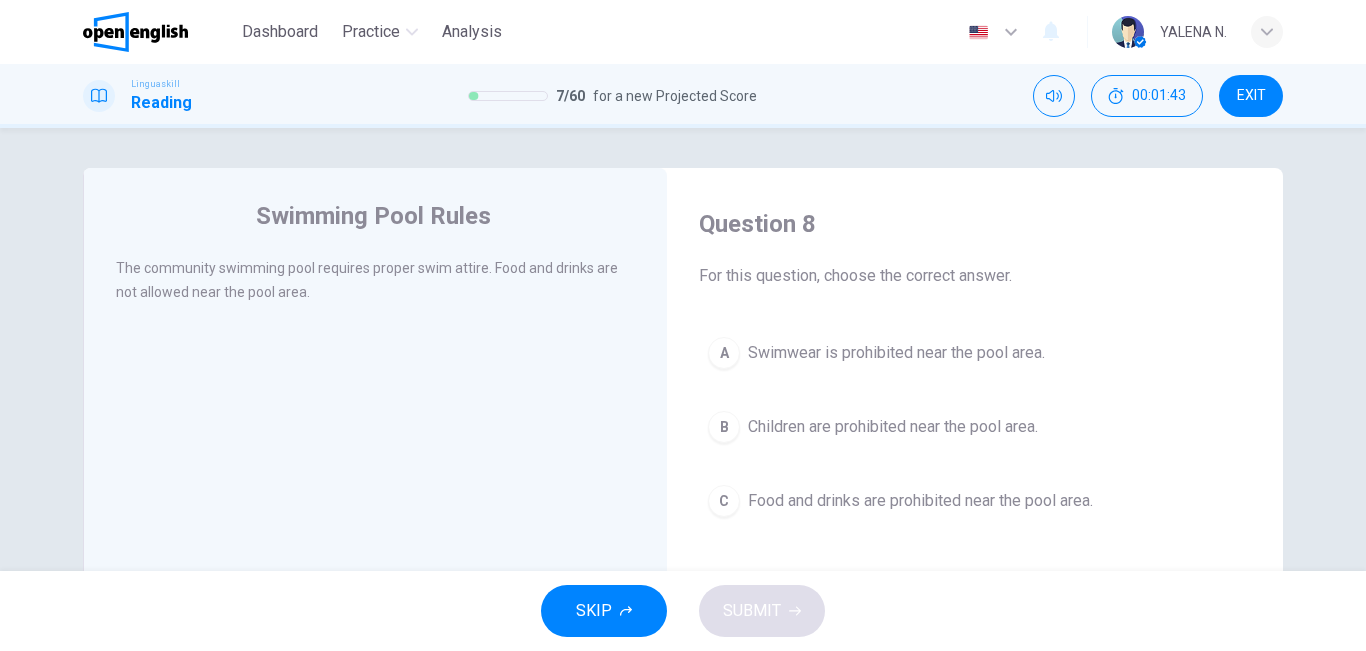 click on "Food and drinks are prohibited near the pool area." at bounding box center [920, 501] 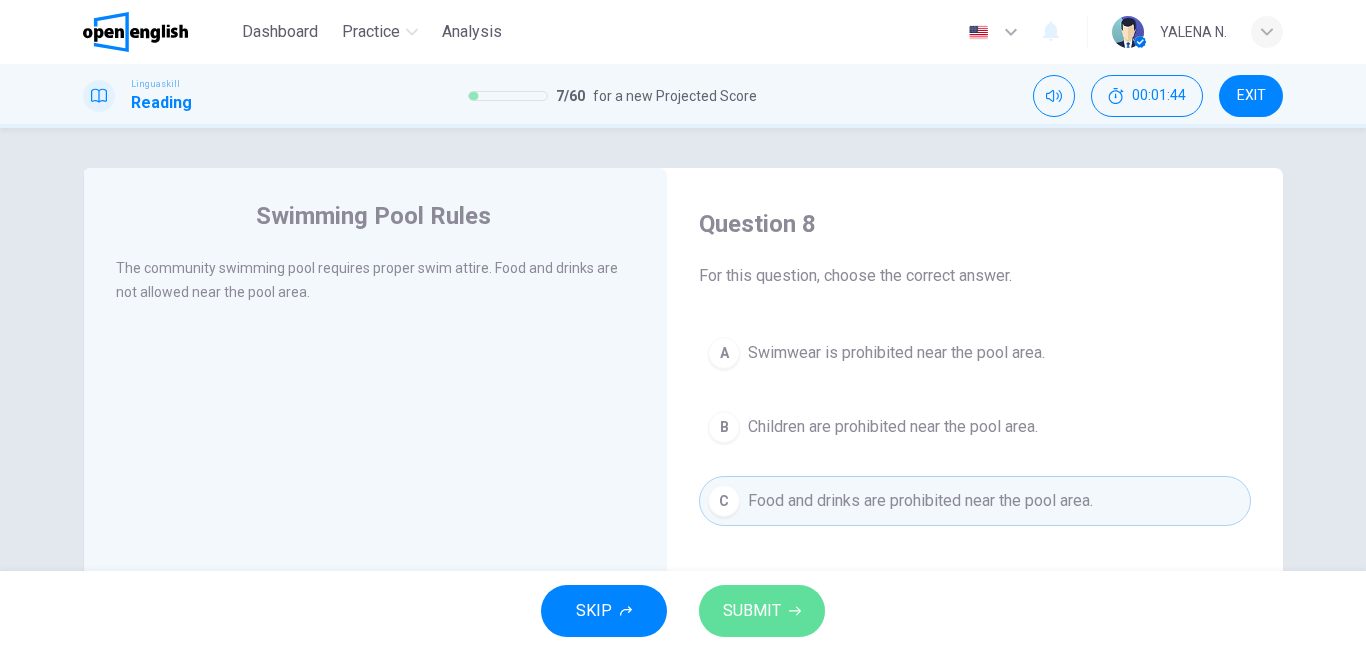 click on "SUBMIT" at bounding box center (762, 611) 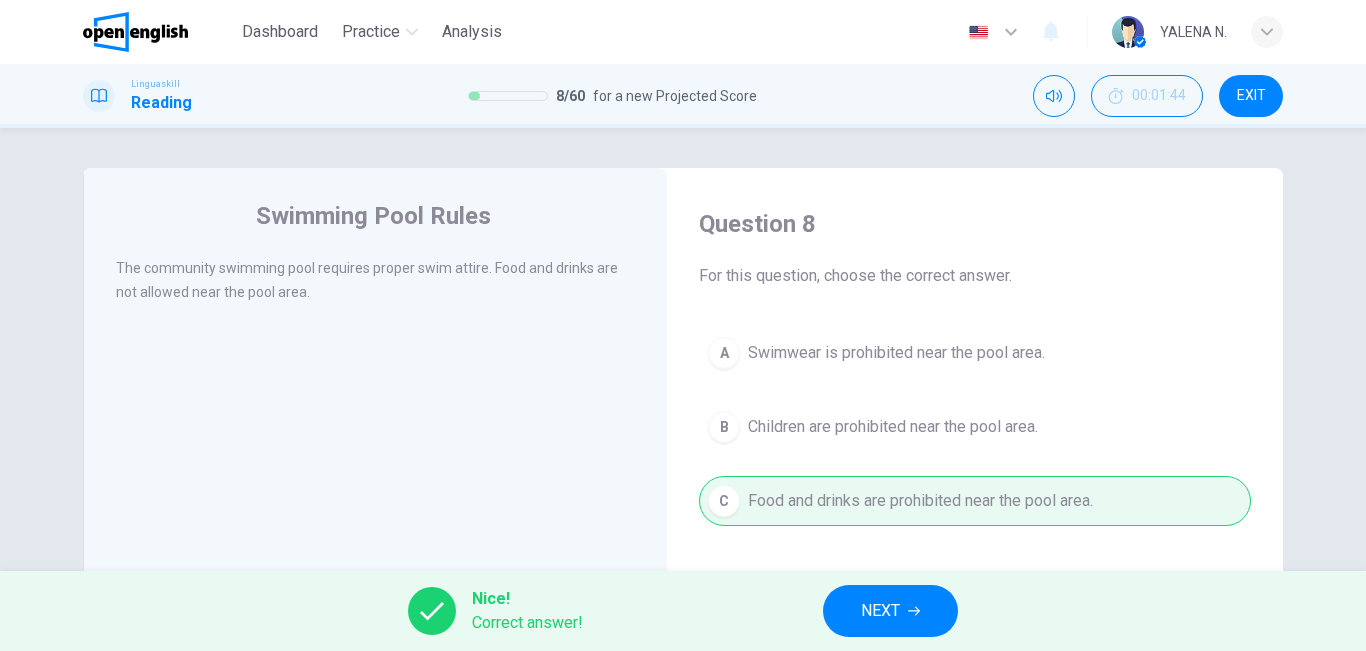 click on "Nice! Correct answer! NEXT" at bounding box center (683, 611) 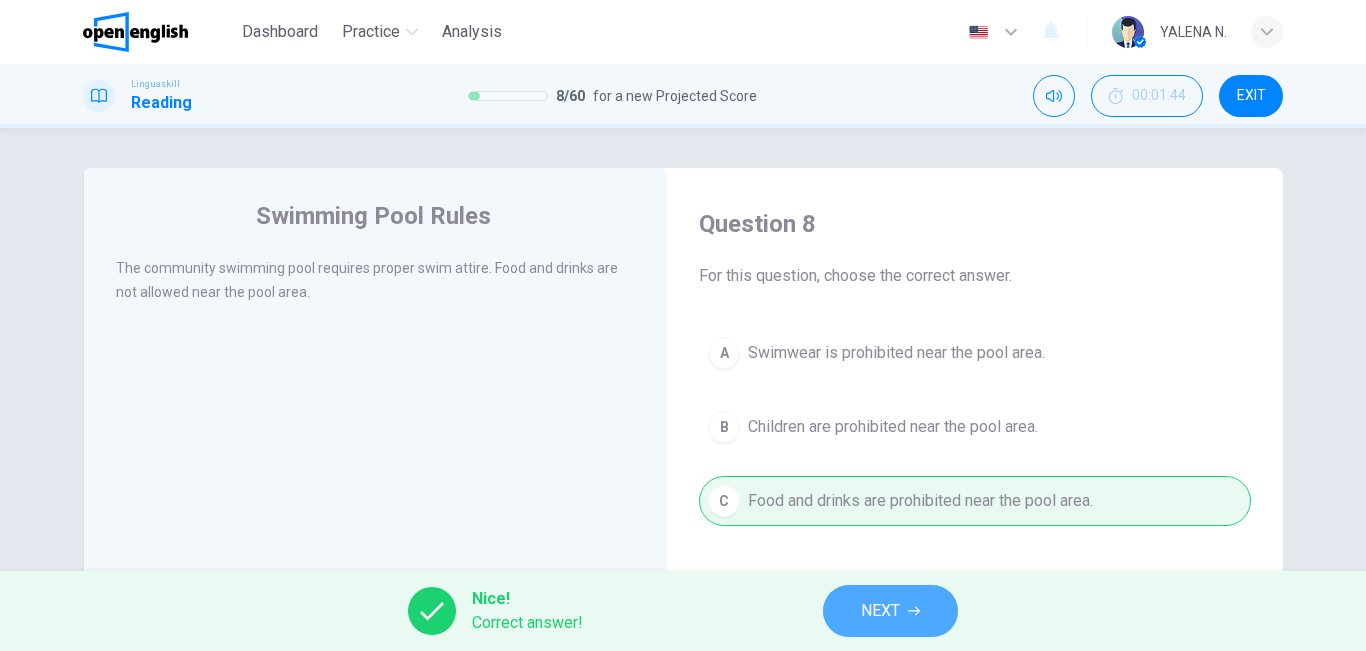 click on "NEXT" at bounding box center [880, 611] 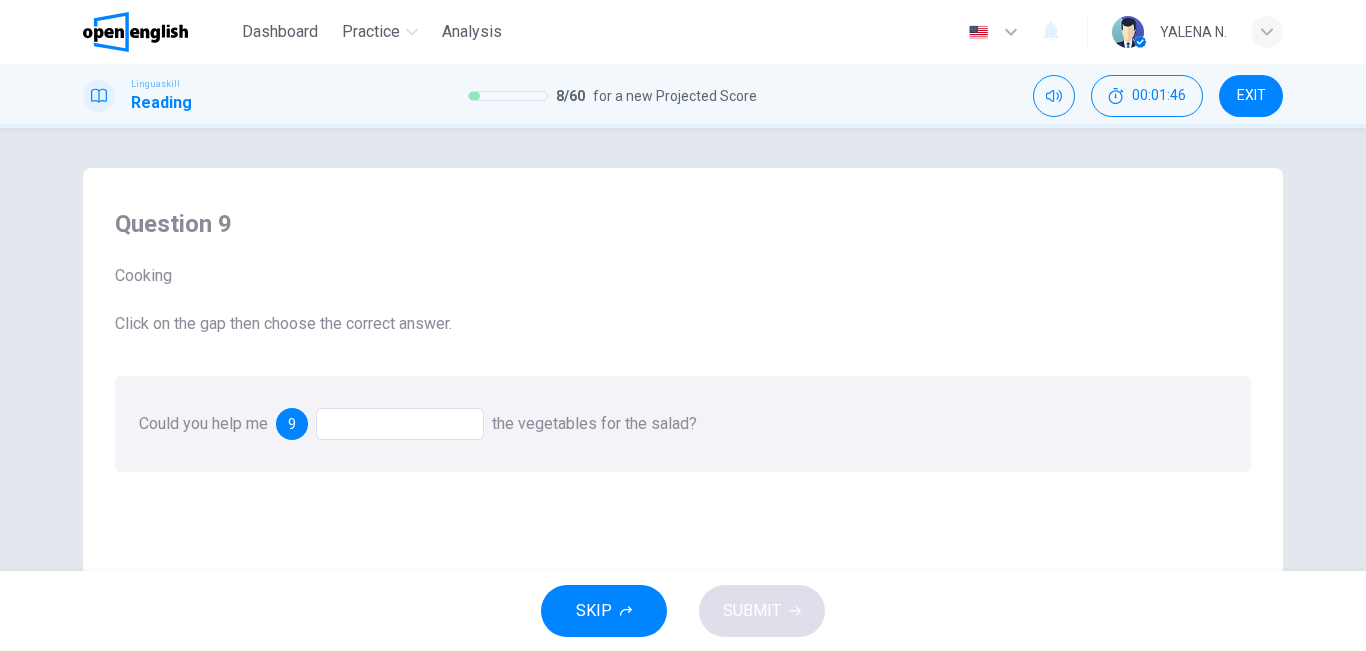click at bounding box center (400, 424) 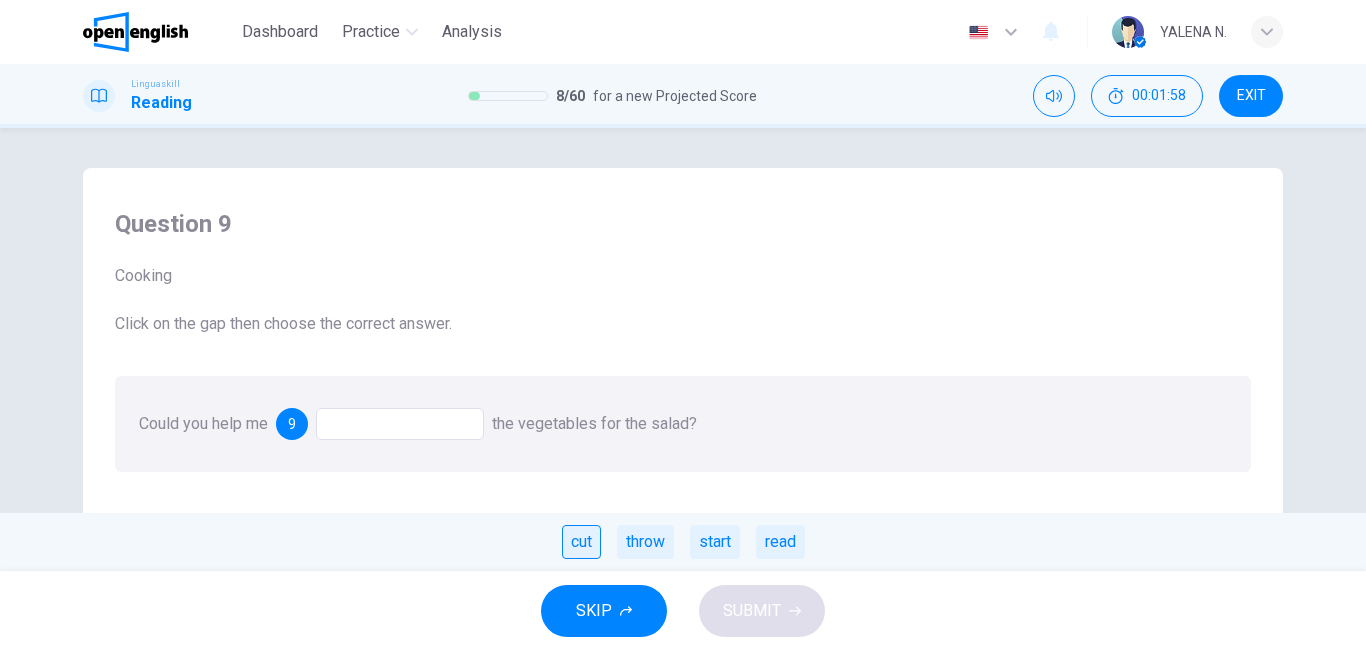 click on "cut" at bounding box center (581, 542) 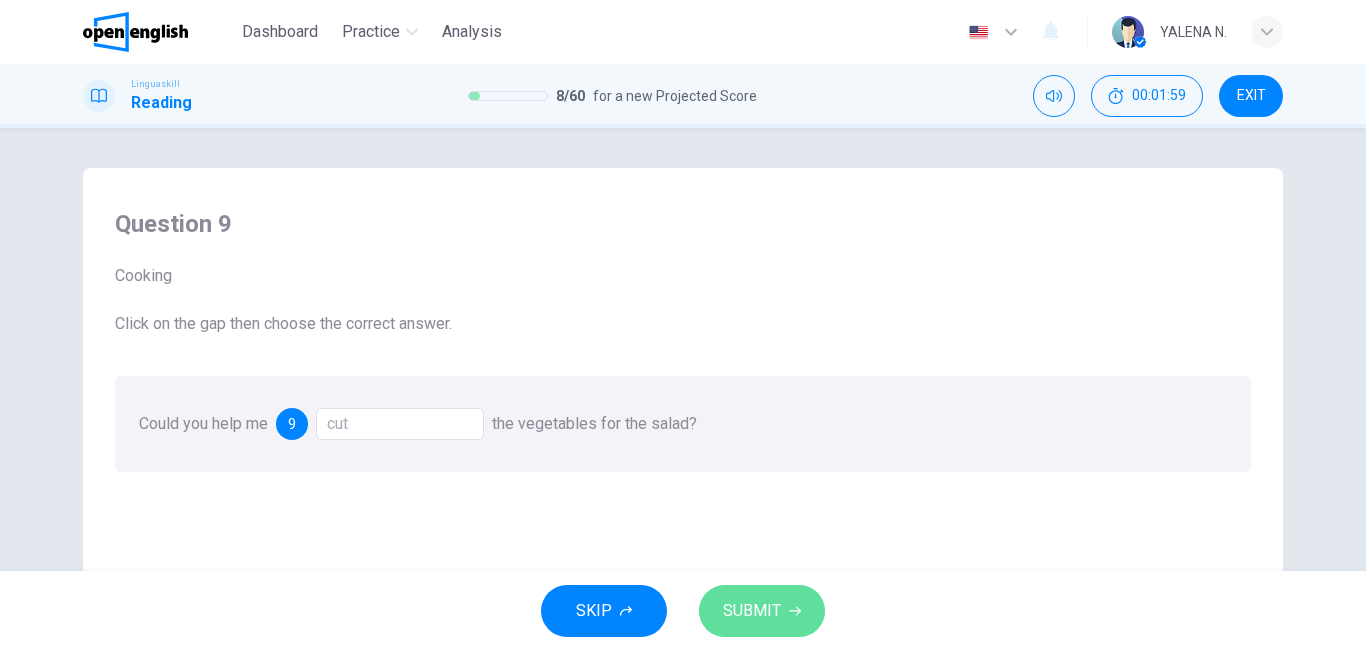 click on "SUBMIT" at bounding box center (752, 611) 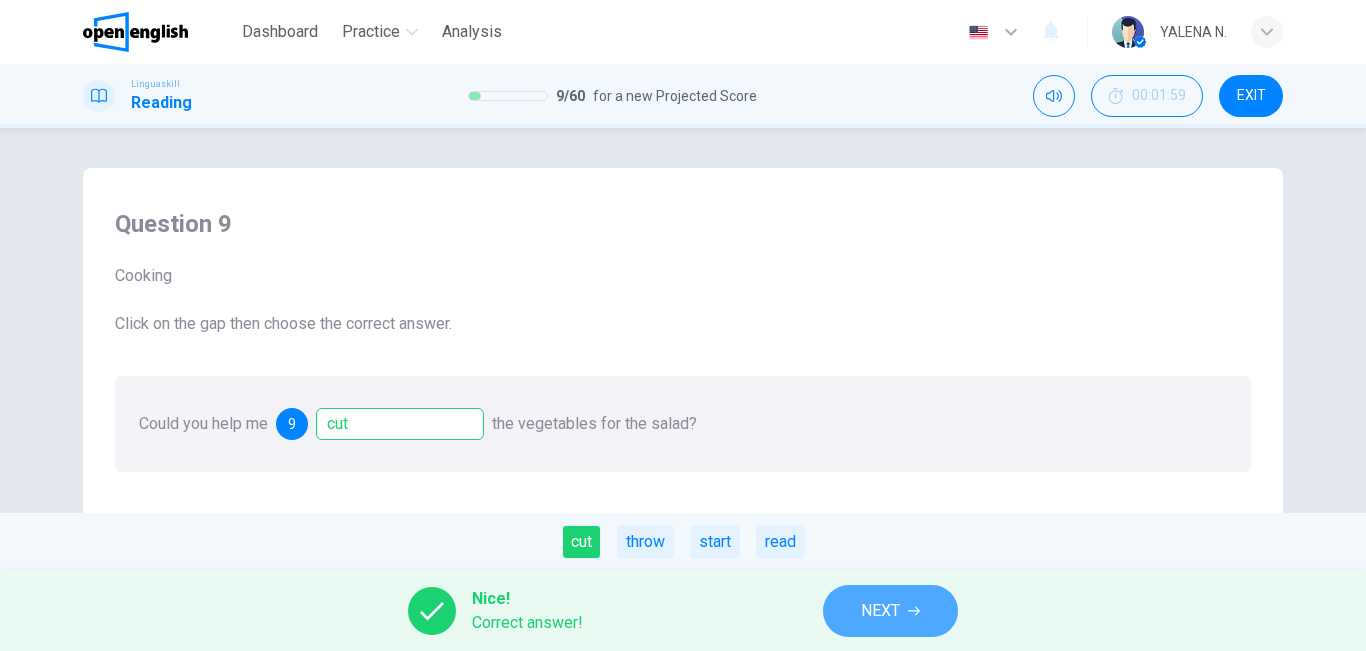 click on "NEXT" at bounding box center (880, 611) 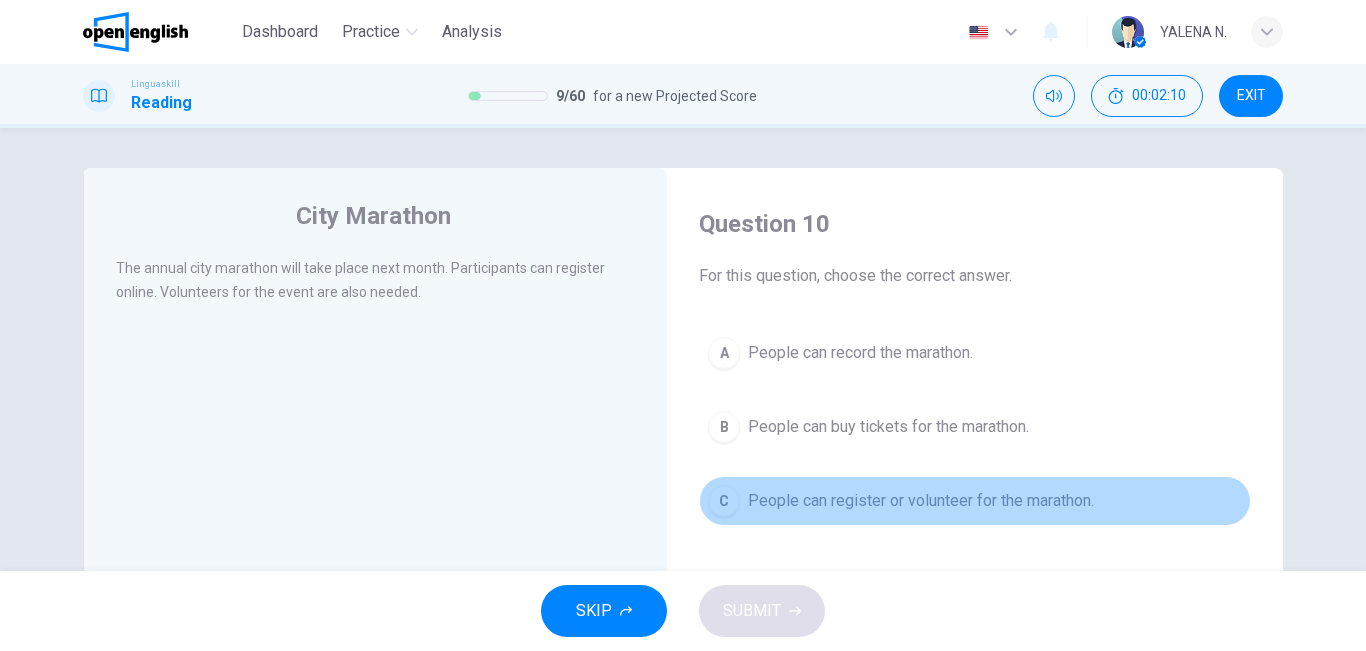 click on "People can register or volunteer for the marathon." at bounding box center [921, 501] 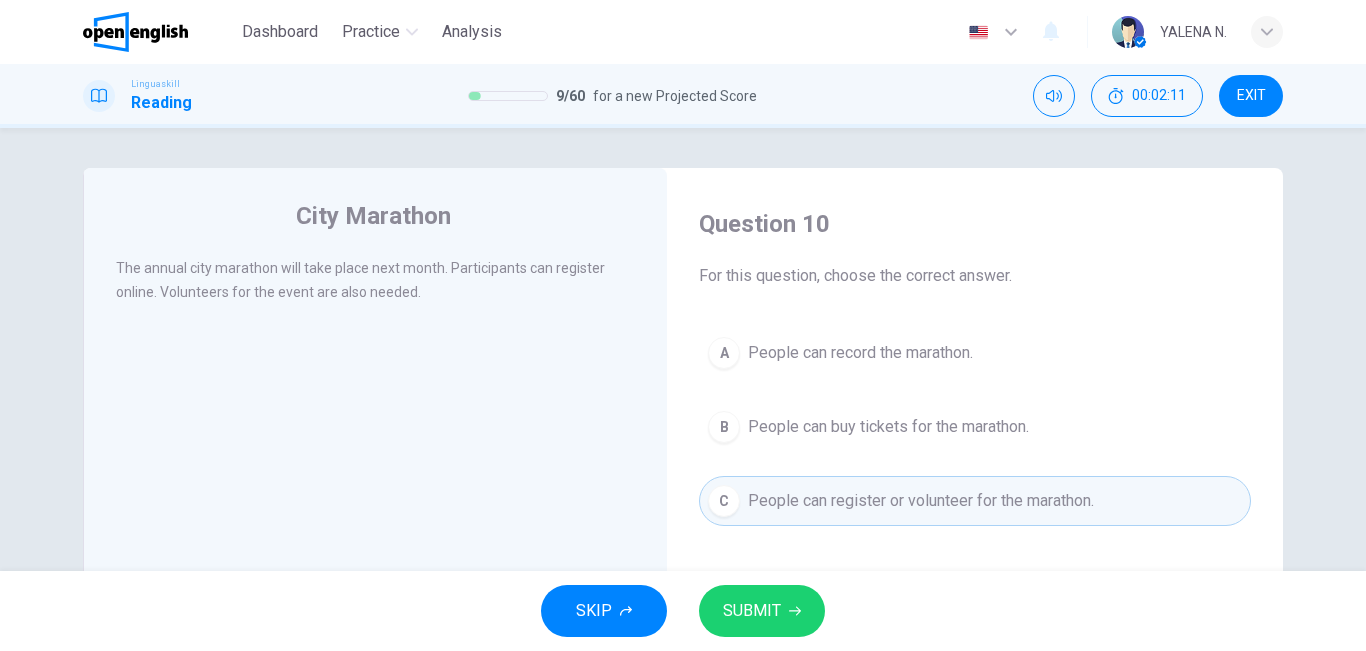 click on "SUBMIT" at bounding box center [762, 611] 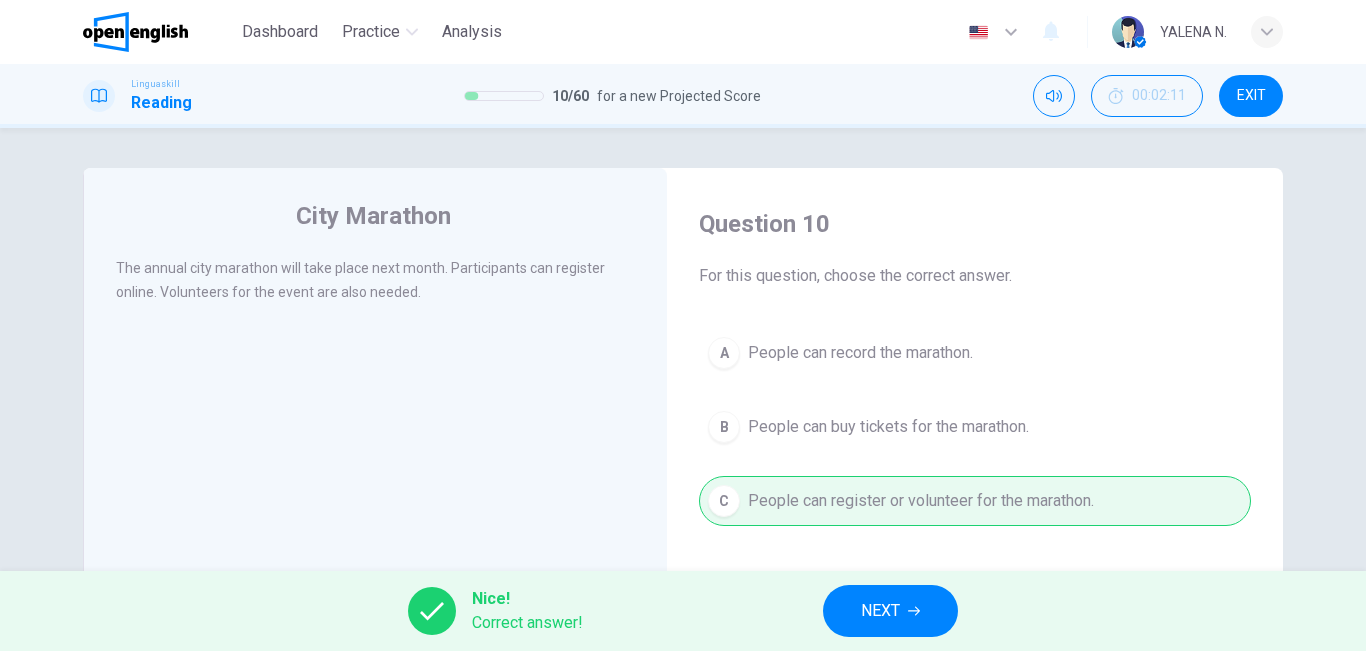 click on "NEXT" at bounding box center (880, 611) 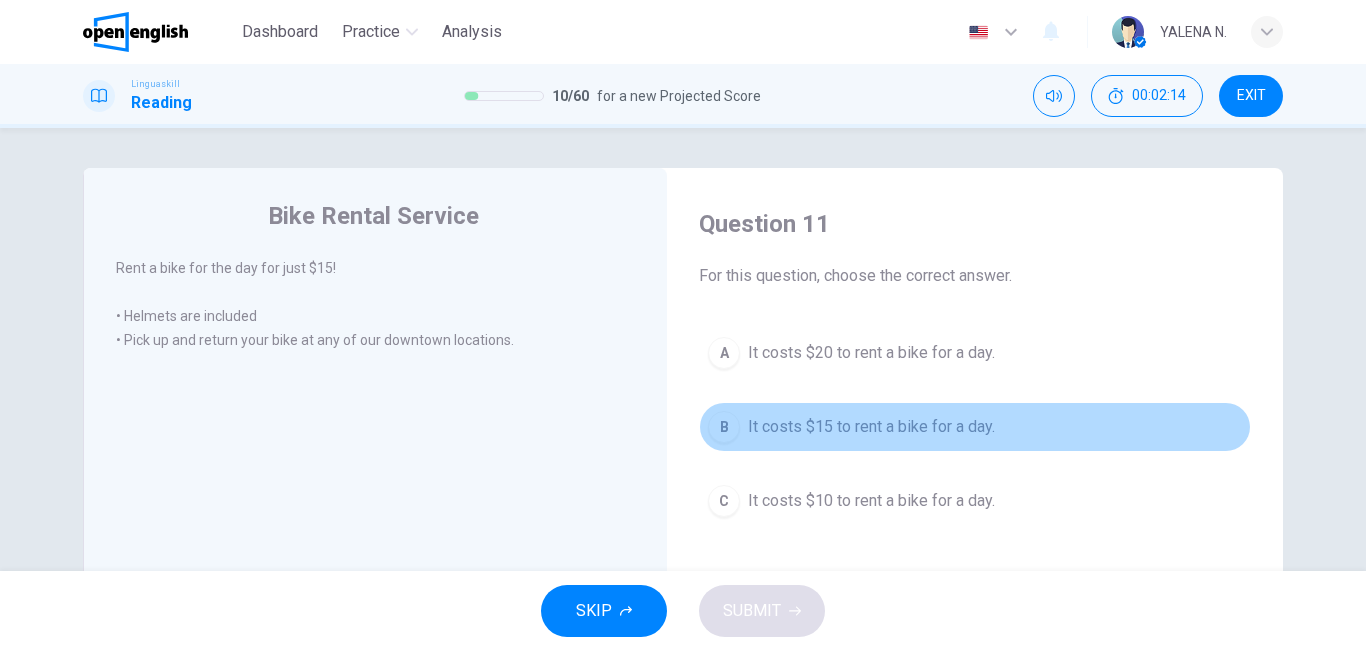 click on "It costs $15 to rent a bike for a day." at bounding box center [871, 427] 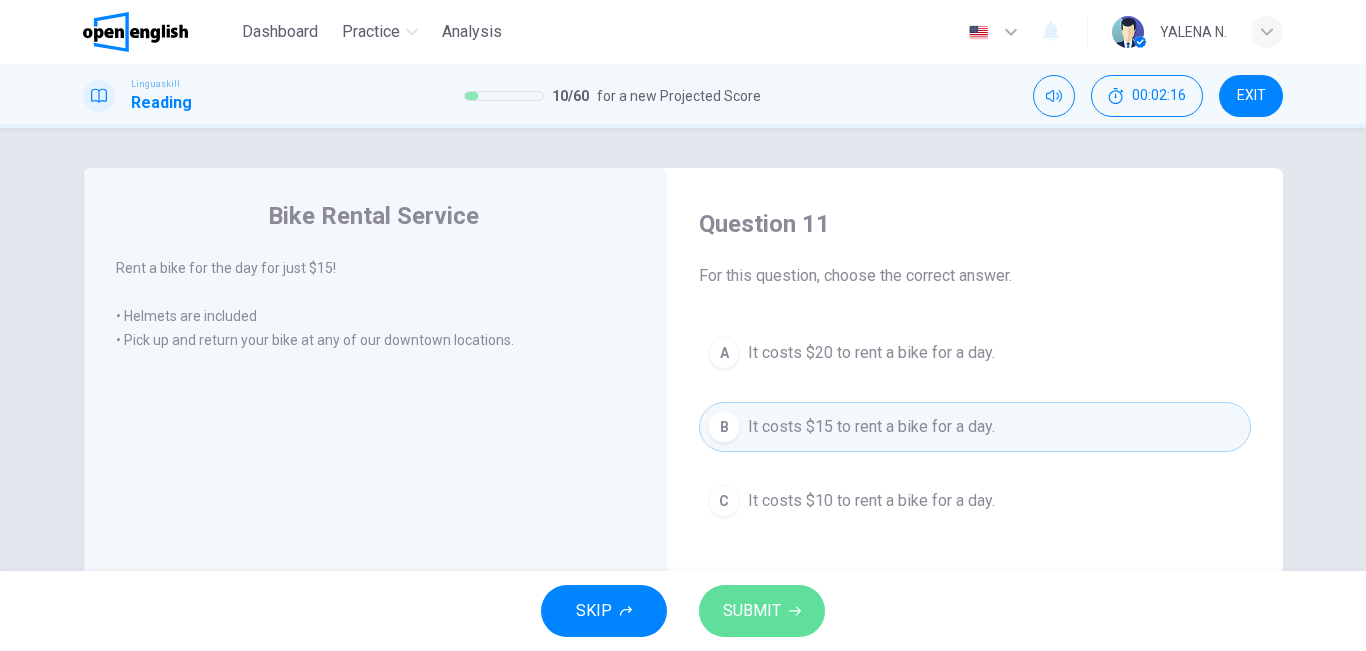 click on "SUBMIT" at bounding box center (762, 611) 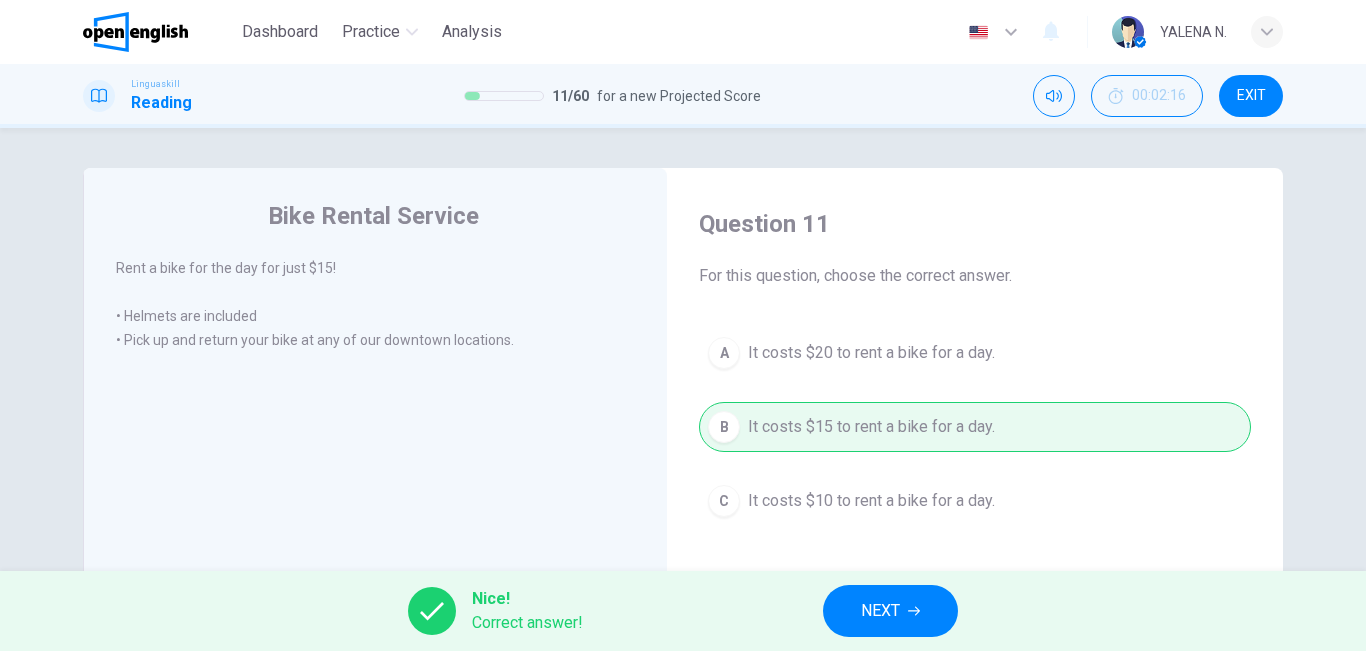 click on "NEXT" at bounding box center [890, 611] 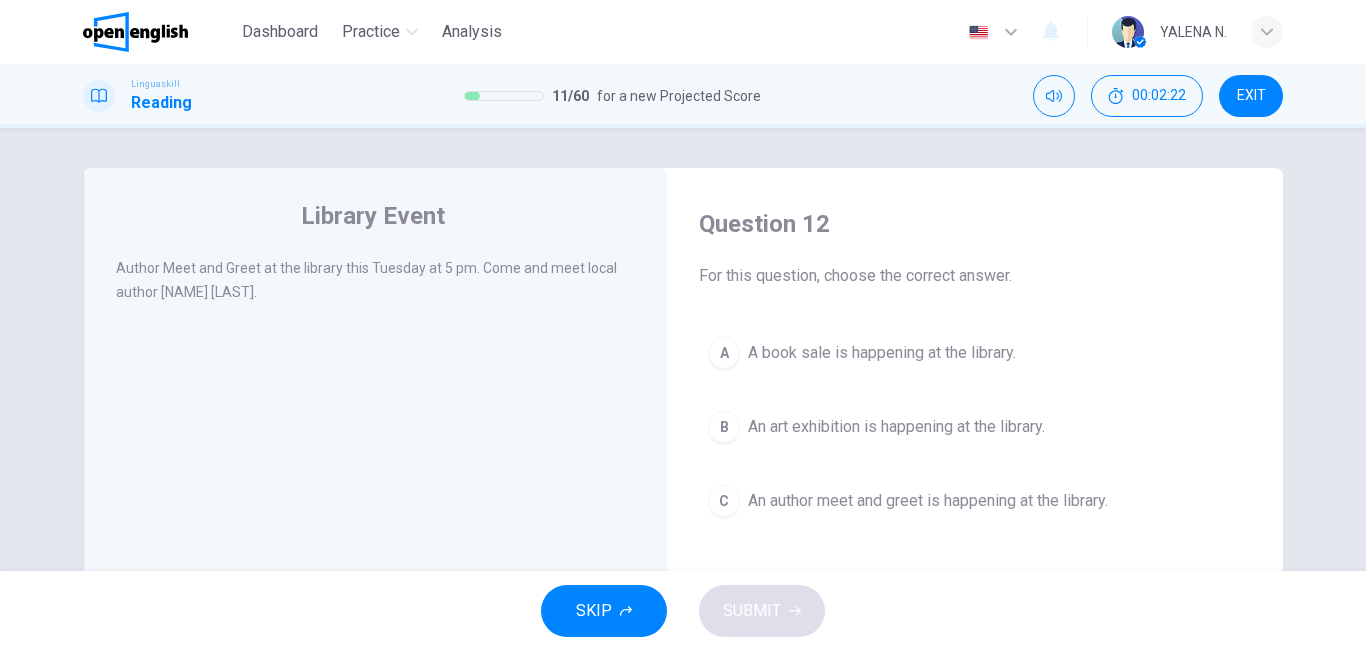click on "An author meet and greet is happening at the library." at bounding box center [928, 501] 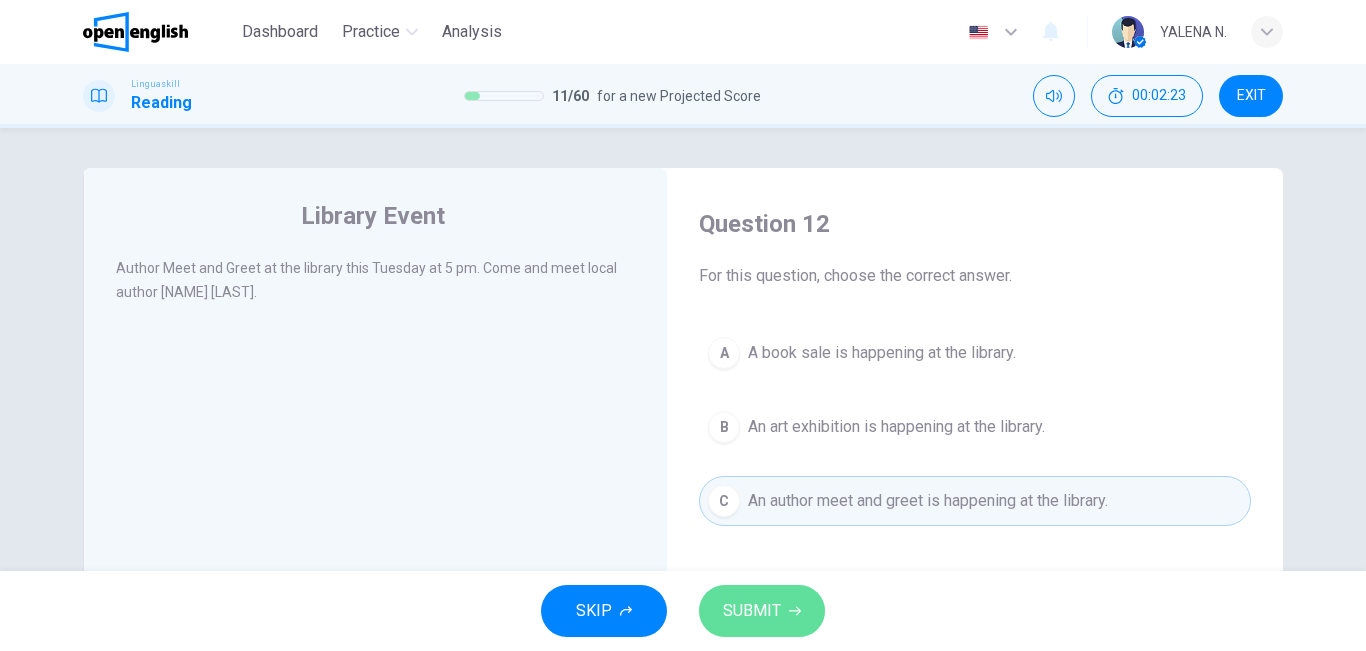 click on "SUBMIT" at bounding box center [762, 611] 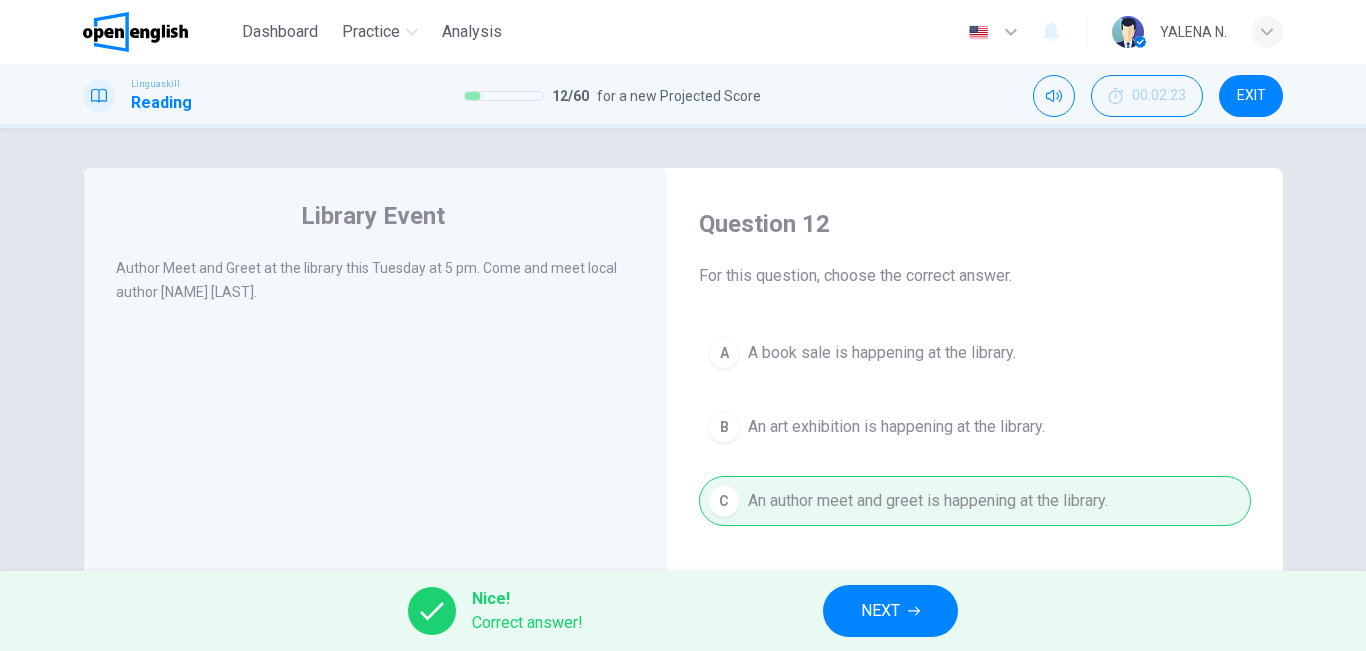 click on "NEXT" at bounding box center [890, 611] 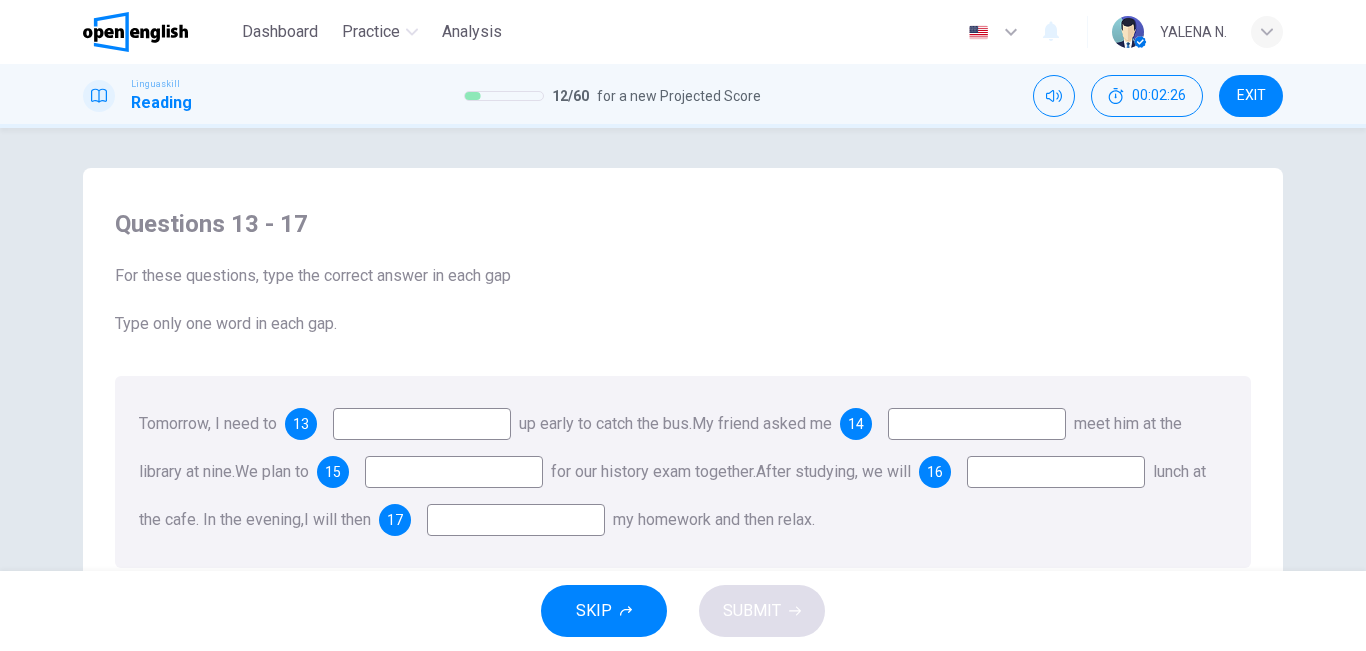 click at bounding box center [422, 424] 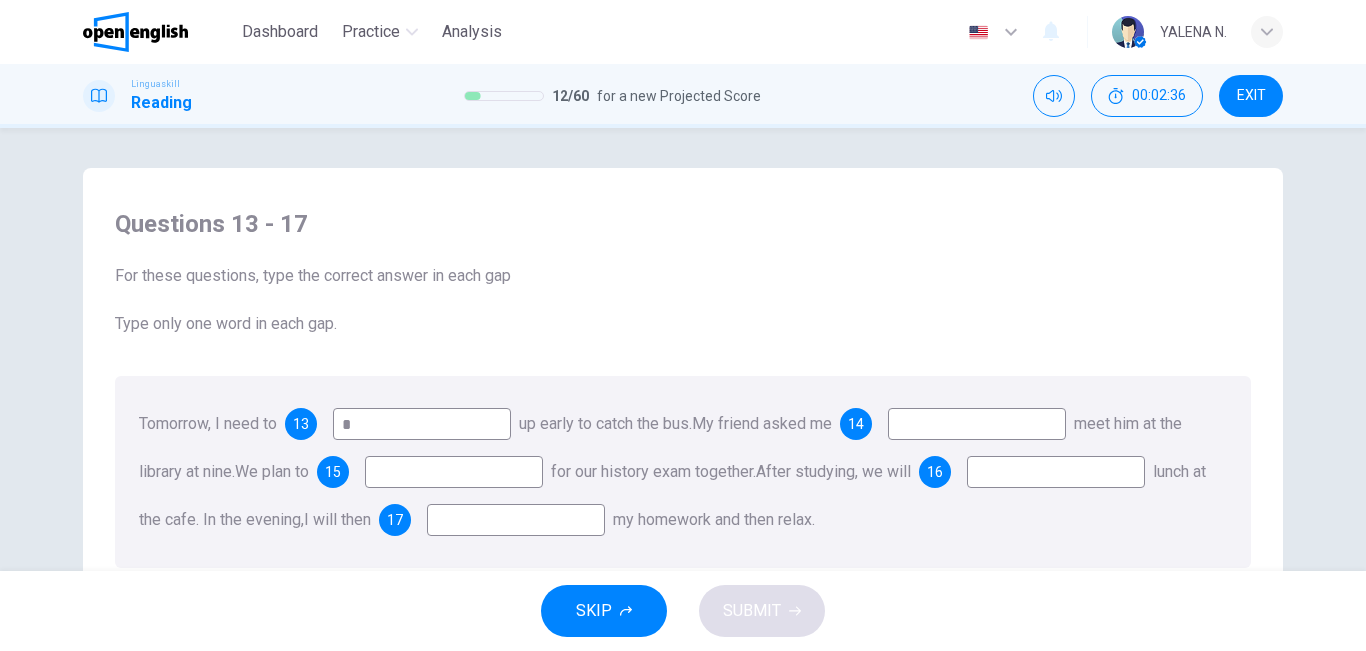 type on "*" 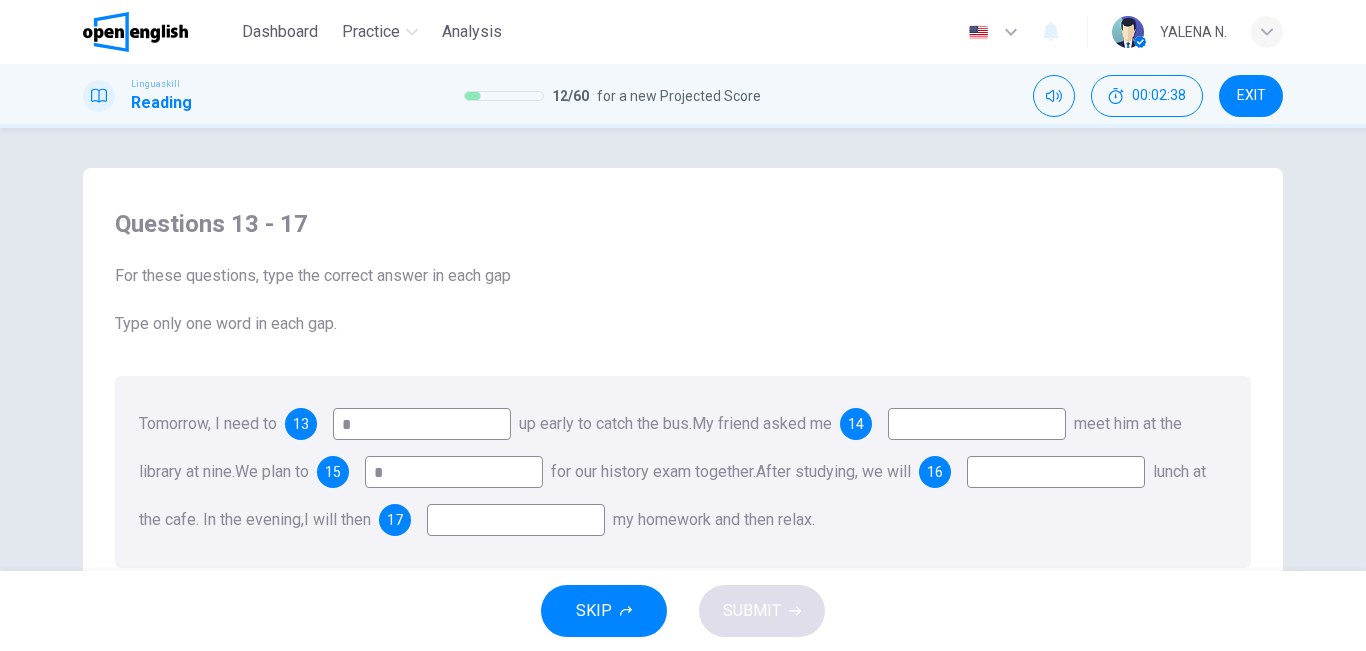 type on "*" 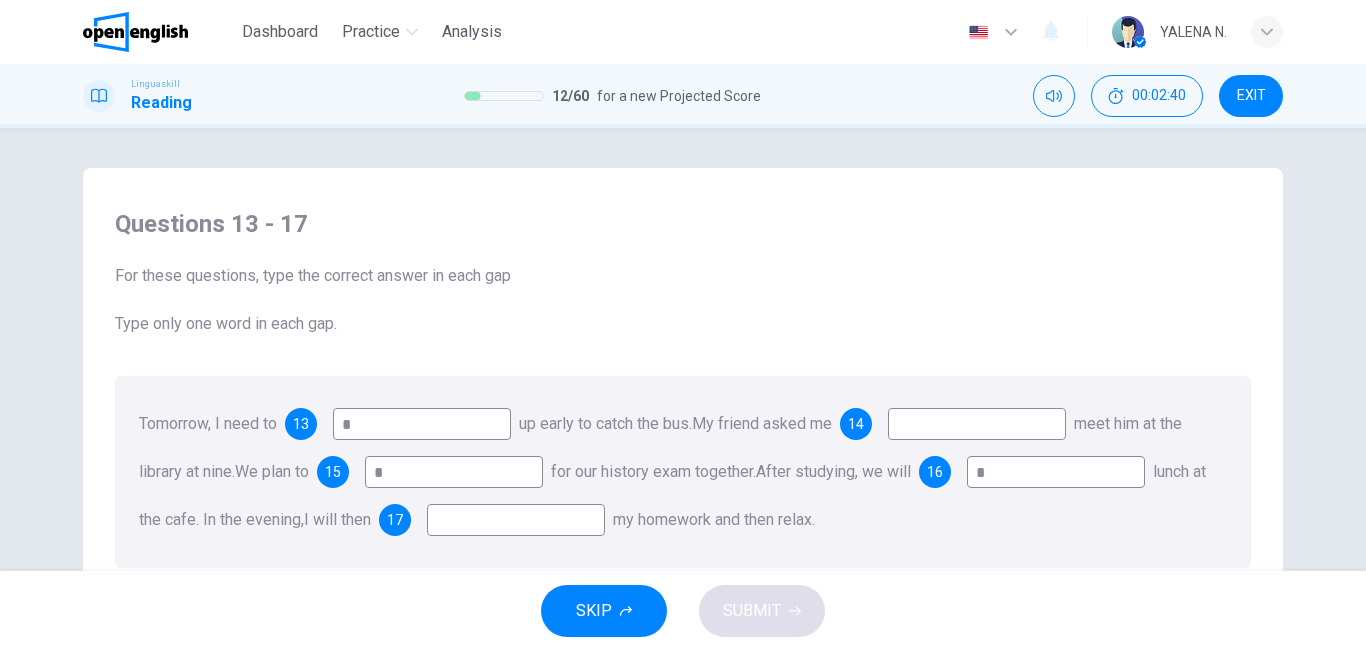 type on "*" 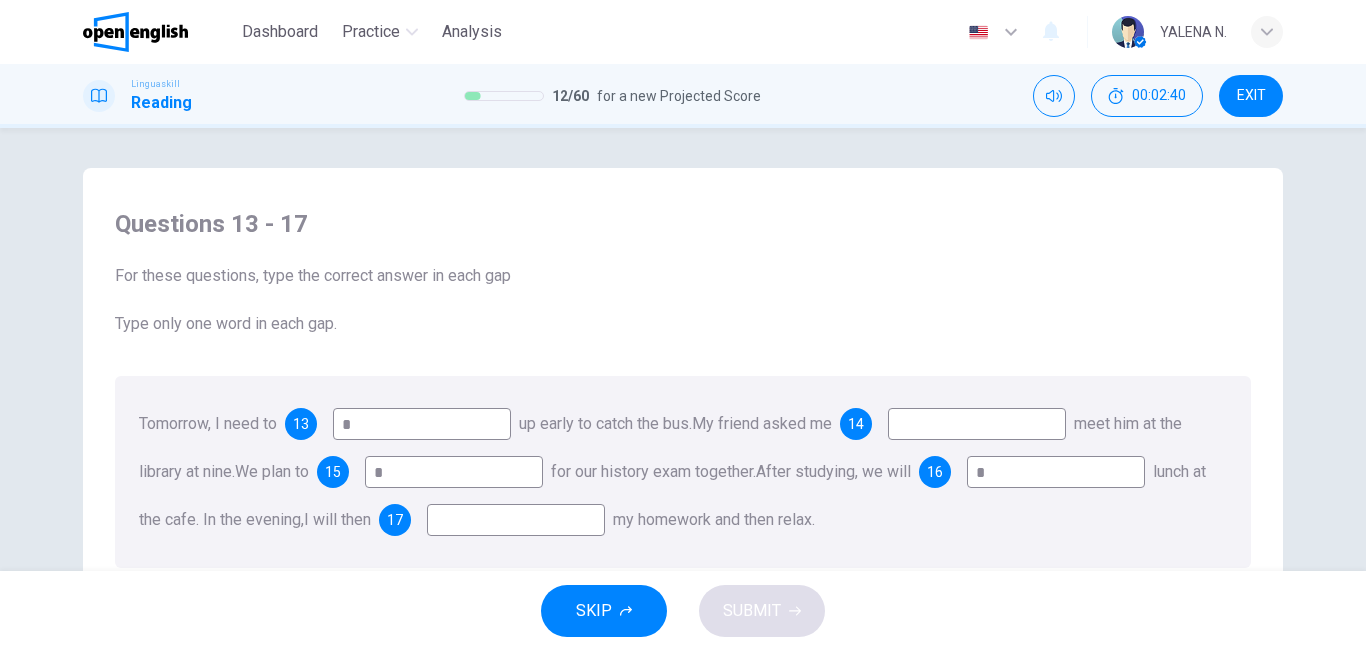 click at bounding box center (516, 520) 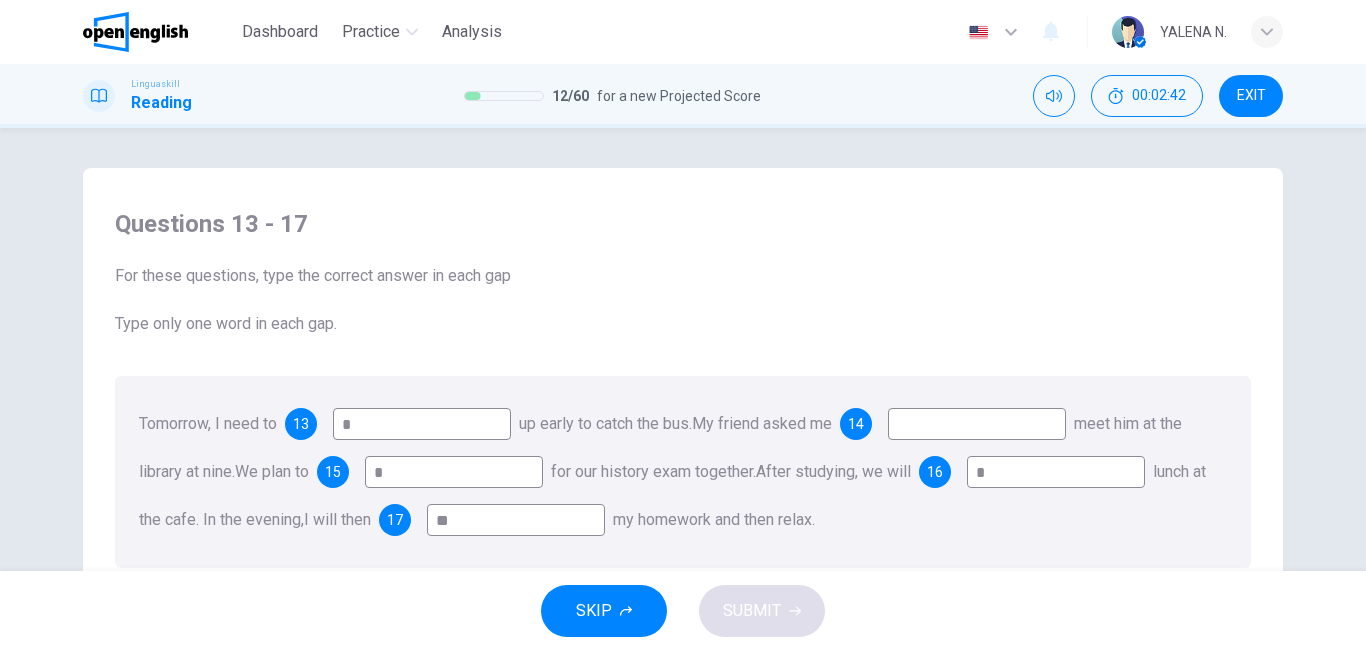 type on "**" 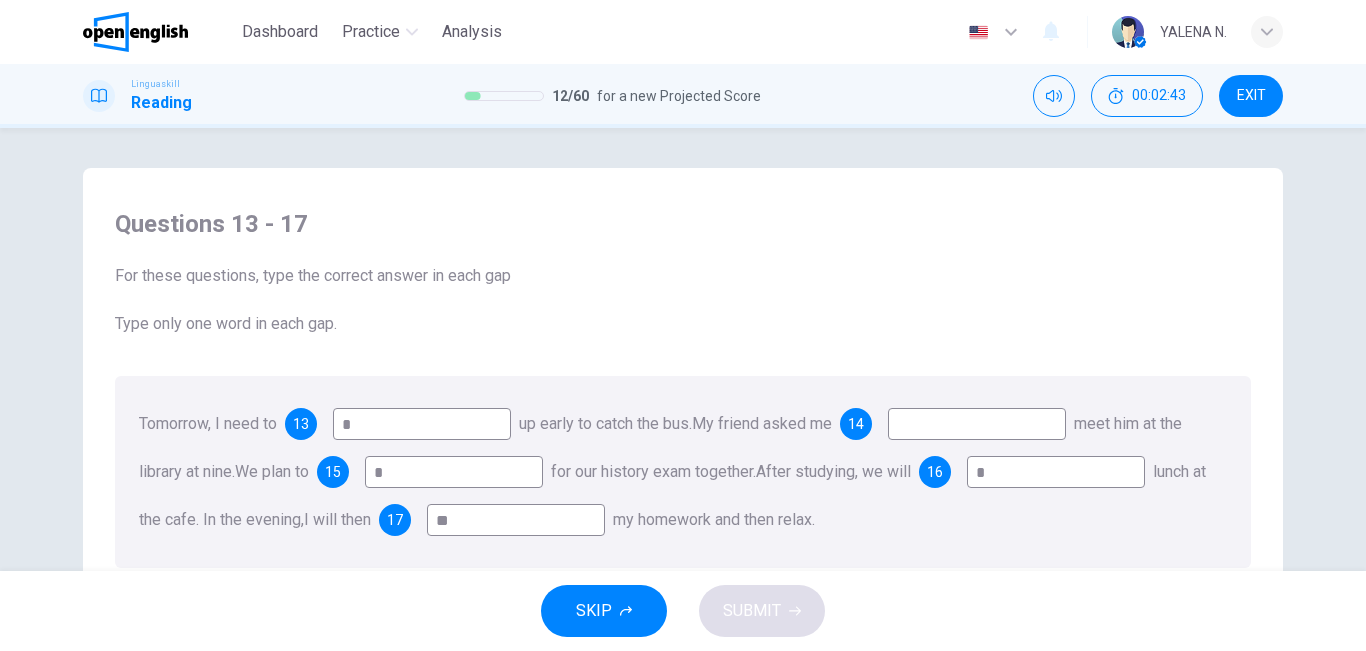 click at bounding box center [977, 424] 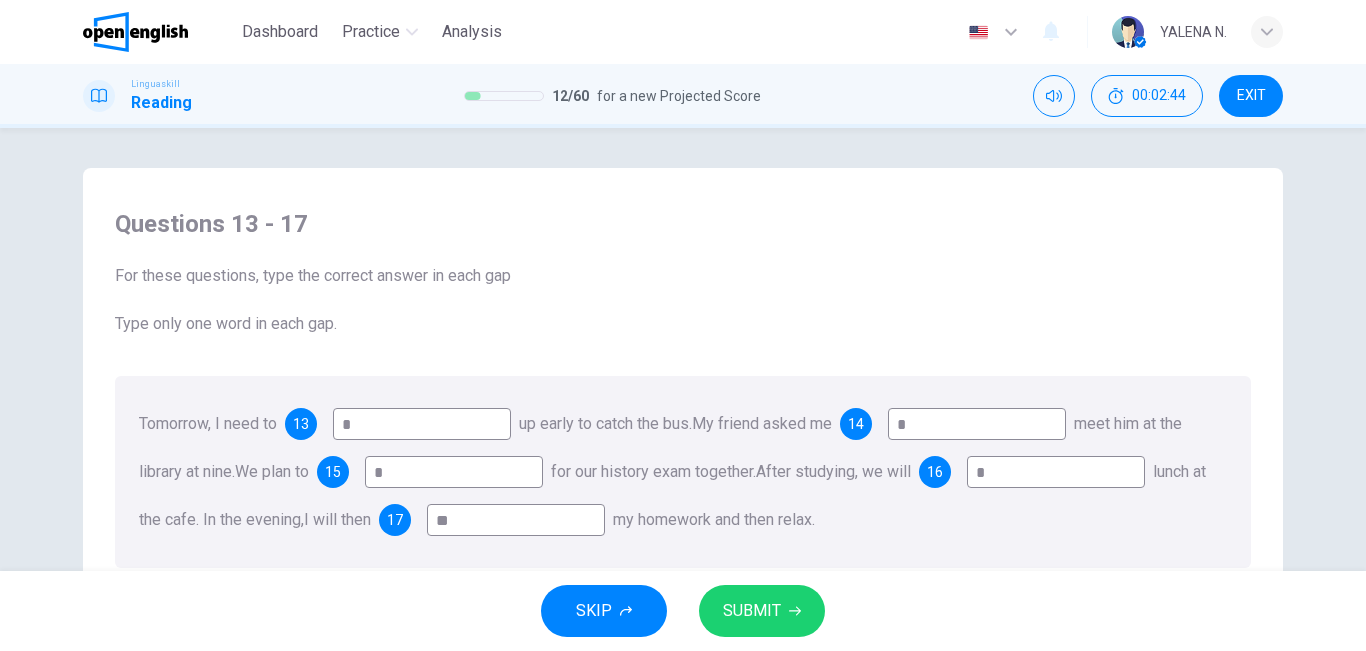 type on "*" 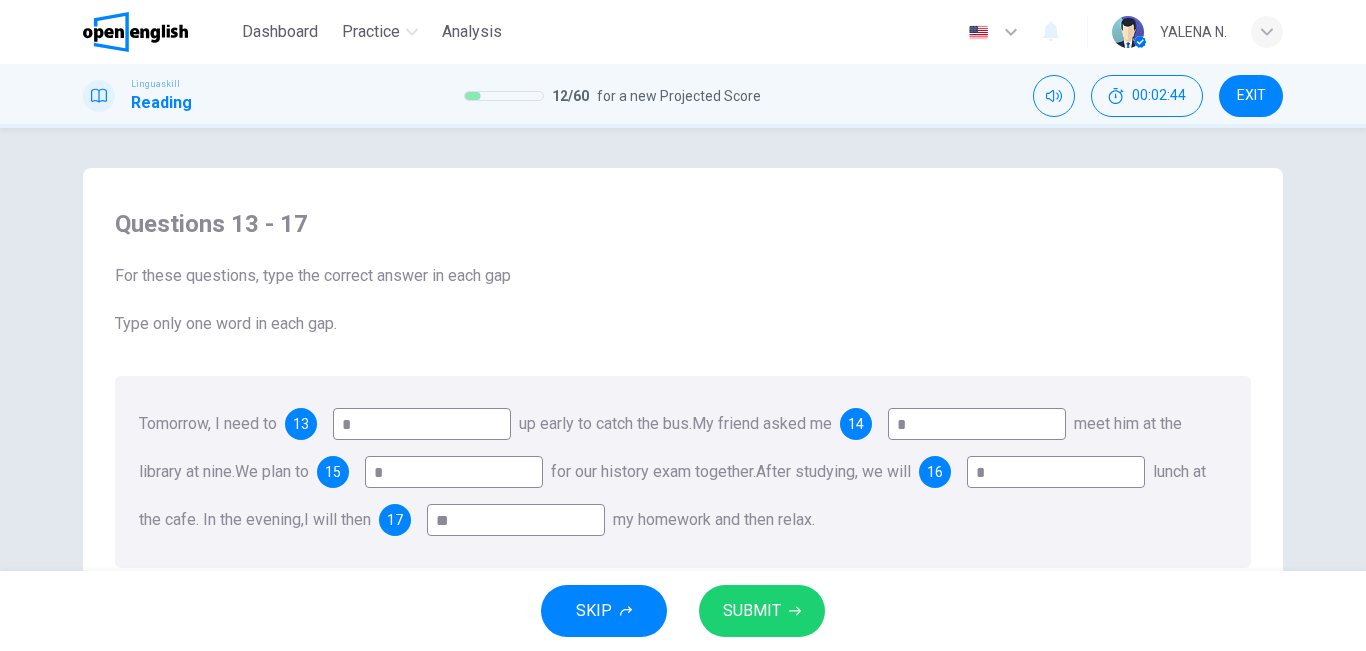 click on "SUBMIT" at bounding box center [762, 611] 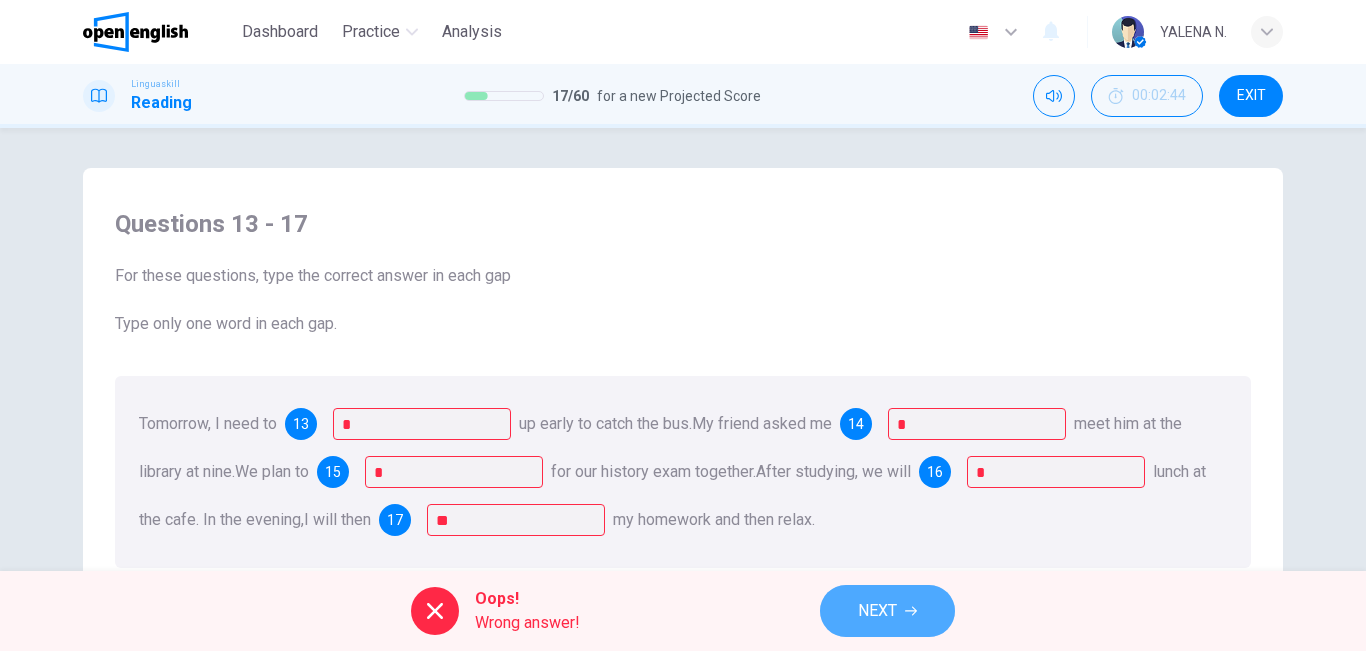 click on "NEXT" at bounding box center [887, 611] 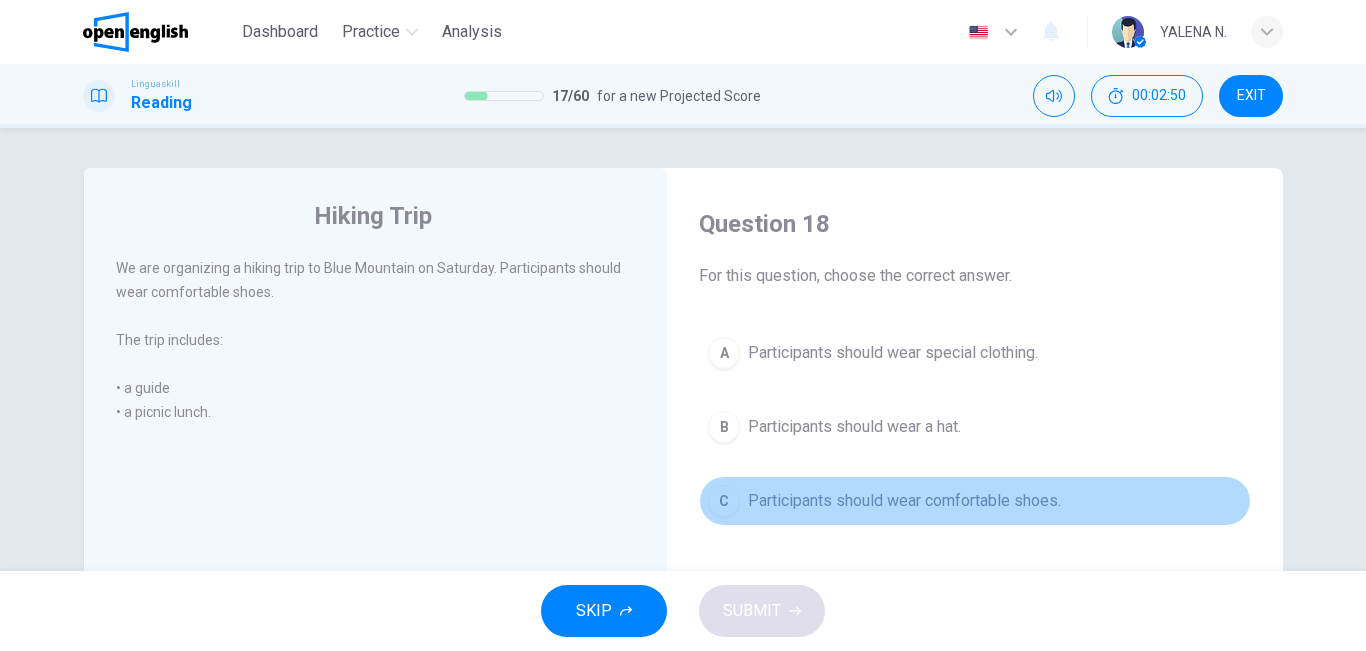 click on "Participants should wear comfortable shoes." at bounding box center [904, 501] 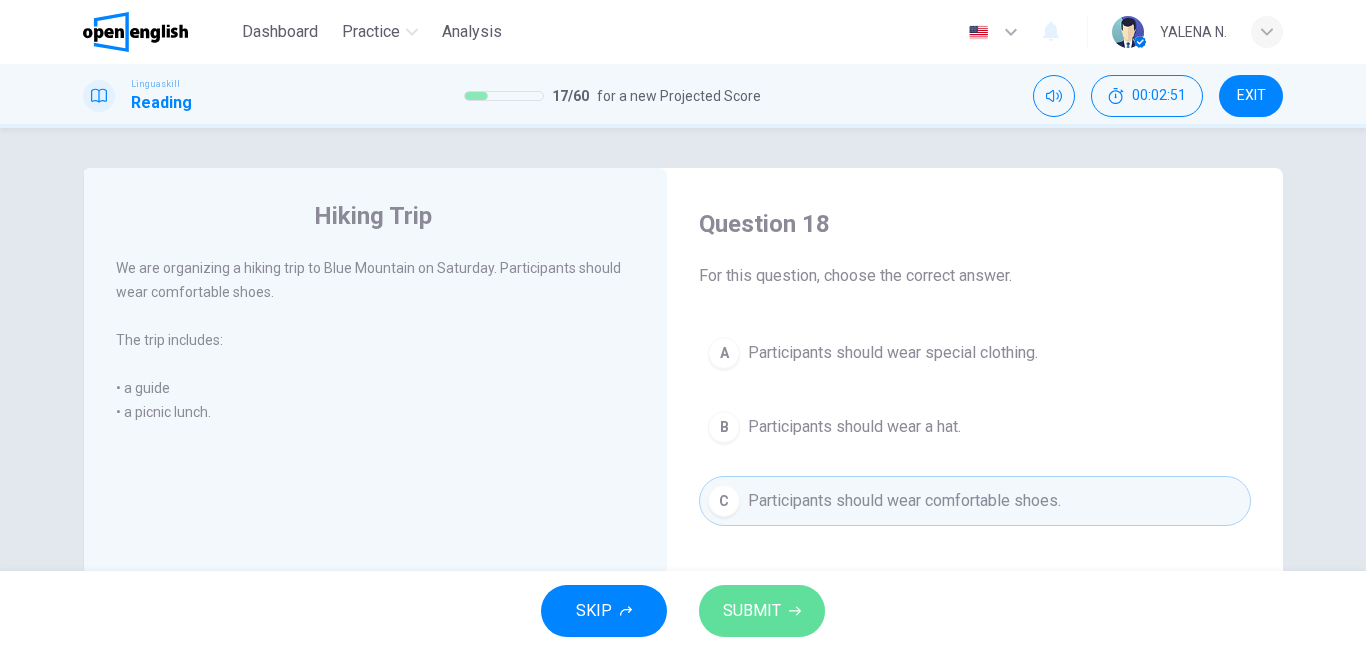 click on "SUBMIT" at bounding box center (752, 611) 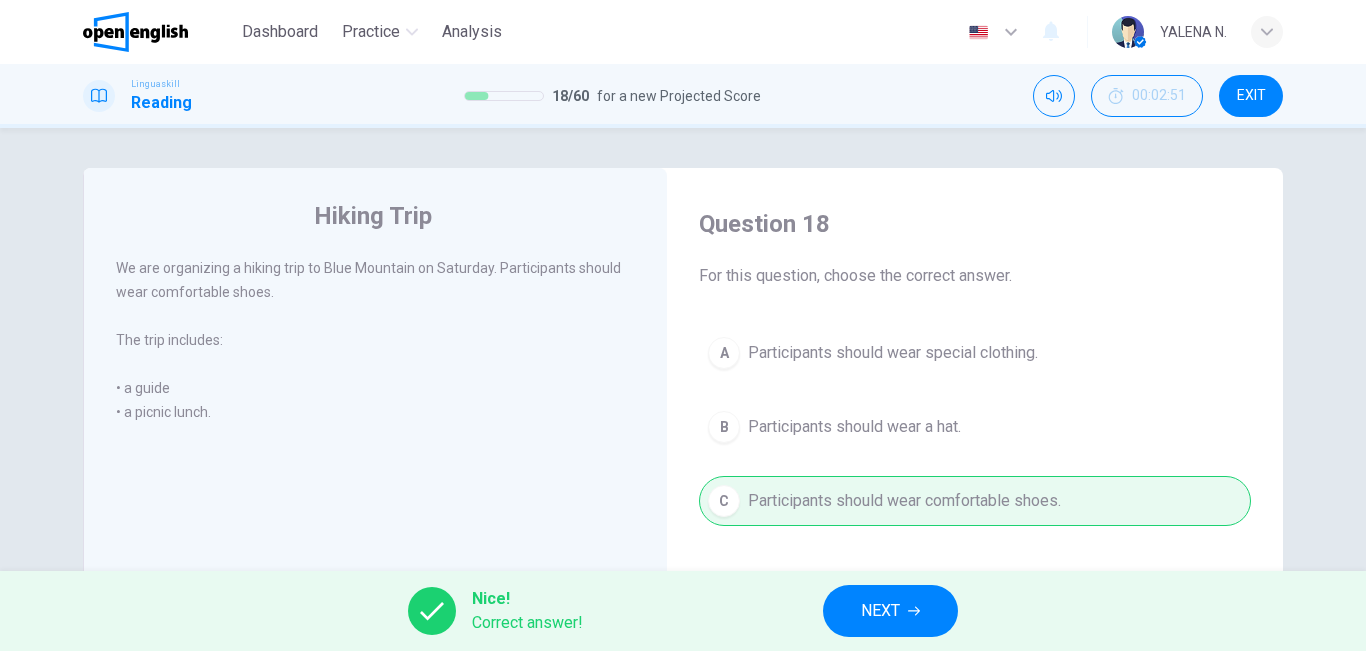 click on "NEXT" at bounding box center (880, 611) 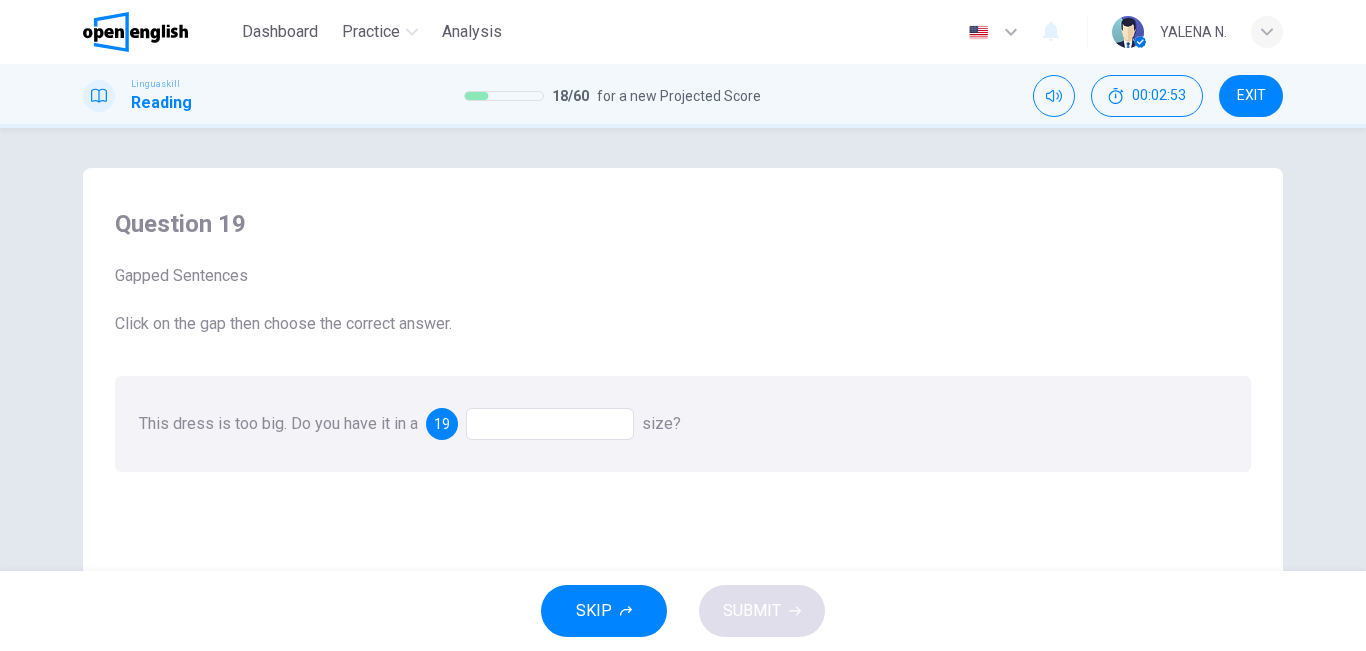 click on "This dress is too big. Do you have it in a  19  size?" at bounding box center (683, 424) 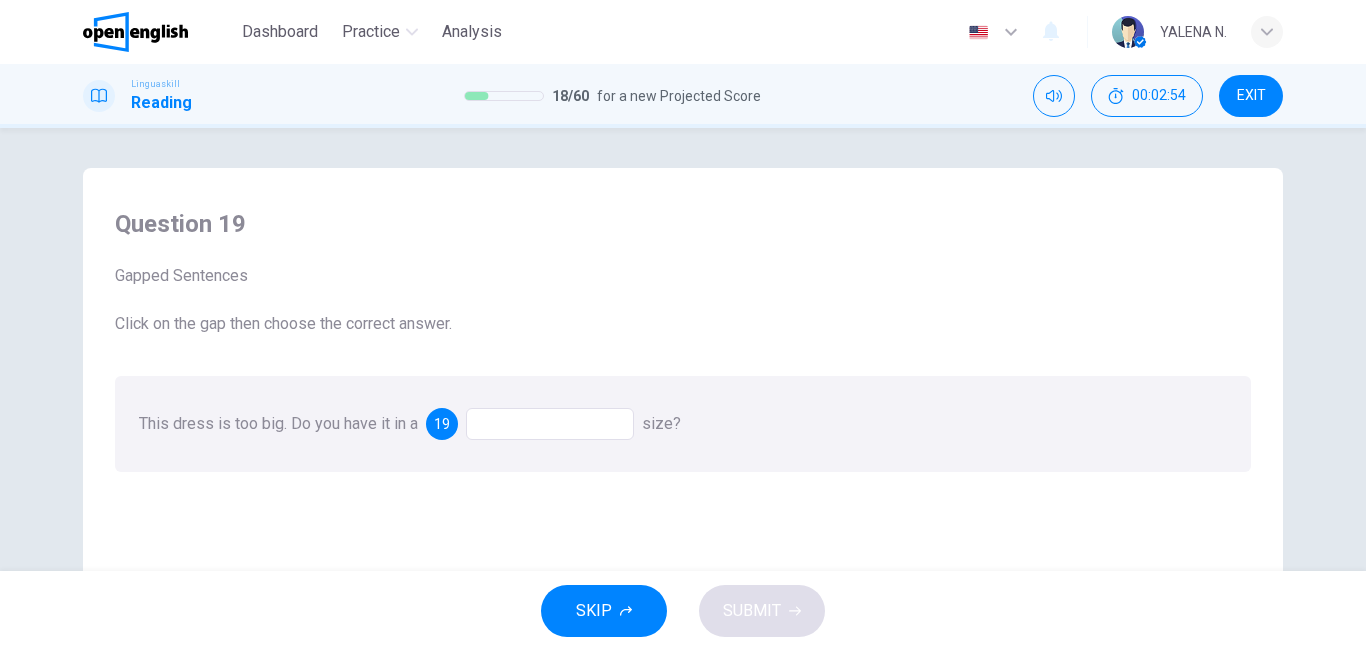 click at bounding box center (550, 424) 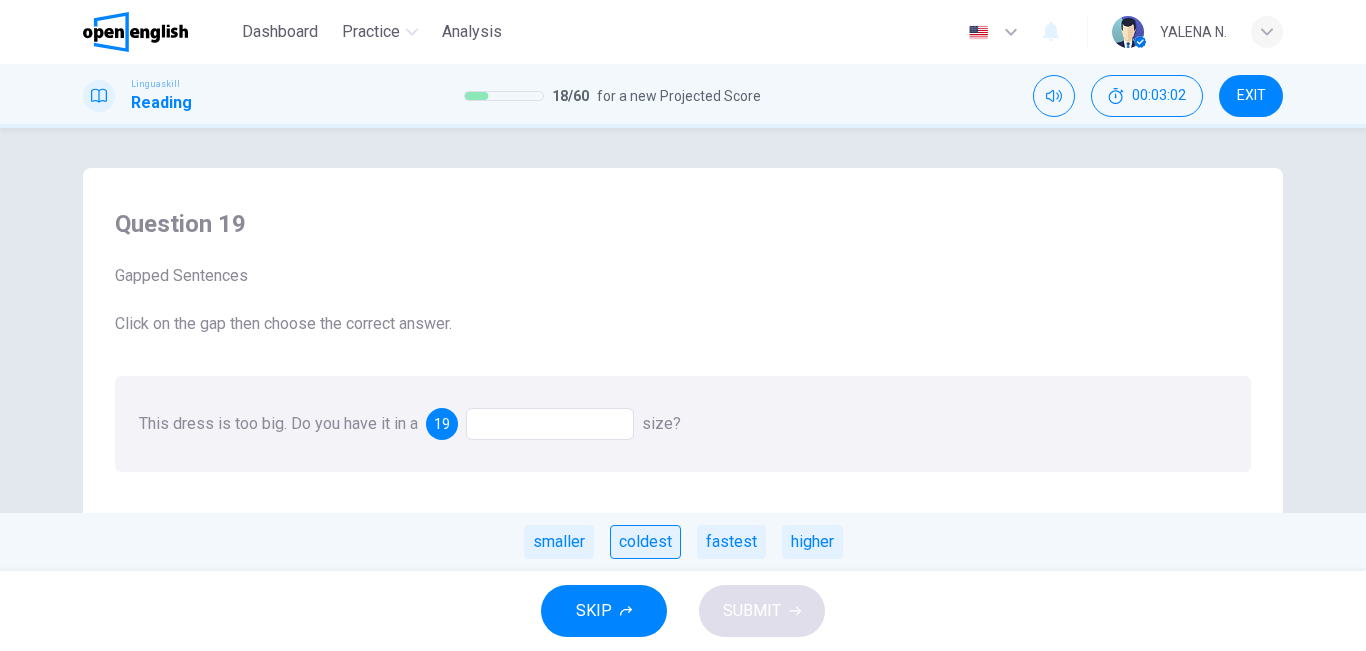 click on "coldest" at bounding box center (645, 542) 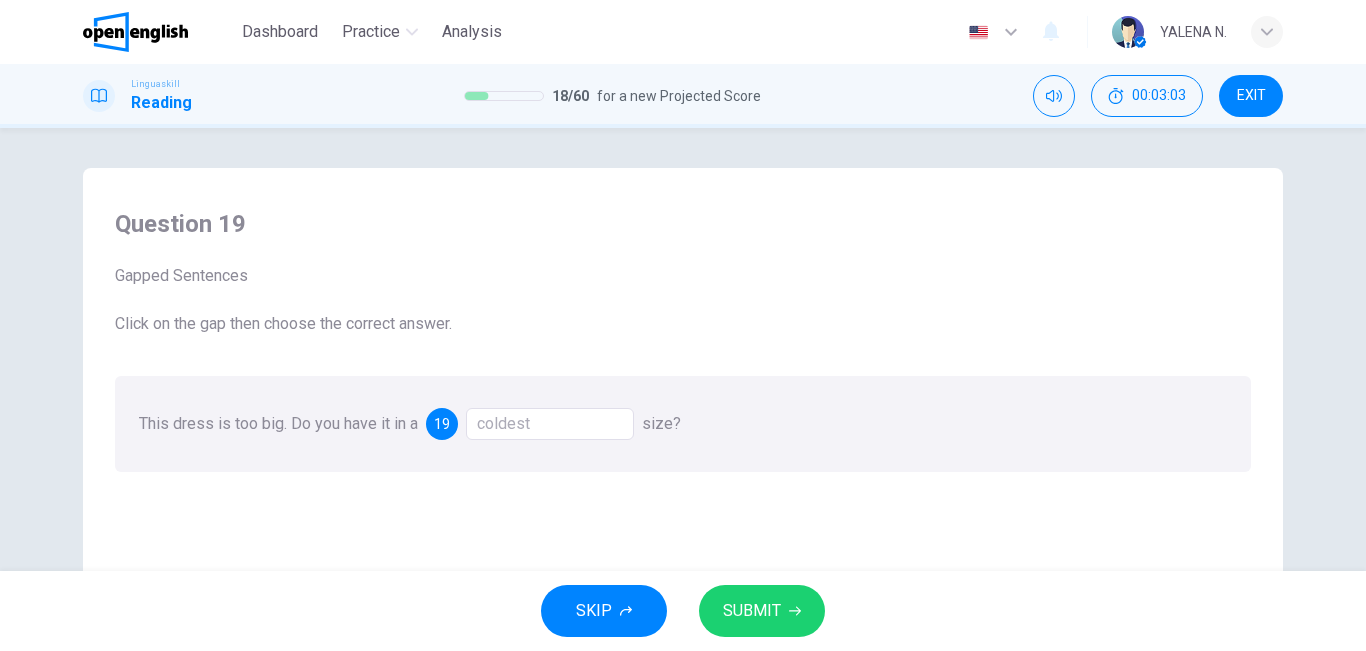 click on "coldest" at bounding box center (550, 424) 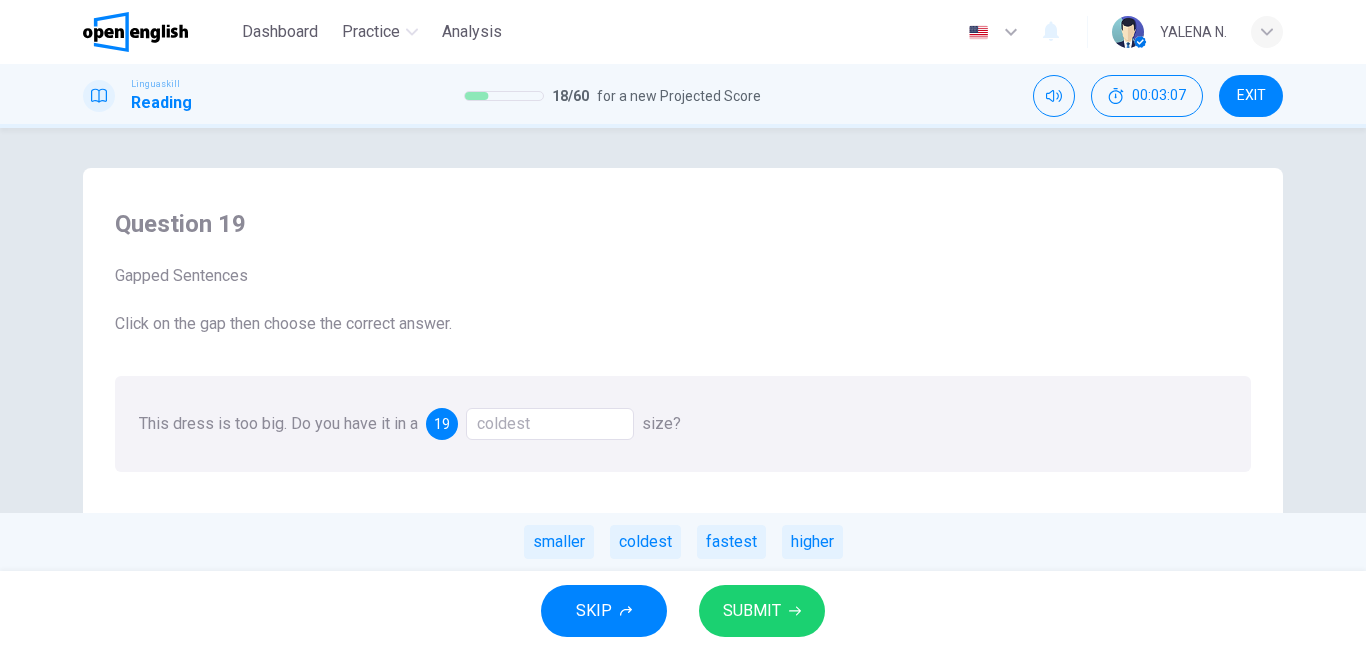 click on "smaller coldest fastest higher" at bounding box center [683, 542] 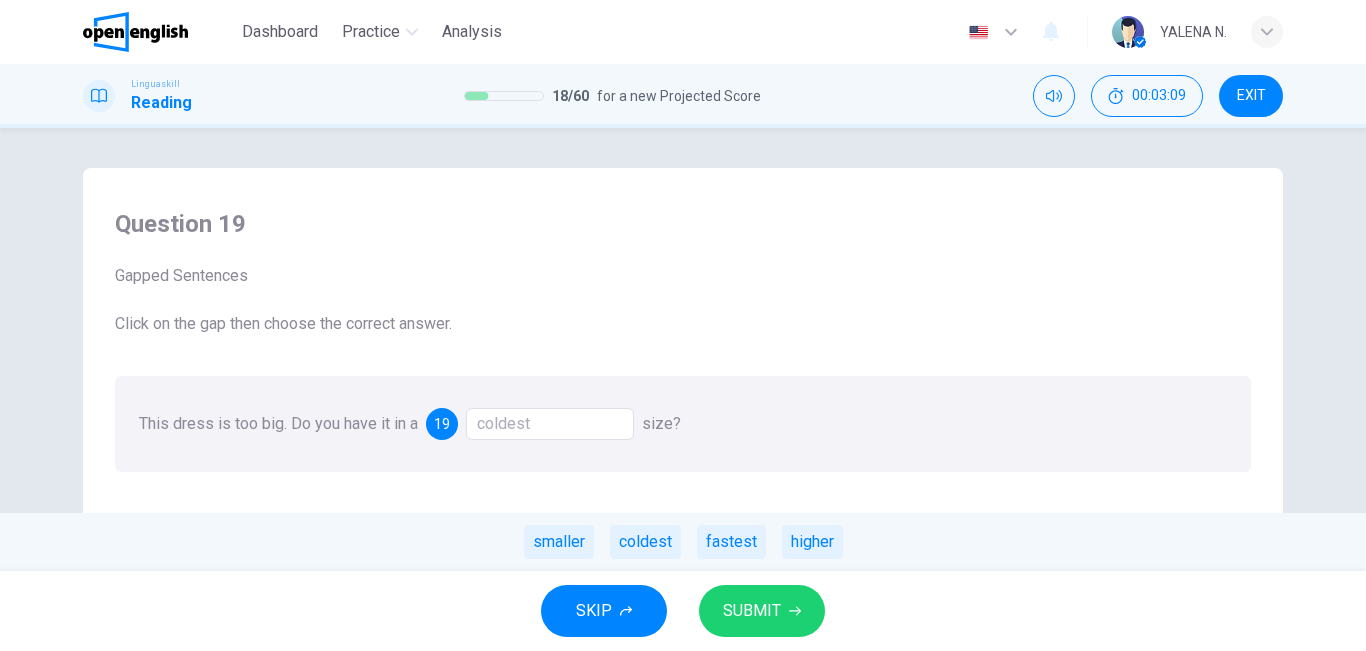 drag, startPoint x: 659, startPoint y: 534, endPoint x: 731, endPoint y: 613, distance: 106.887794 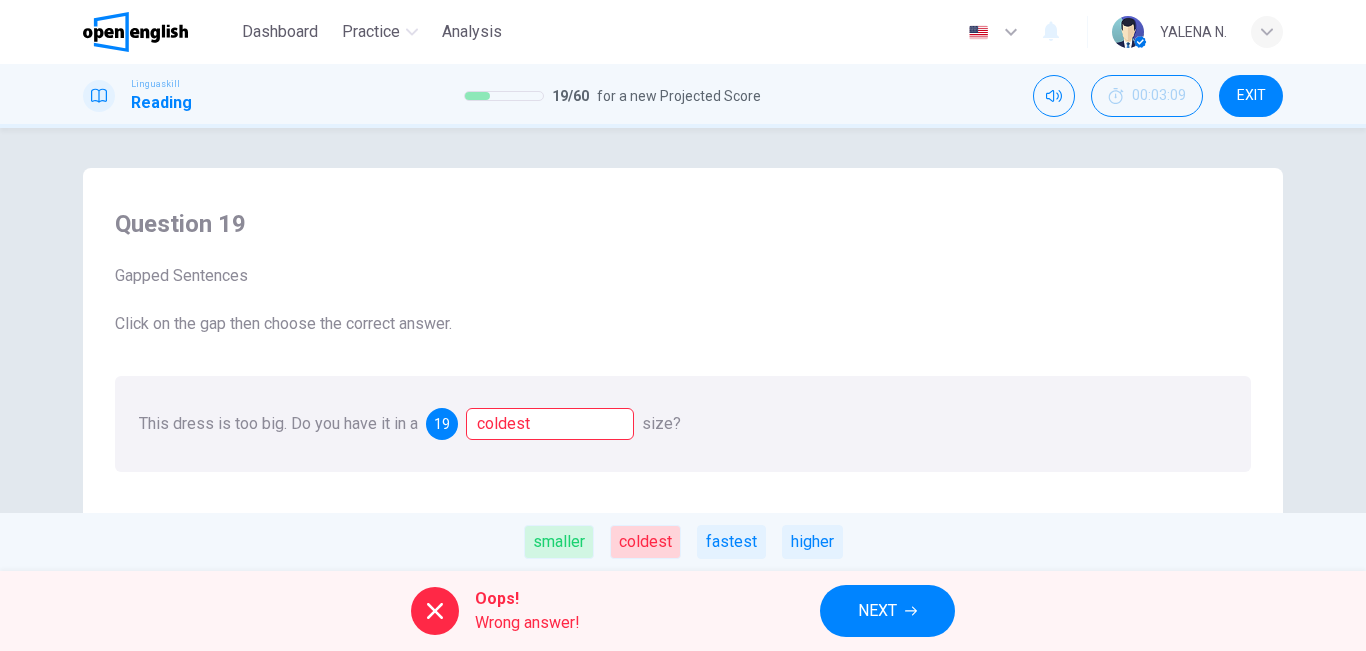 click on "NEXT" at bounding box center (877, 611) 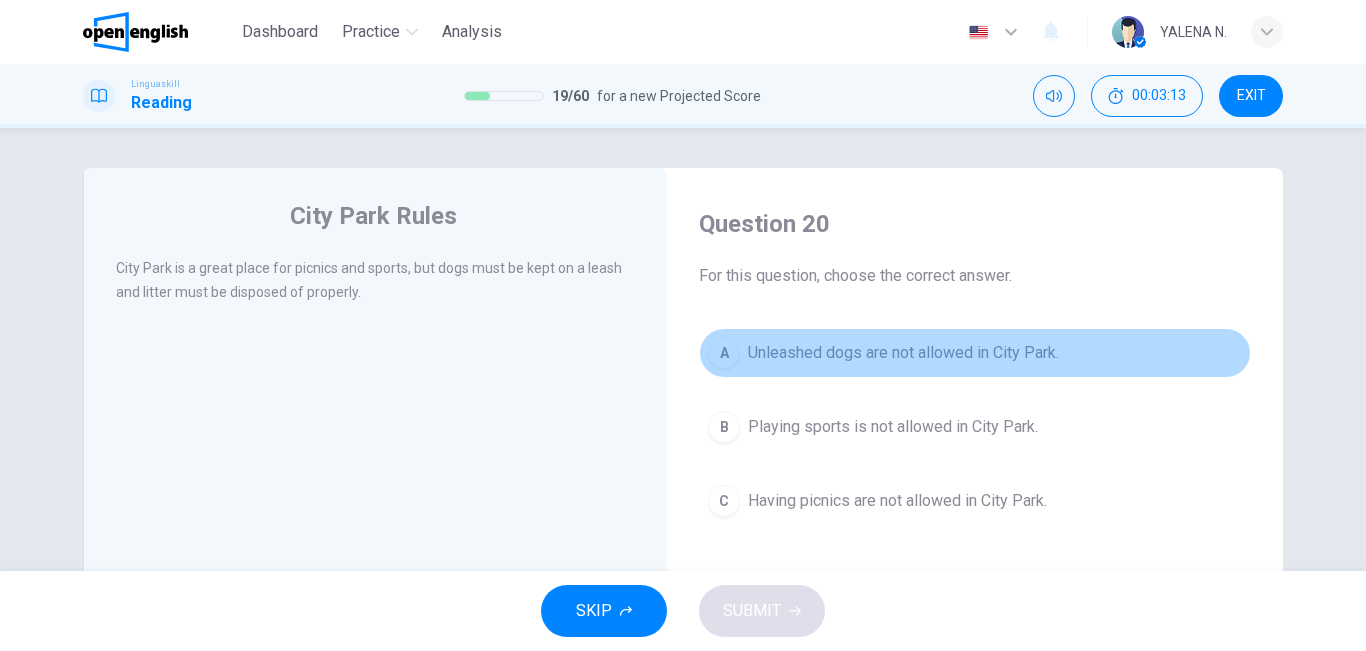 click on "Unleashed dogs are not allowed in City Park." at bounding box center (903, 353) 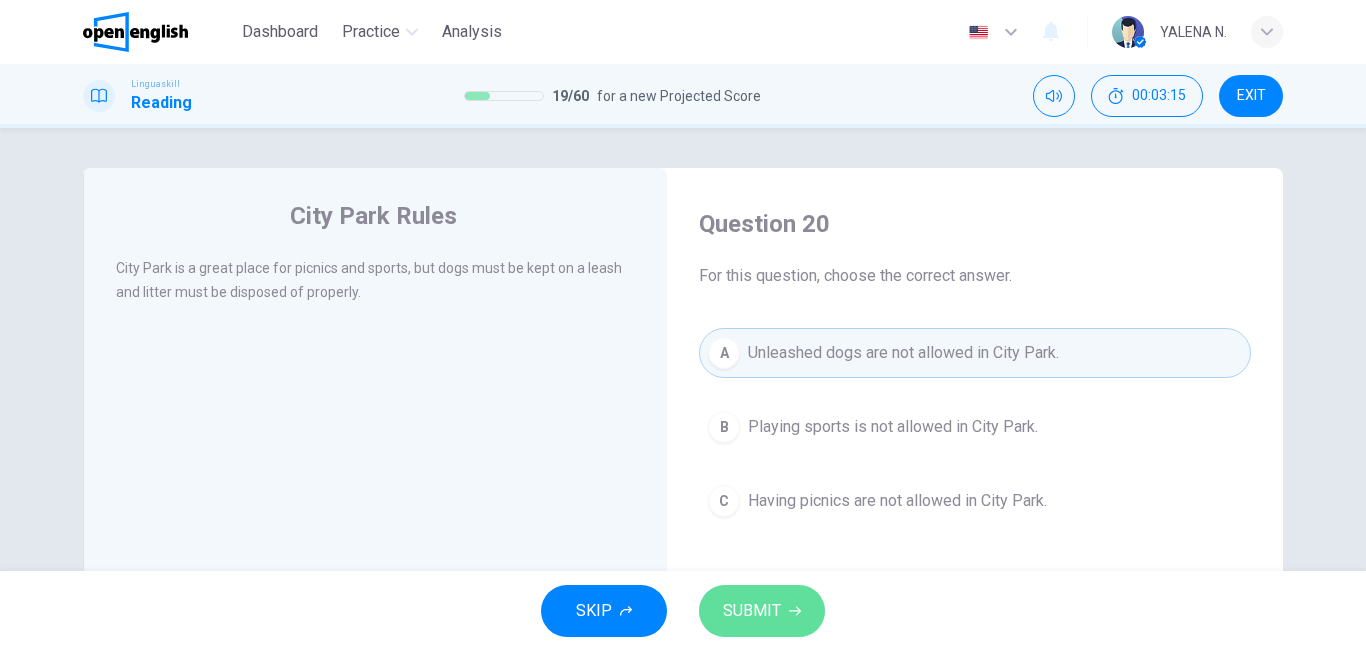 click on "SUBMIT" at bounding box center (762, 611) 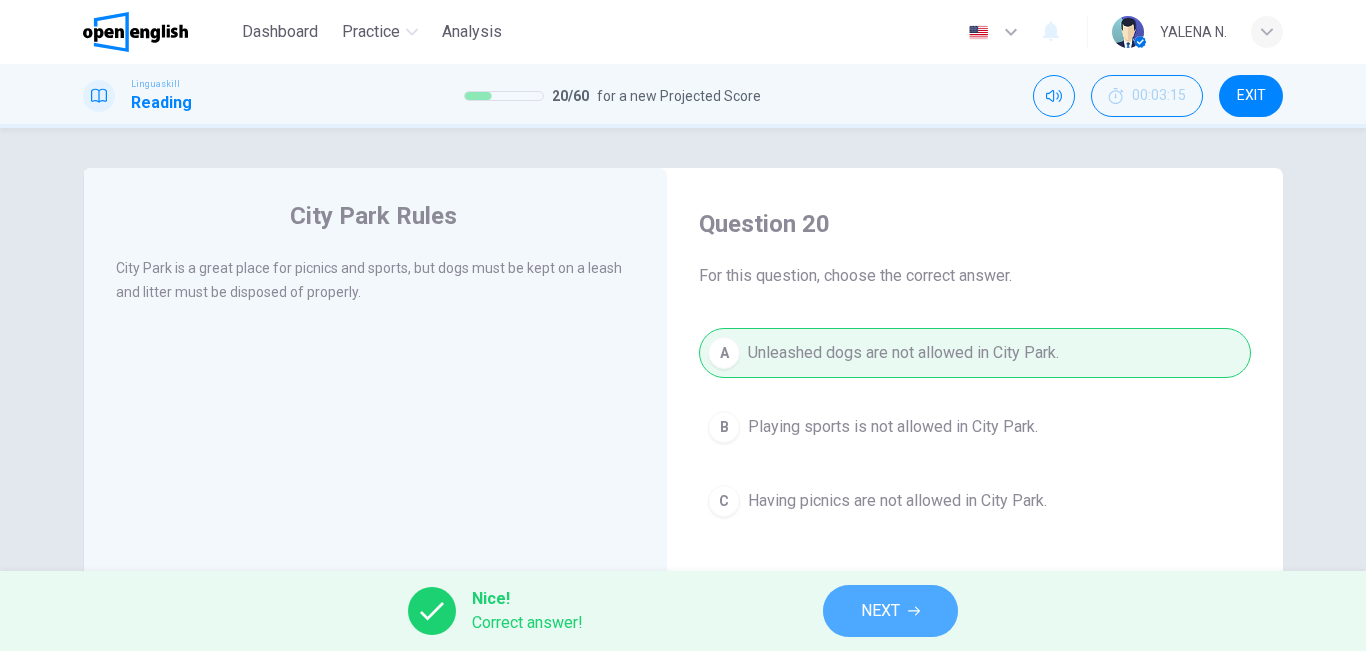 click on "NEXT" at bounding box center (880, 611) 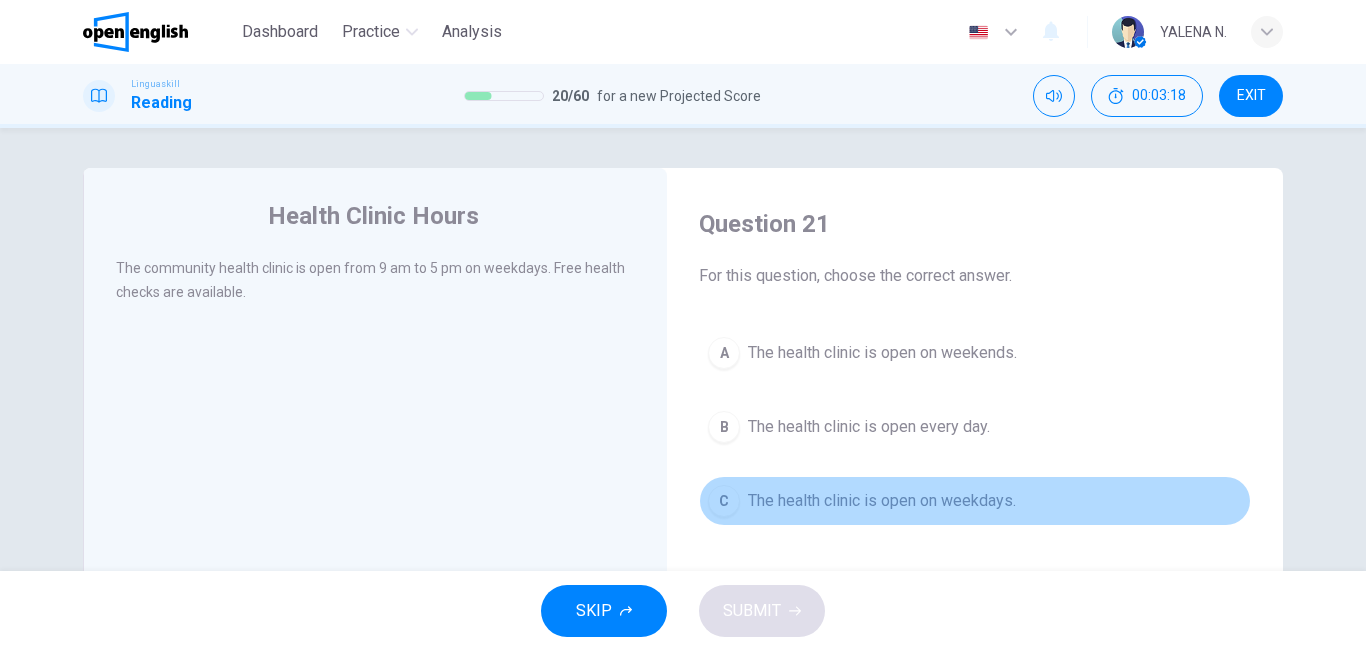 click on "The health clinic is open on weekdays." at bounding box center [882, 501] 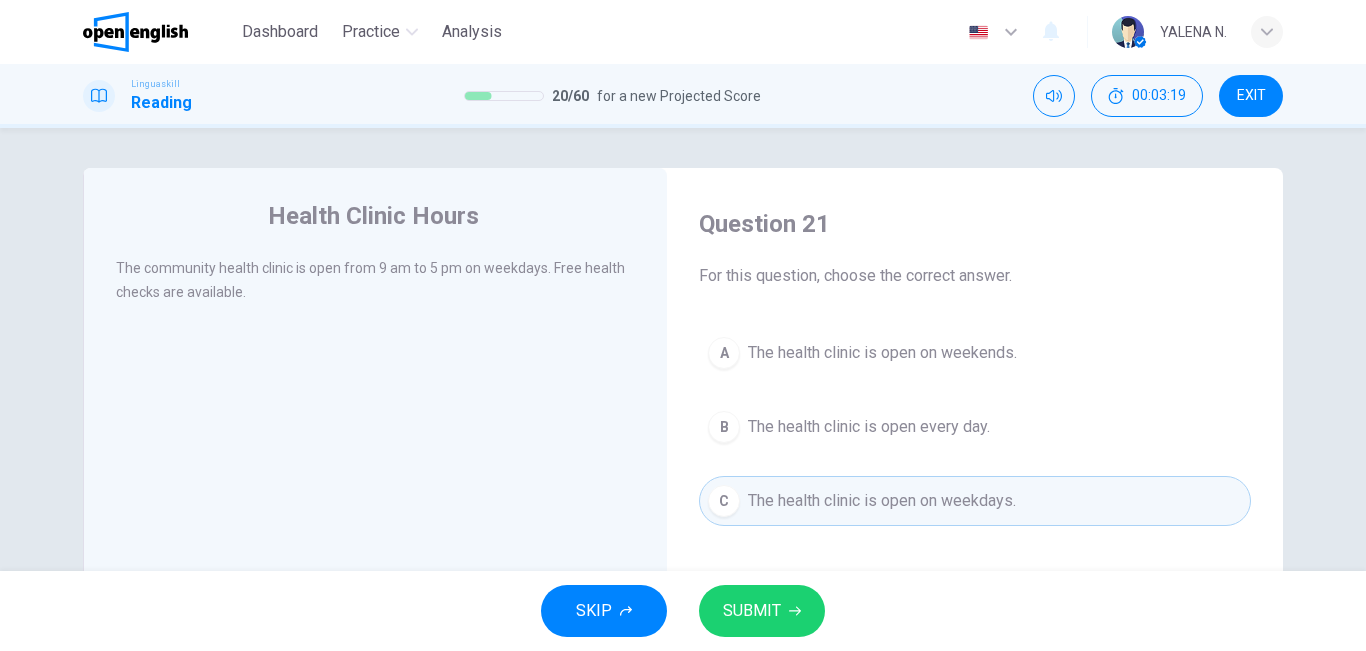 click on "SKIP SUBMIT" at bounding box center [683, 611] 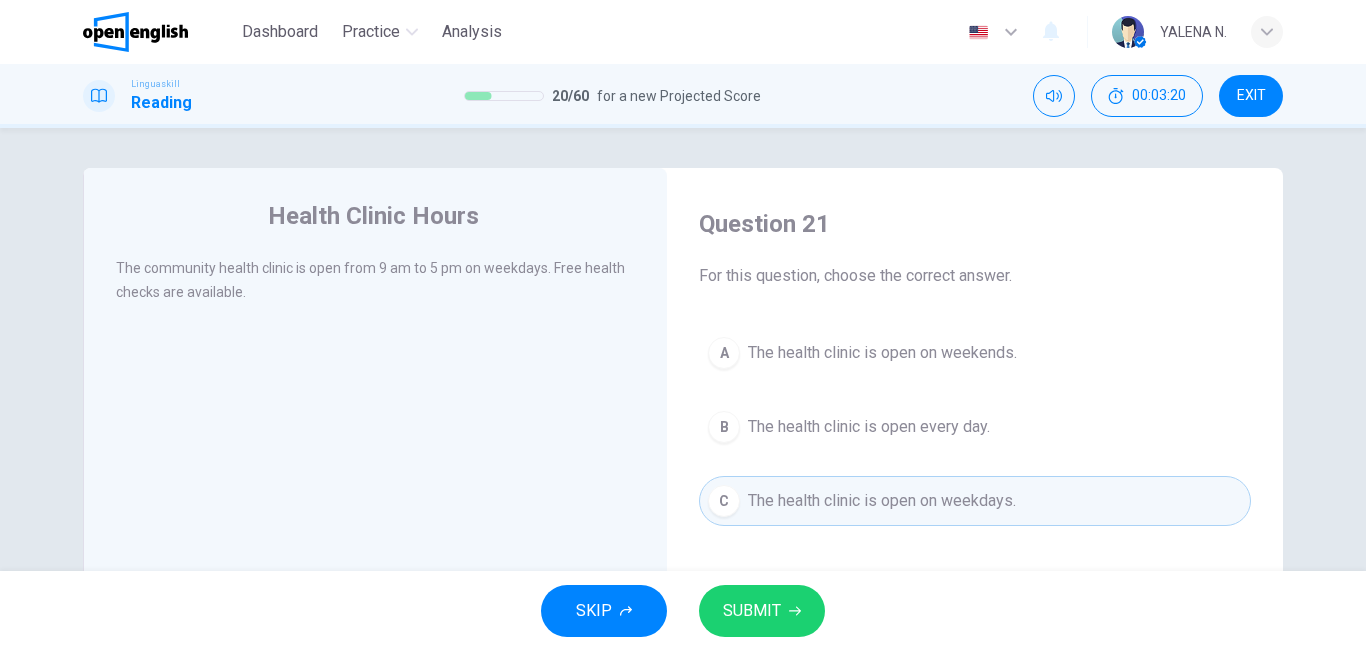 click on "SUBMIT" at bounding box center [762, 611] 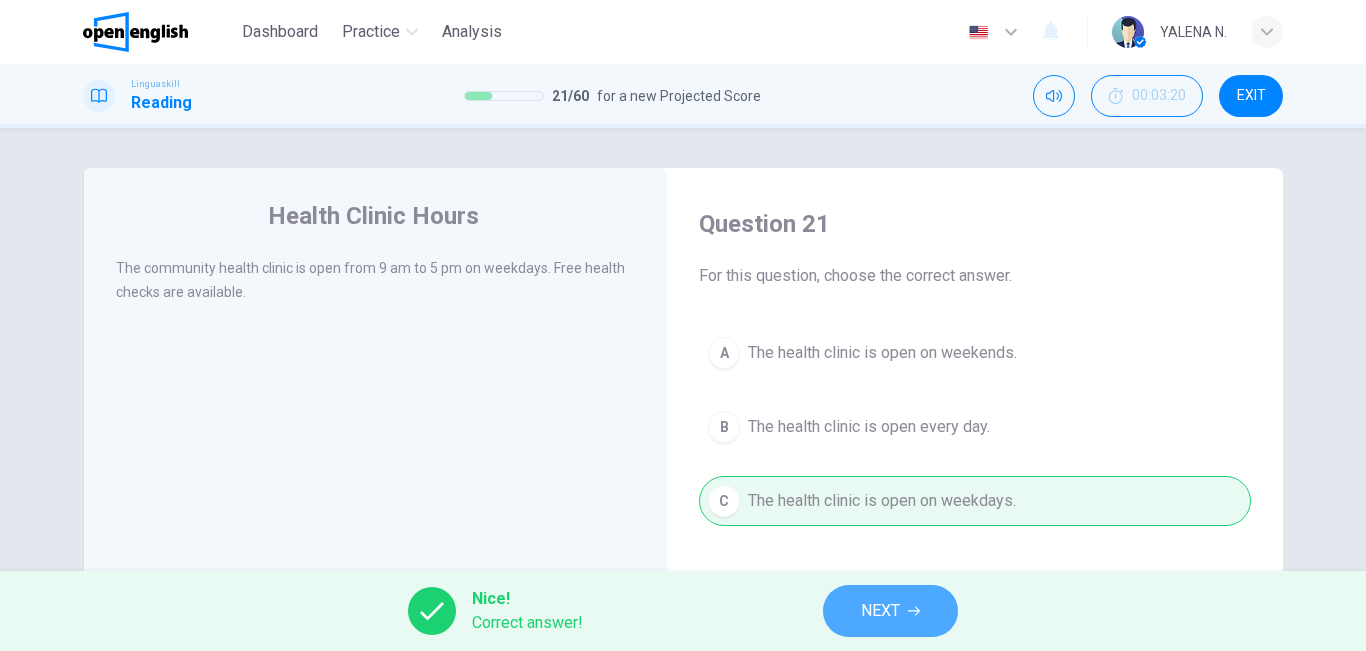 click on "NEXT" at bounding box center (890, 611) 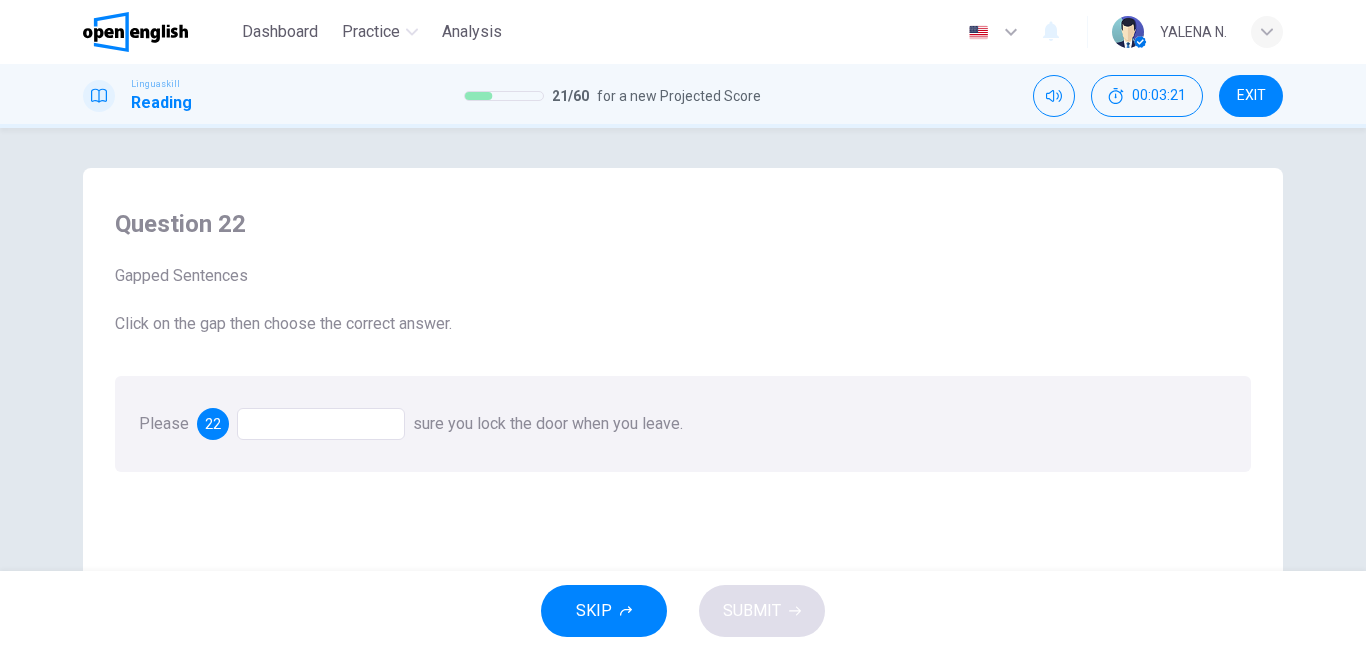 click at bounding box center (321, 424) 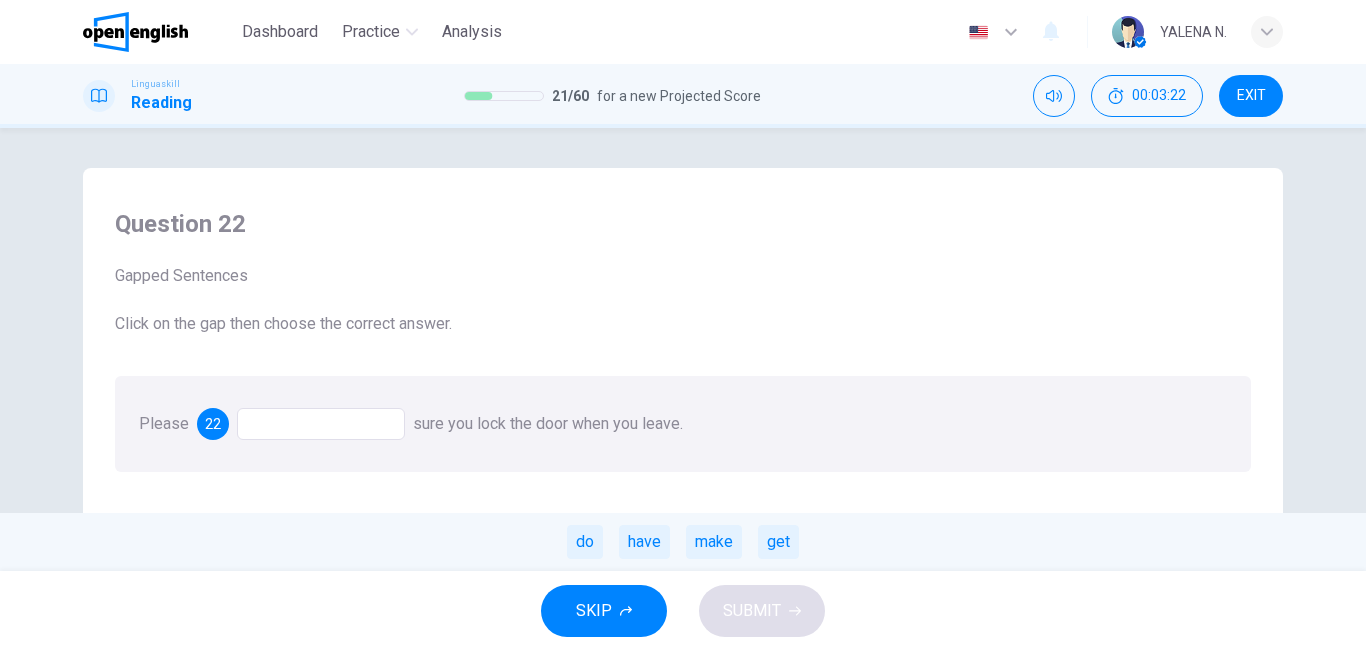 click at bounding box center (321, 424) 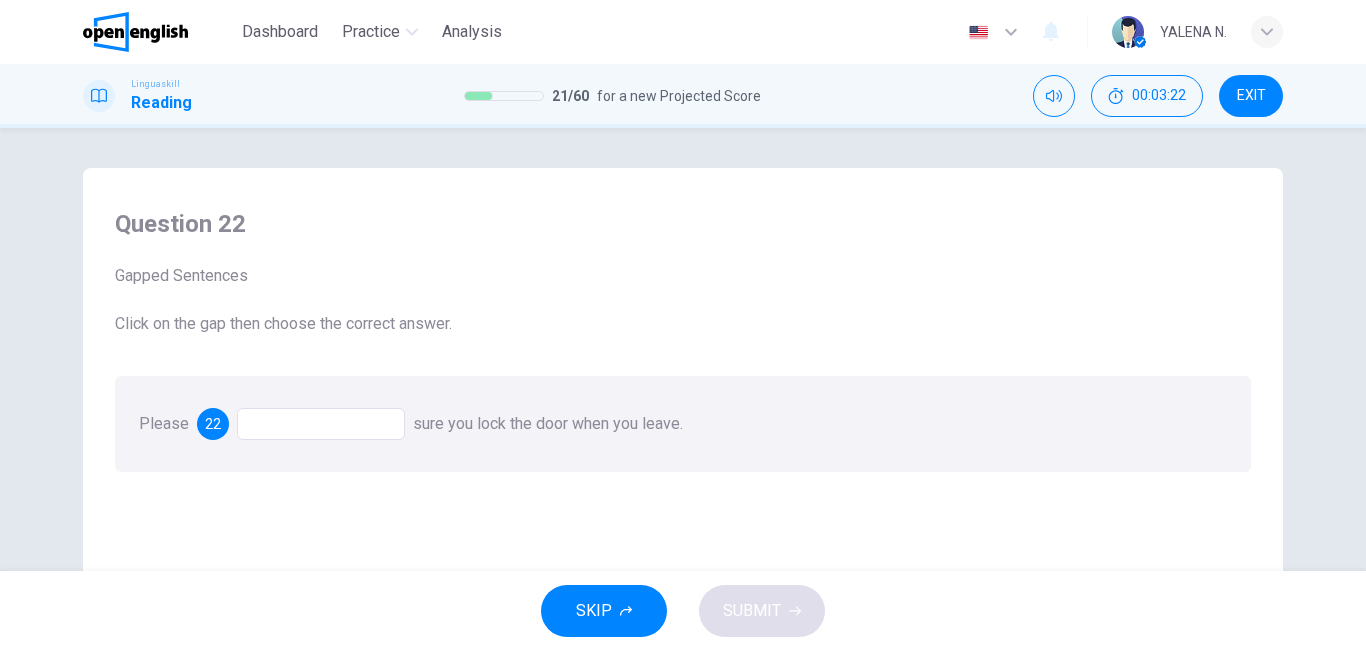 click at bounding box center [321, 424] 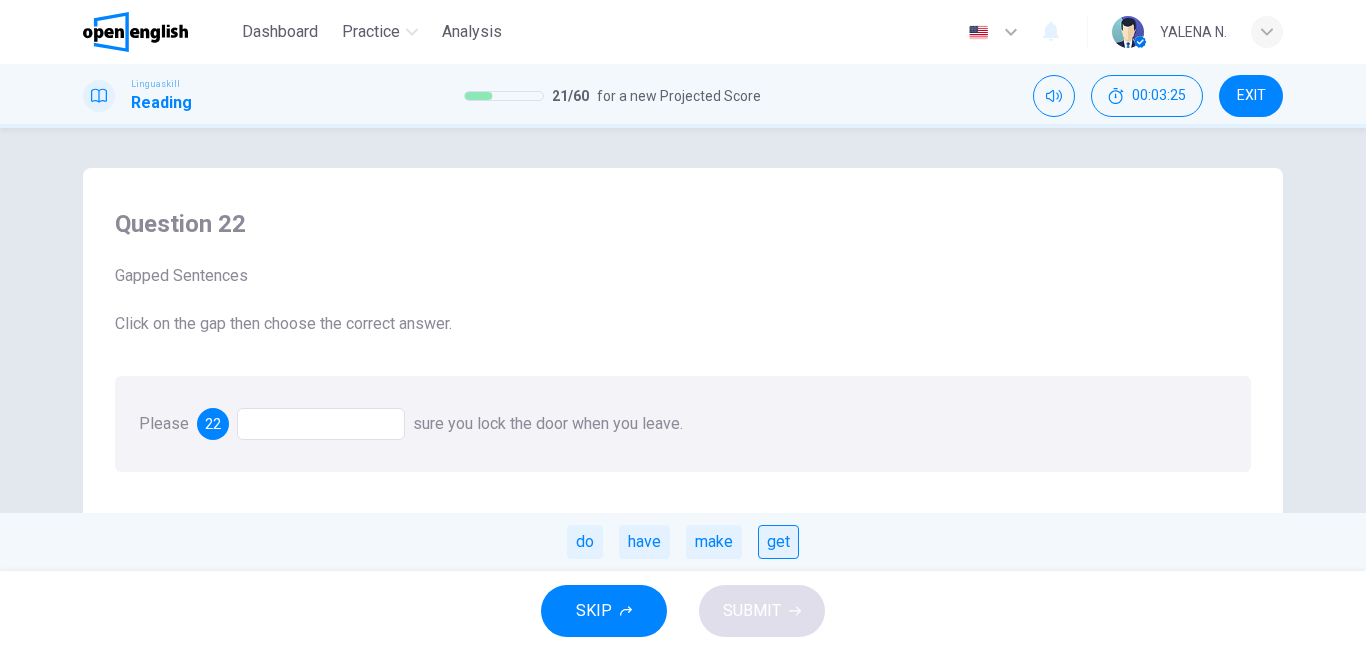 click on "get" at bounding box center (778, 542) 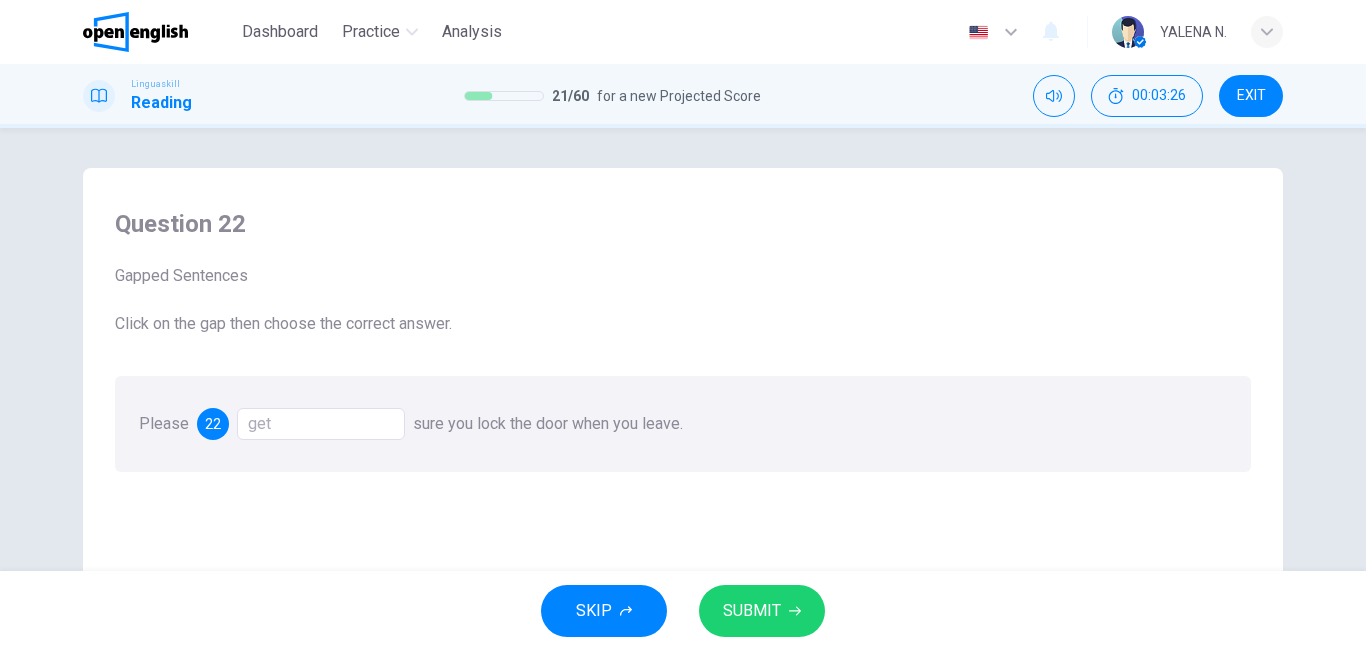 click on "SKIP SUBMIT" at bounding box center [683, 611] 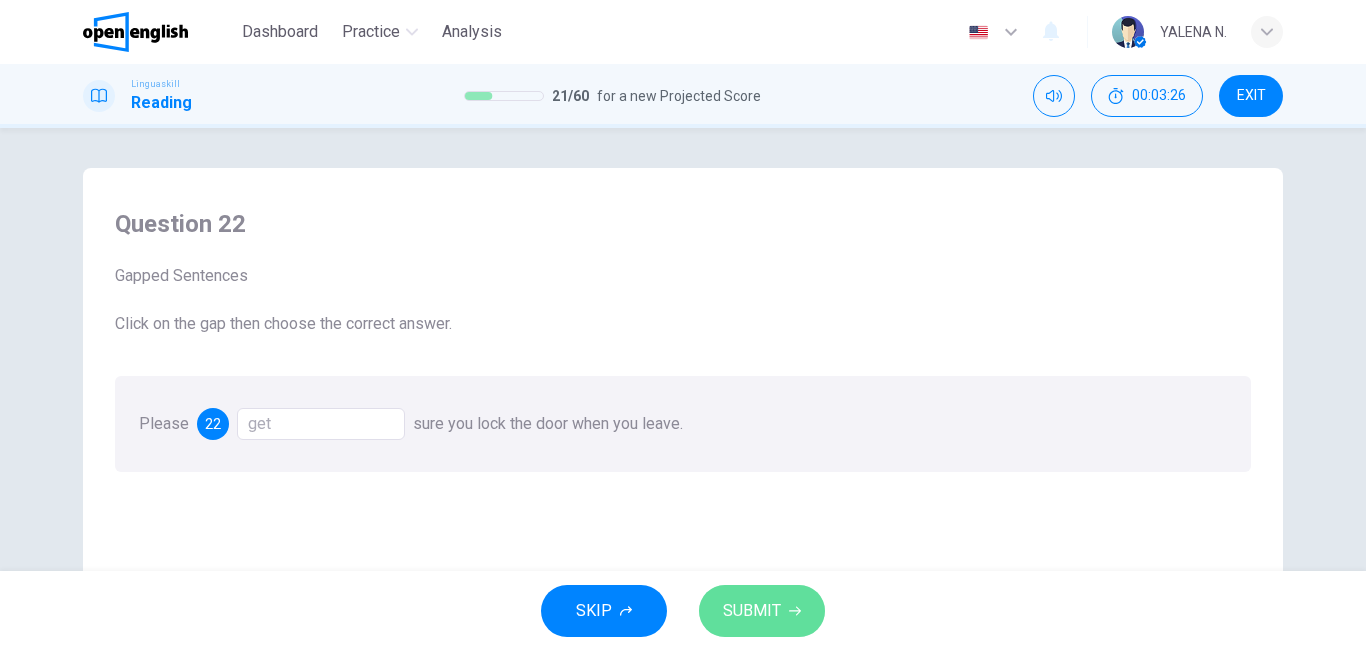 click on "SUBMIT" at bounding box center (762, 611) 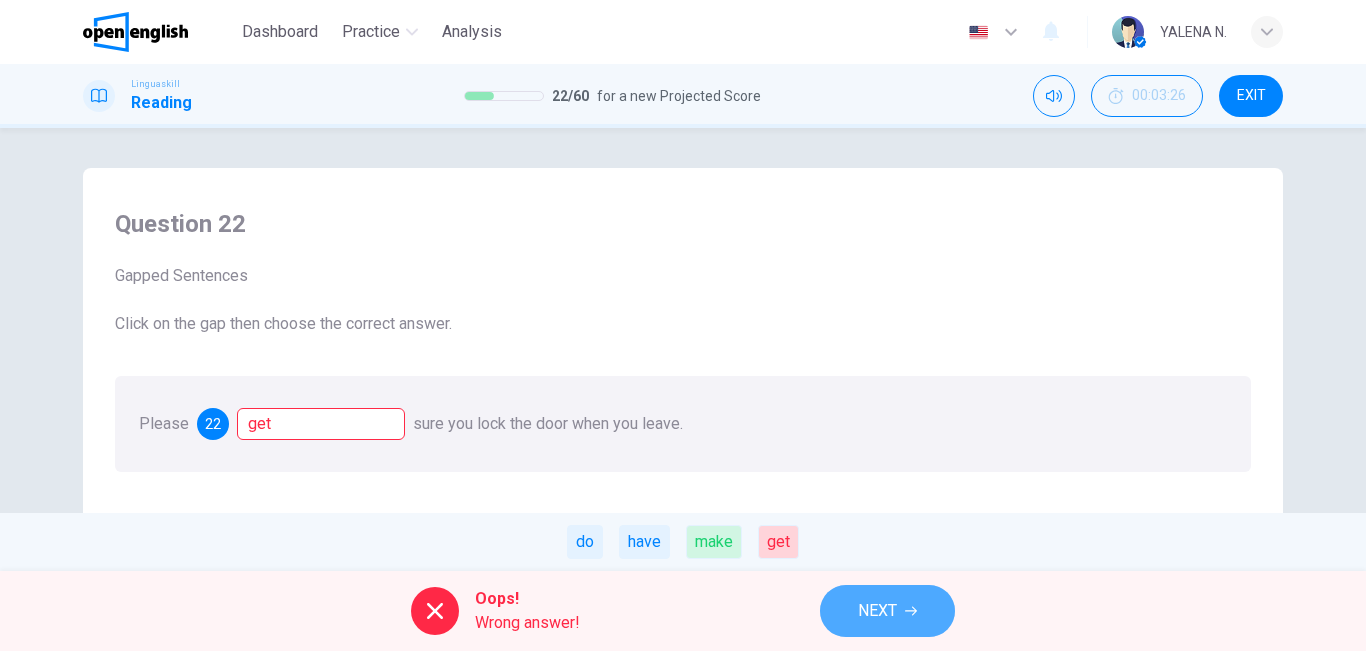 click on "NEXT" at bounding box center [887, 611] 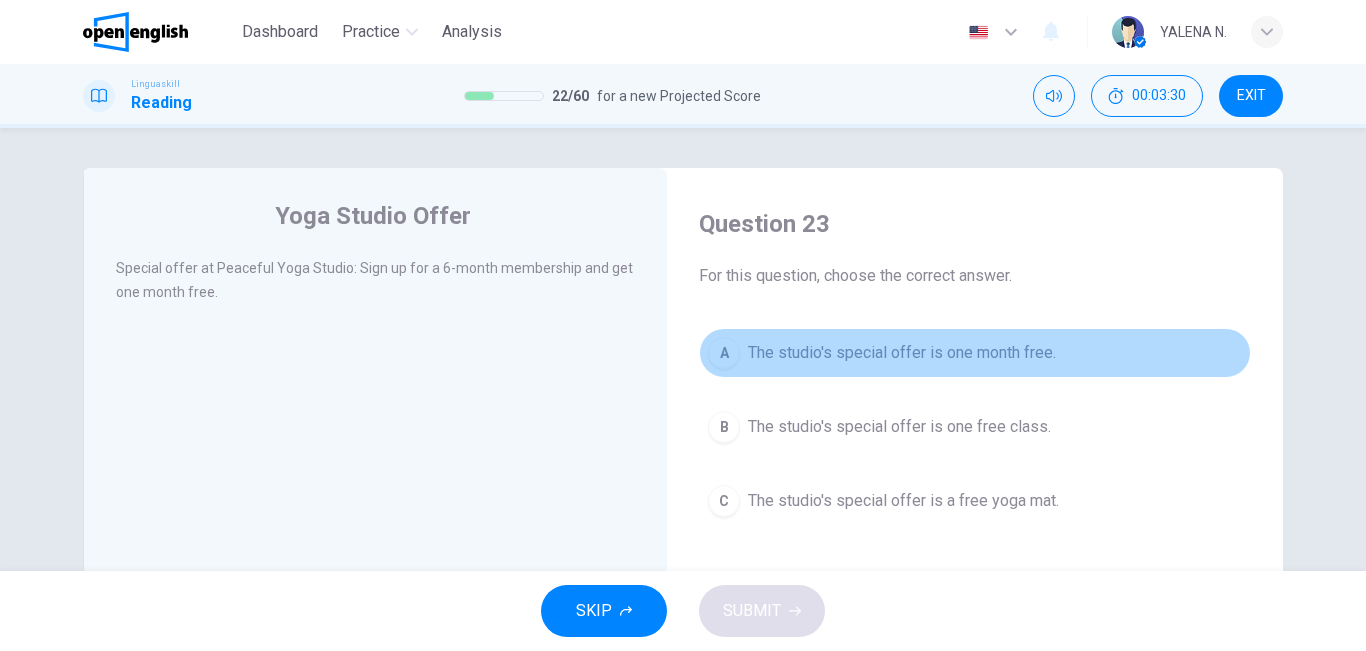 click on "A The studio's special offer is one month free." at bounding box center (975, 353) 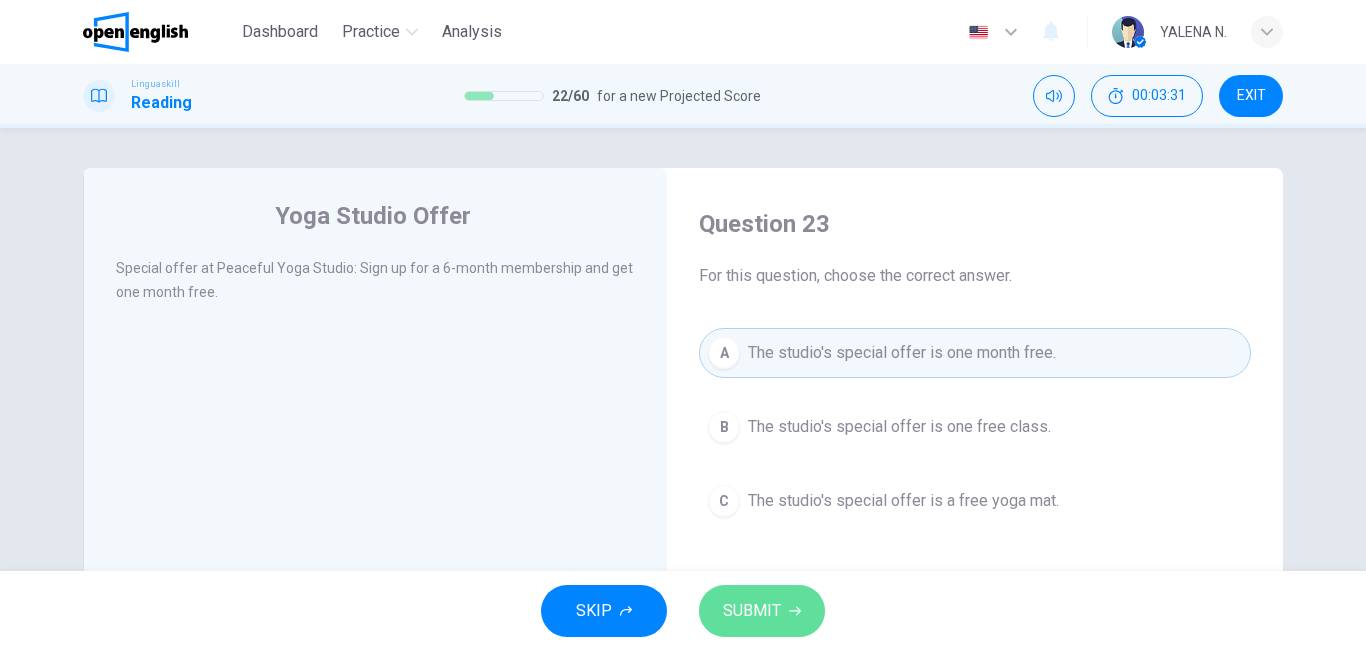 click on "SUBMIT" at bounding box center (762, 611) 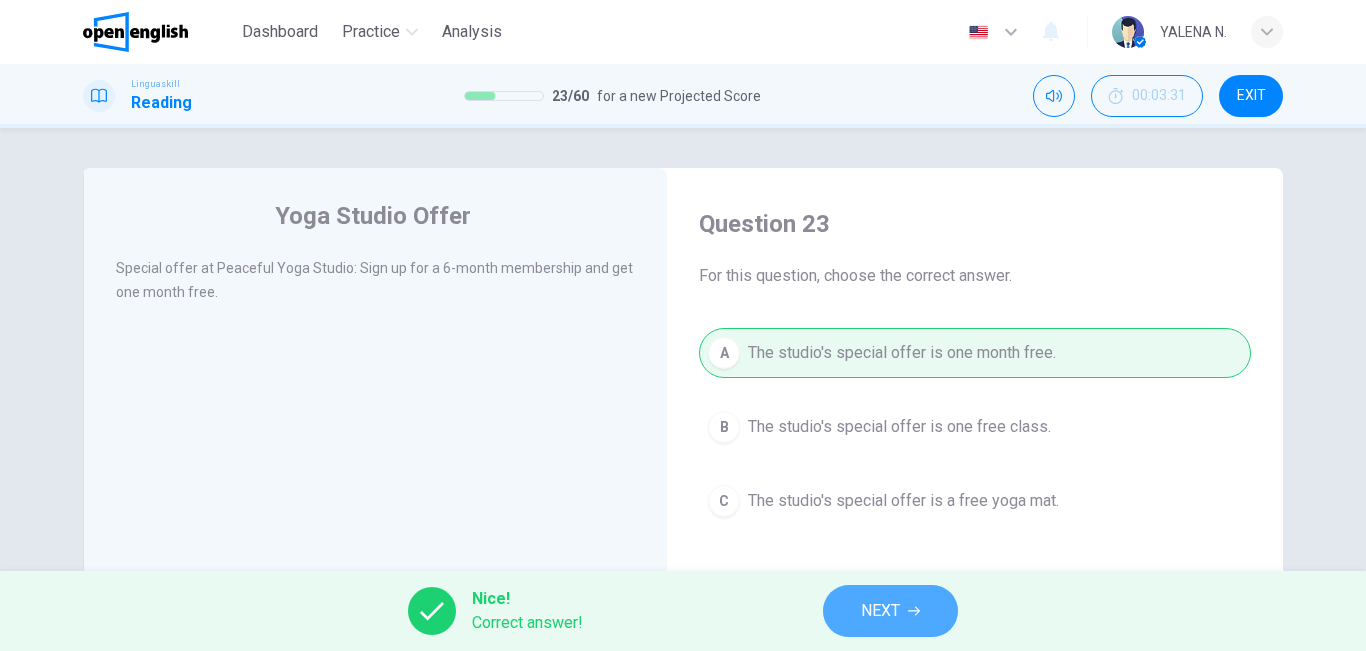 click on "NEXT" at bounding box center (890, 611) 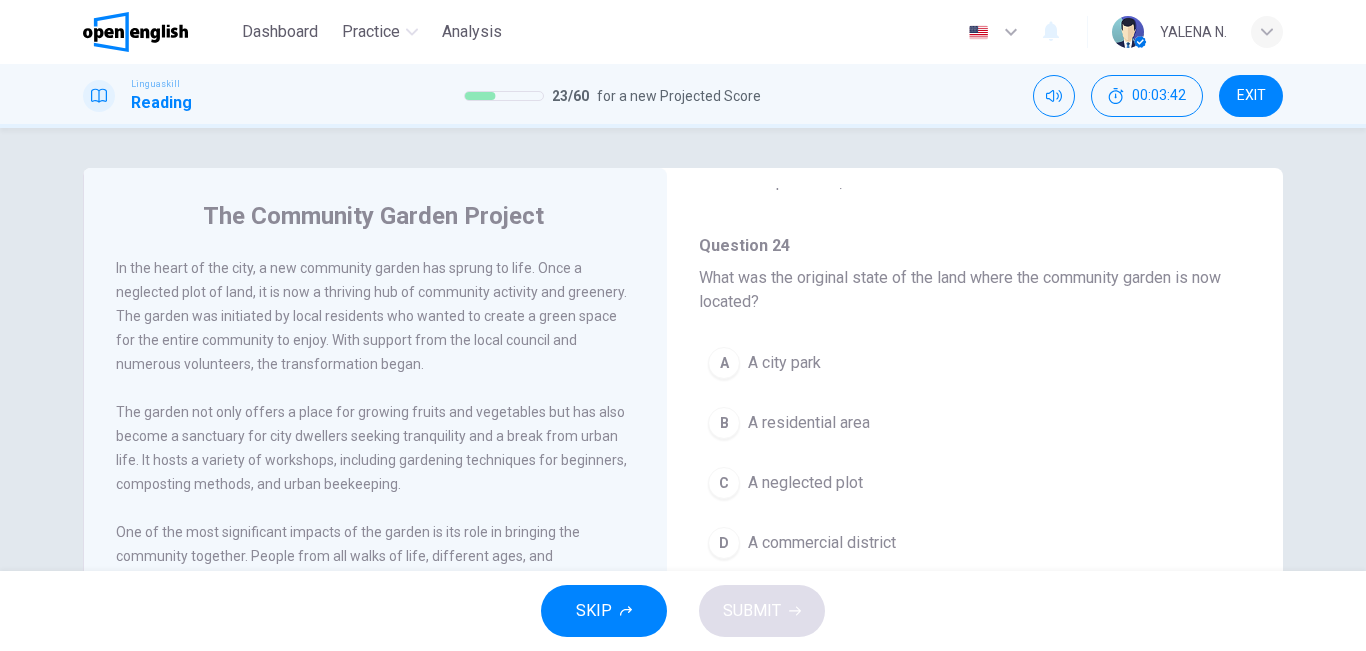scroll, scrollTop: 109, scrollLeft: 0, axis: vertical 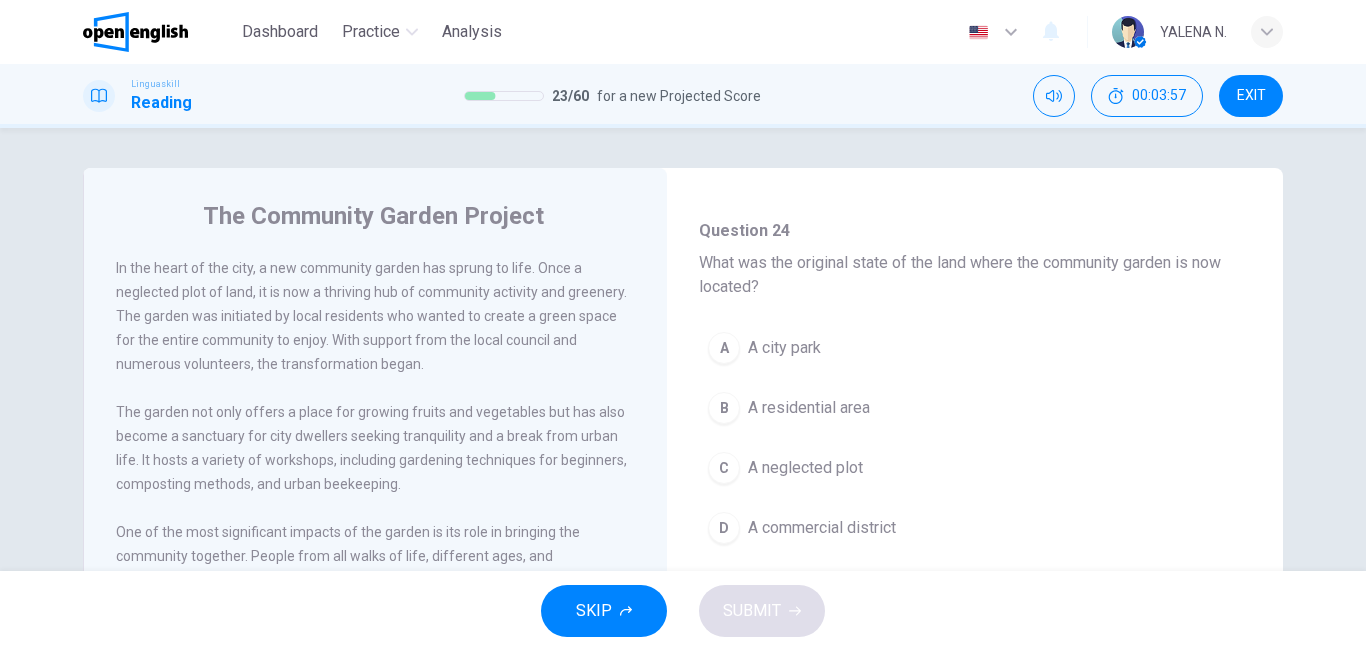 click on "A city park" at bounding box center (784, 348) 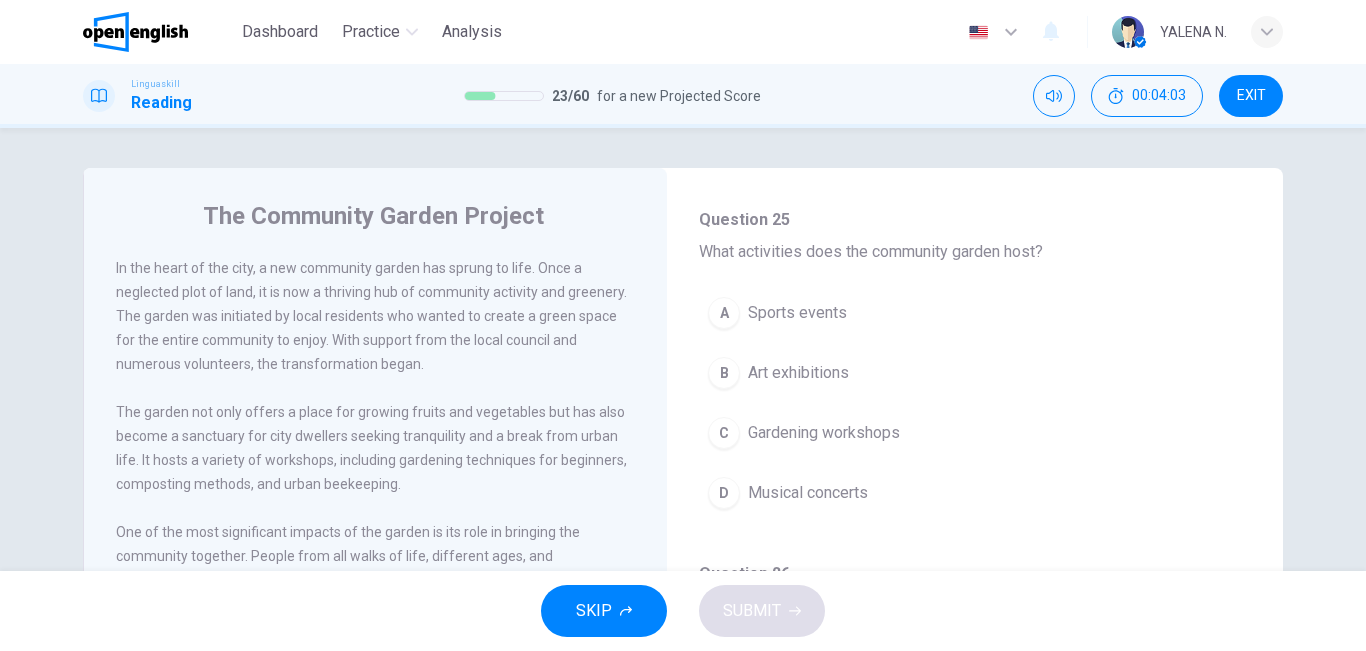 scroll, scrollTop: 510, scrollLeft: 0, axis: vertical 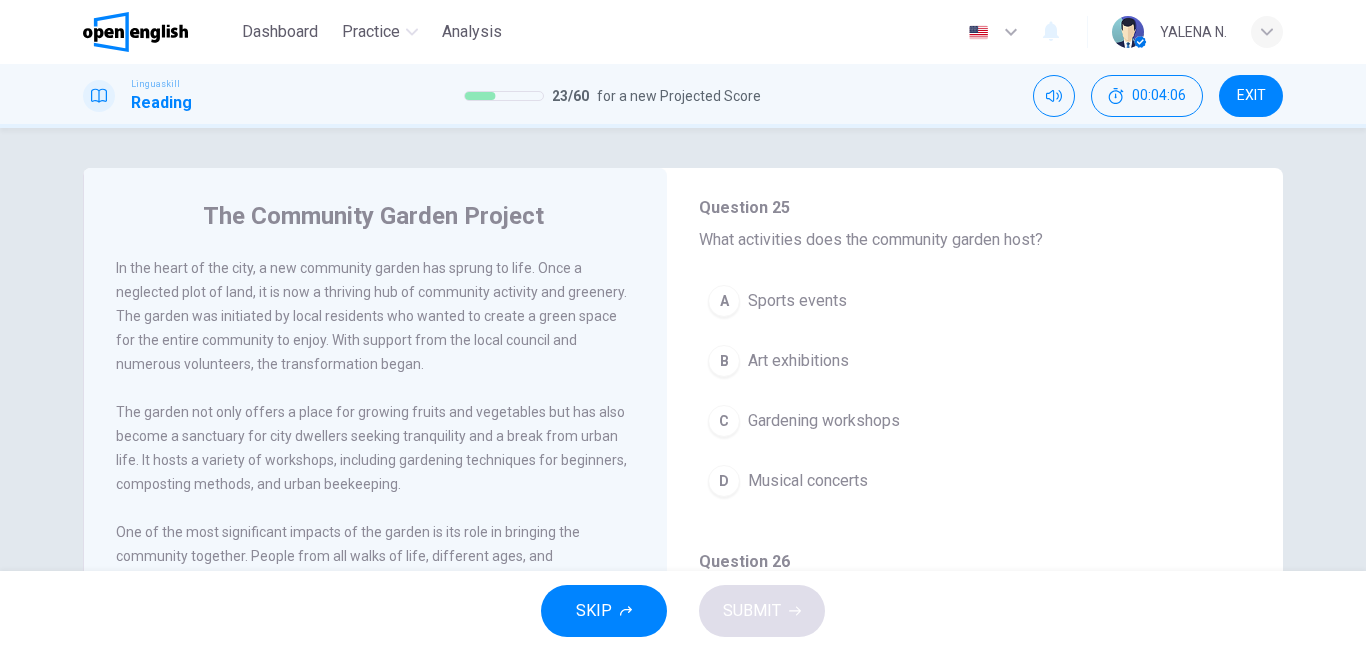 click on "Gardening workshops" at bounding box center (824, 421) 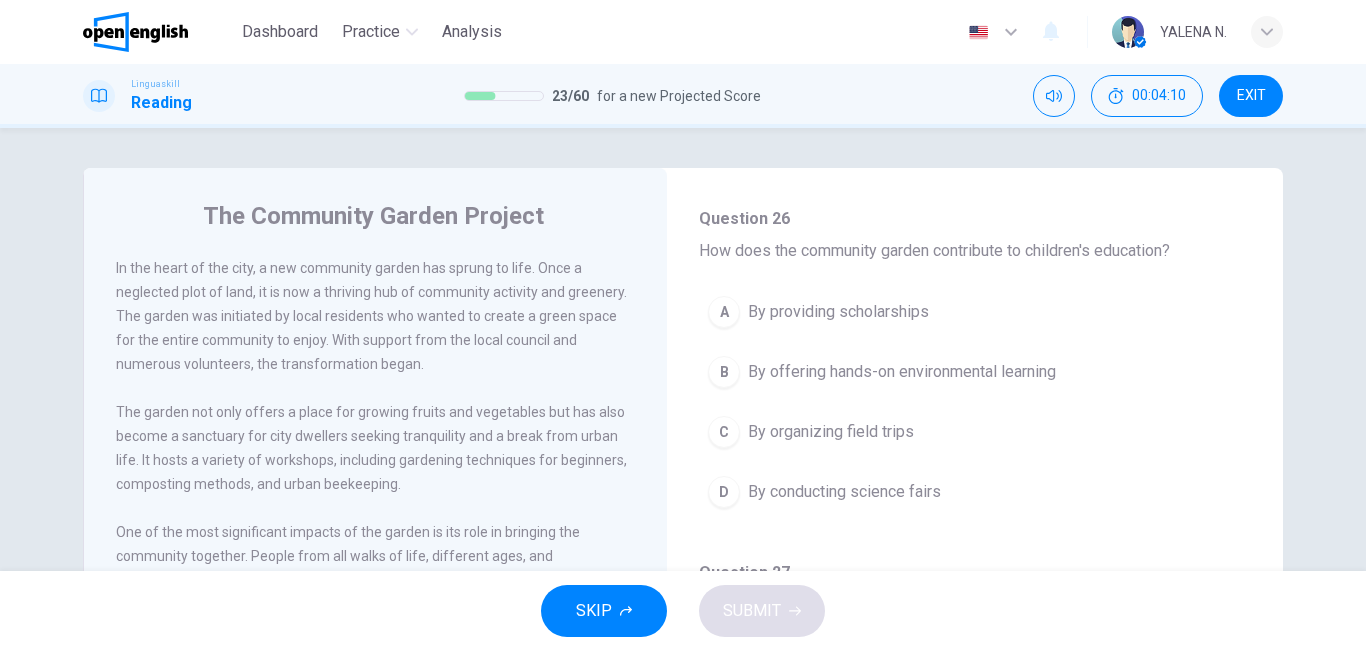 scroll, scrollTop: 868, scrollLeft: 0, axis: vertical 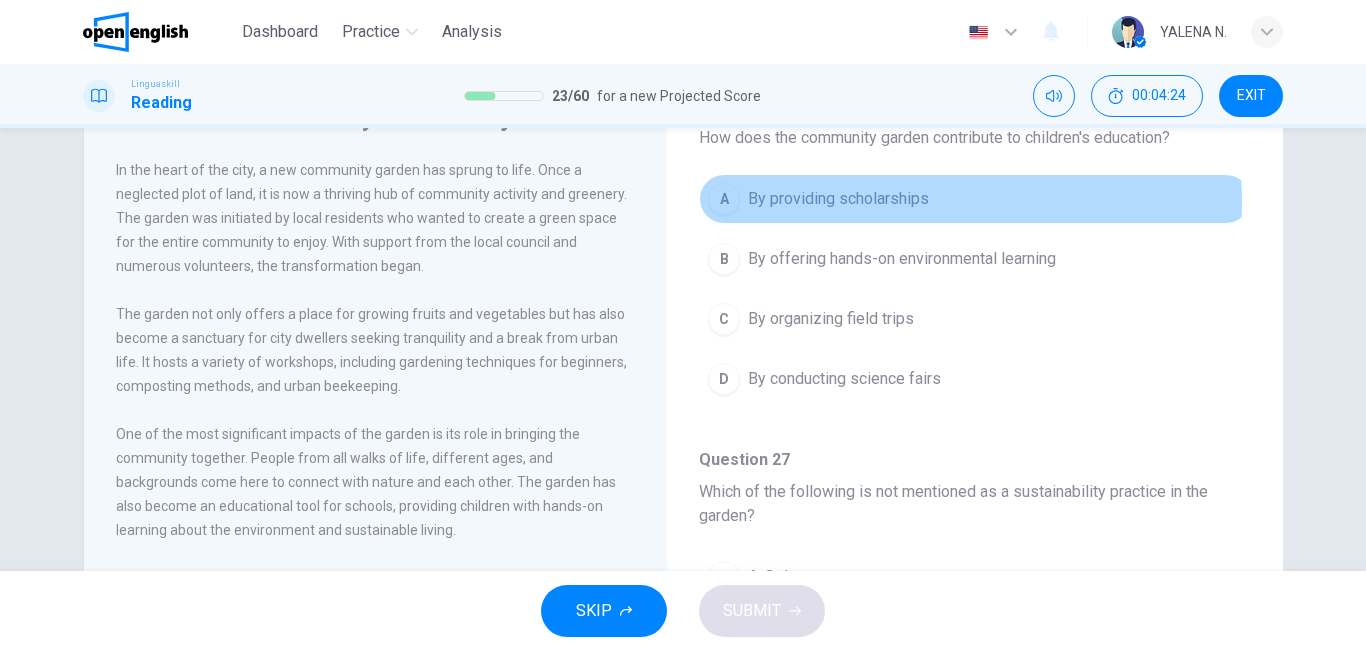 click on "By providing scholarships" at bounding box center [838, 199] 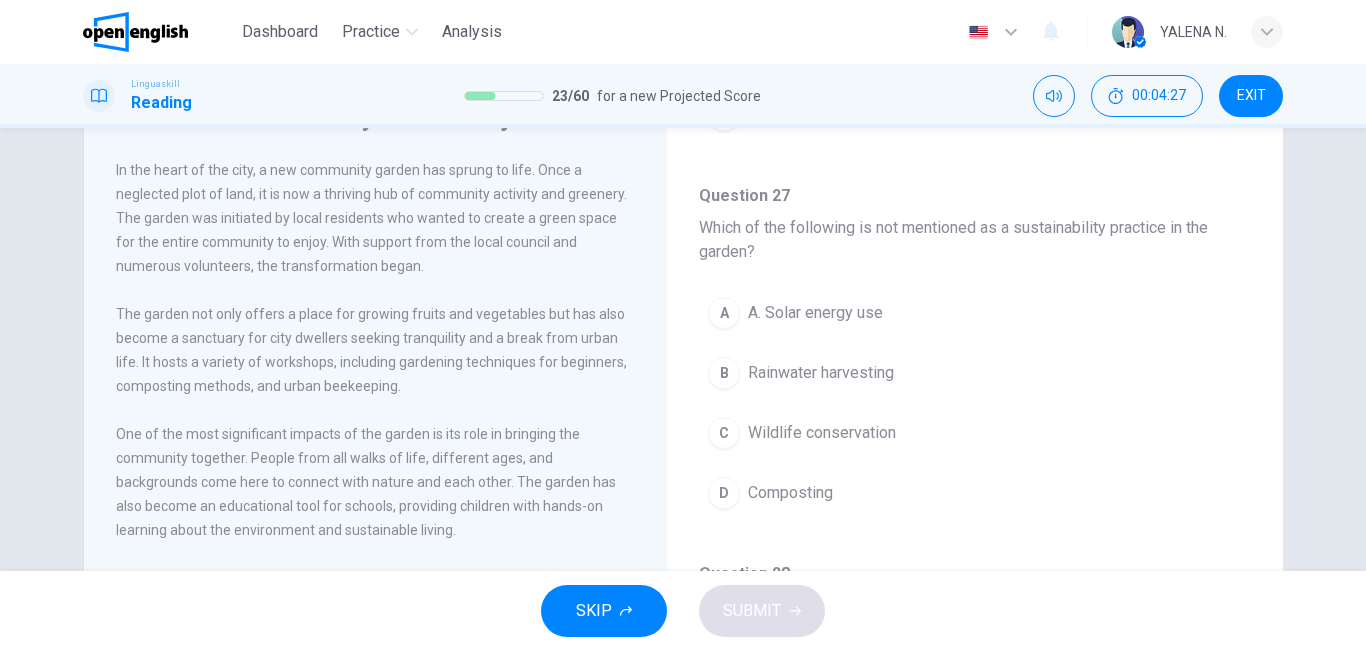scroll, scrollTop: 1165, scrollLeft: 0, axis: vertical 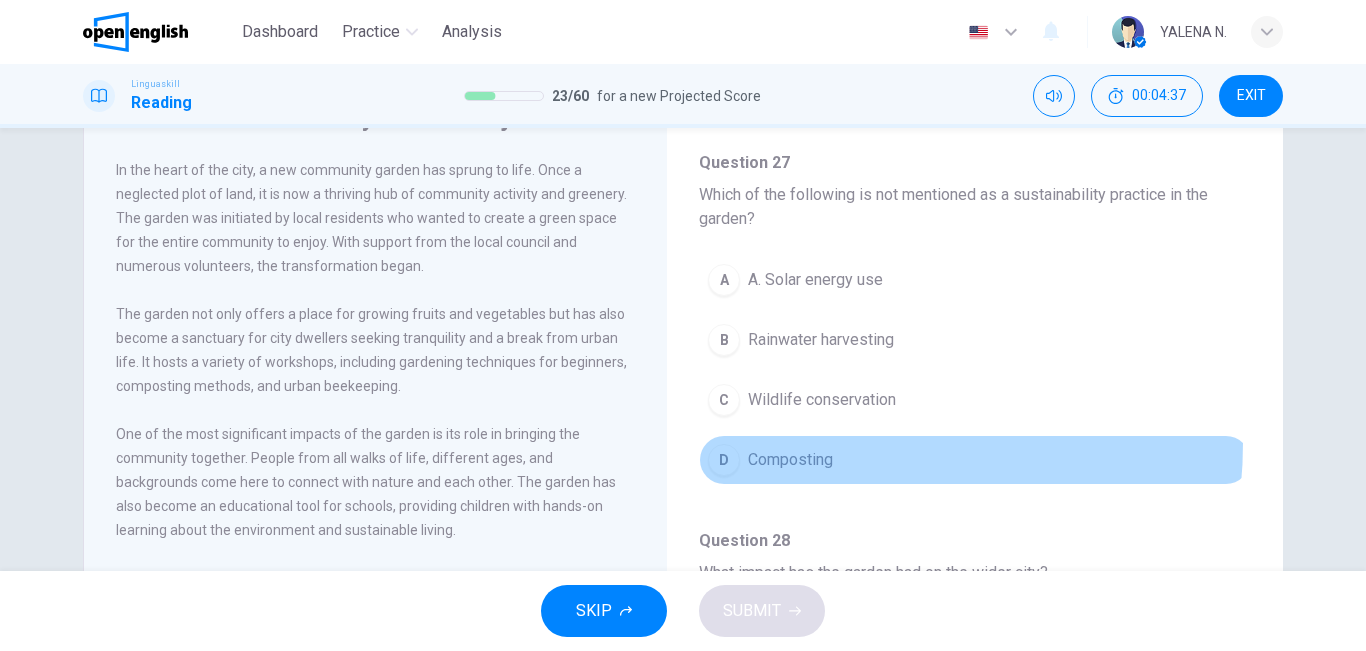 click on "D Composting" at bounding box center (975, 460) 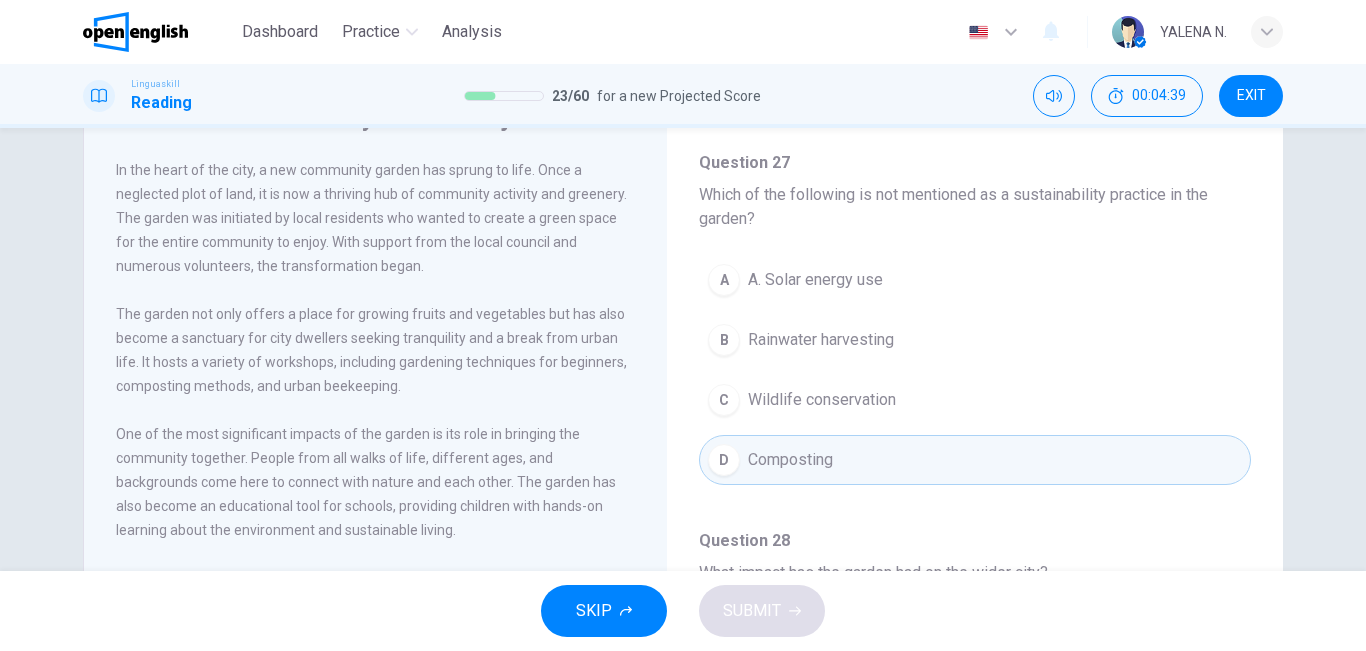 scroll, scrollTop: 1299, scrollLeft: 0, axis: vertical 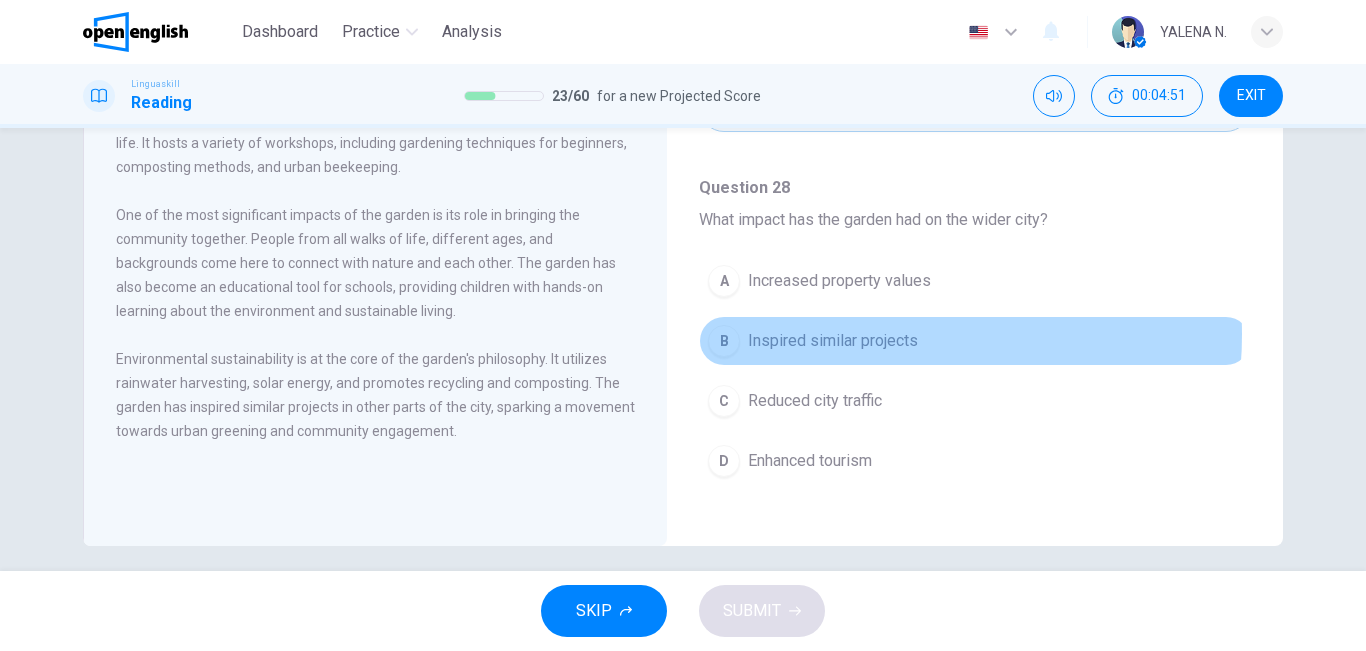 click on "Inspired similar projects" at bounding box center [833, 341] 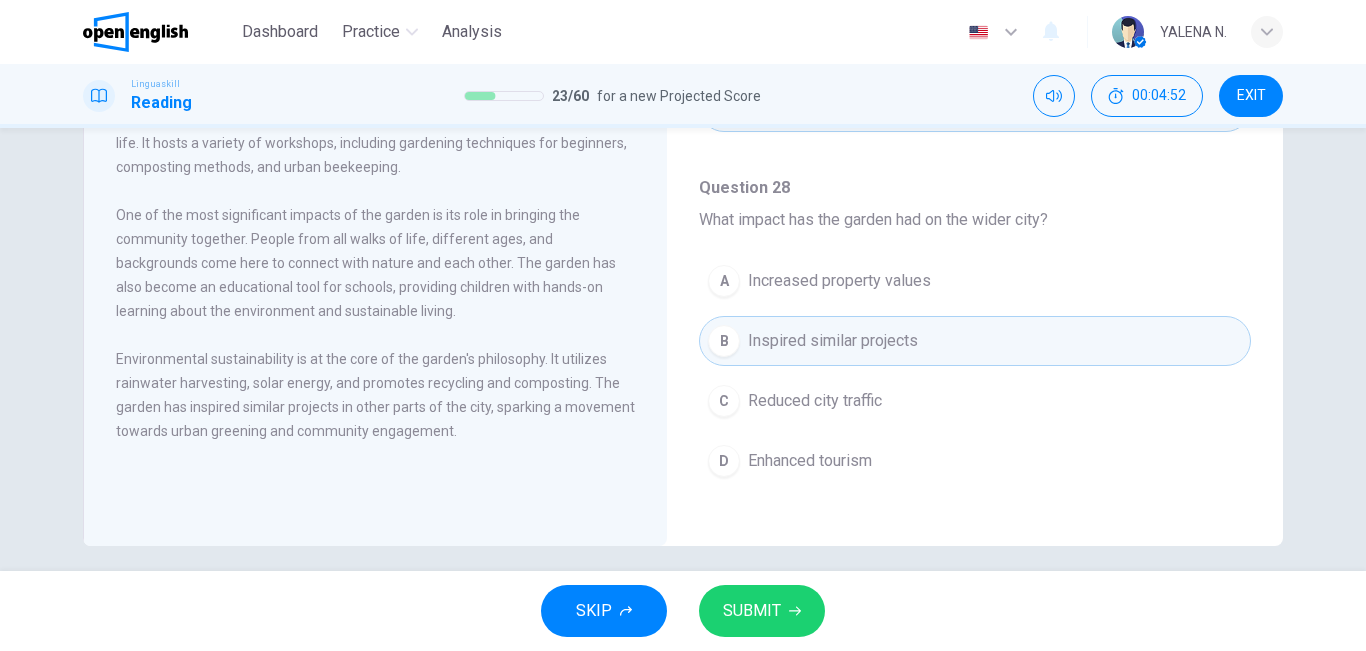 click on "SUBMIT" at bounding box center [762, 611] 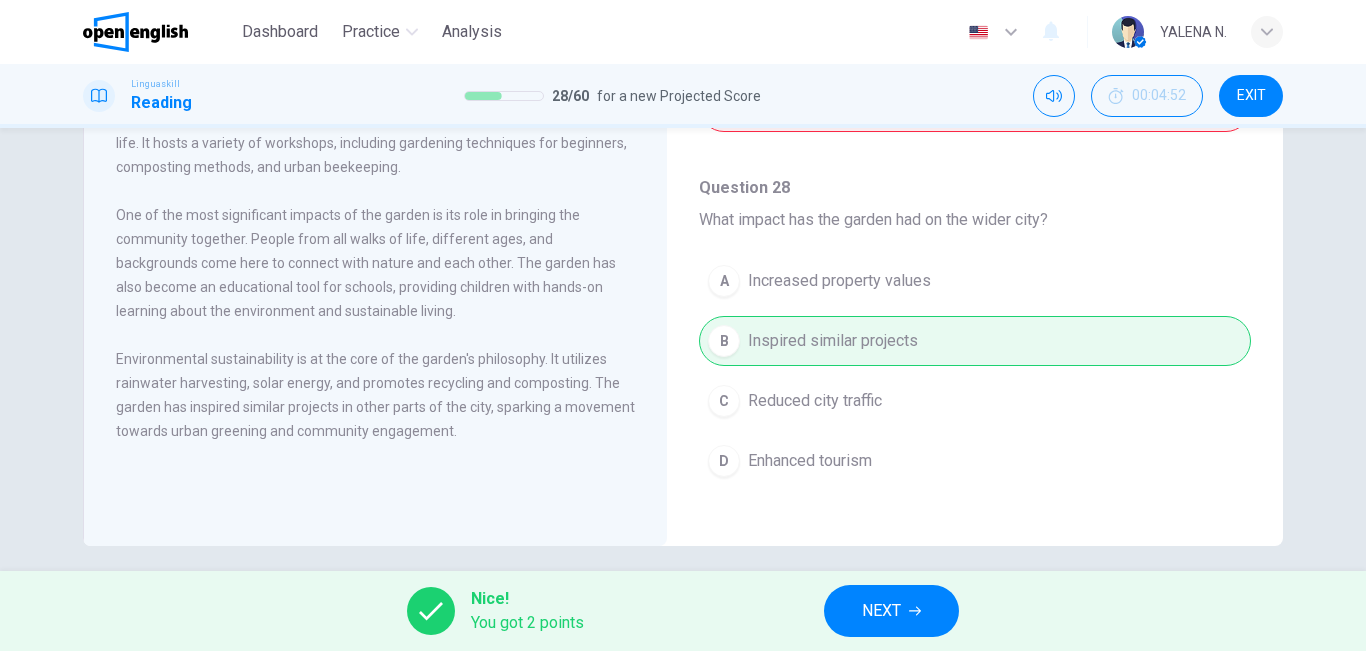 click on "NEXT" at bounding box center [891, 611] 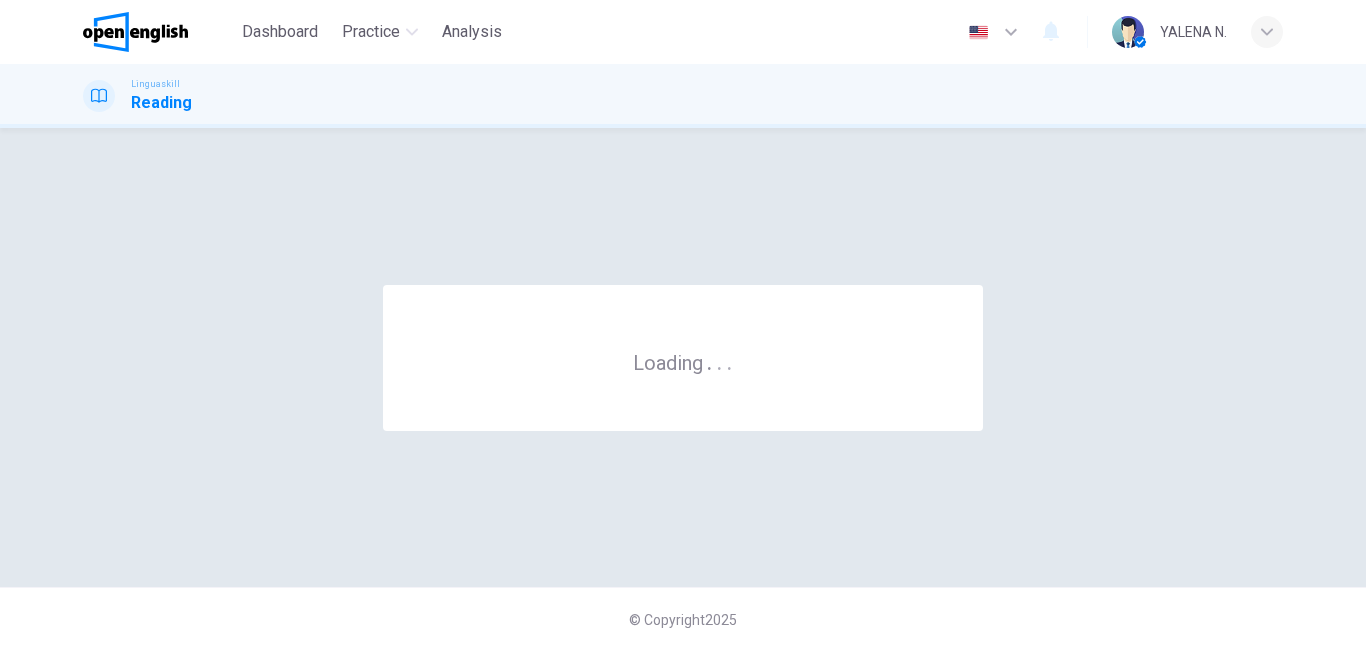 scroll, scrollTop: 0, scrollLeft: 0, axis: both 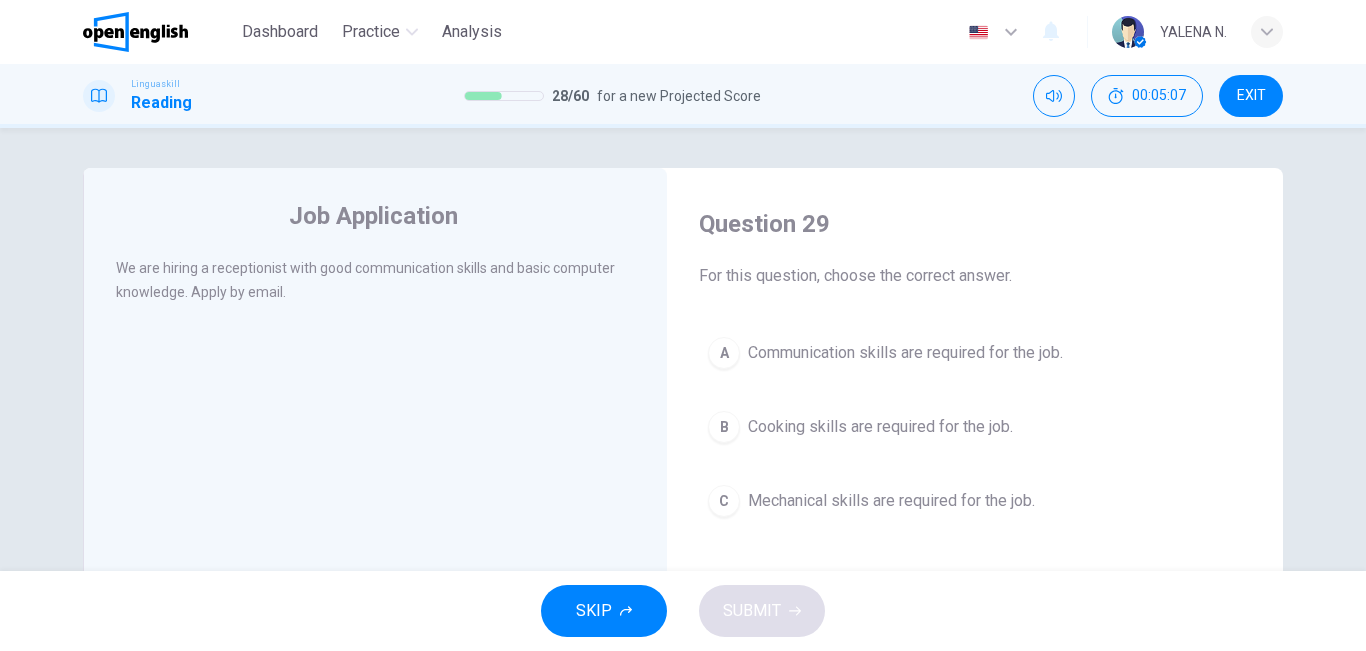 click on "Communication skills are required for the job." at bounding box center [905, 353] 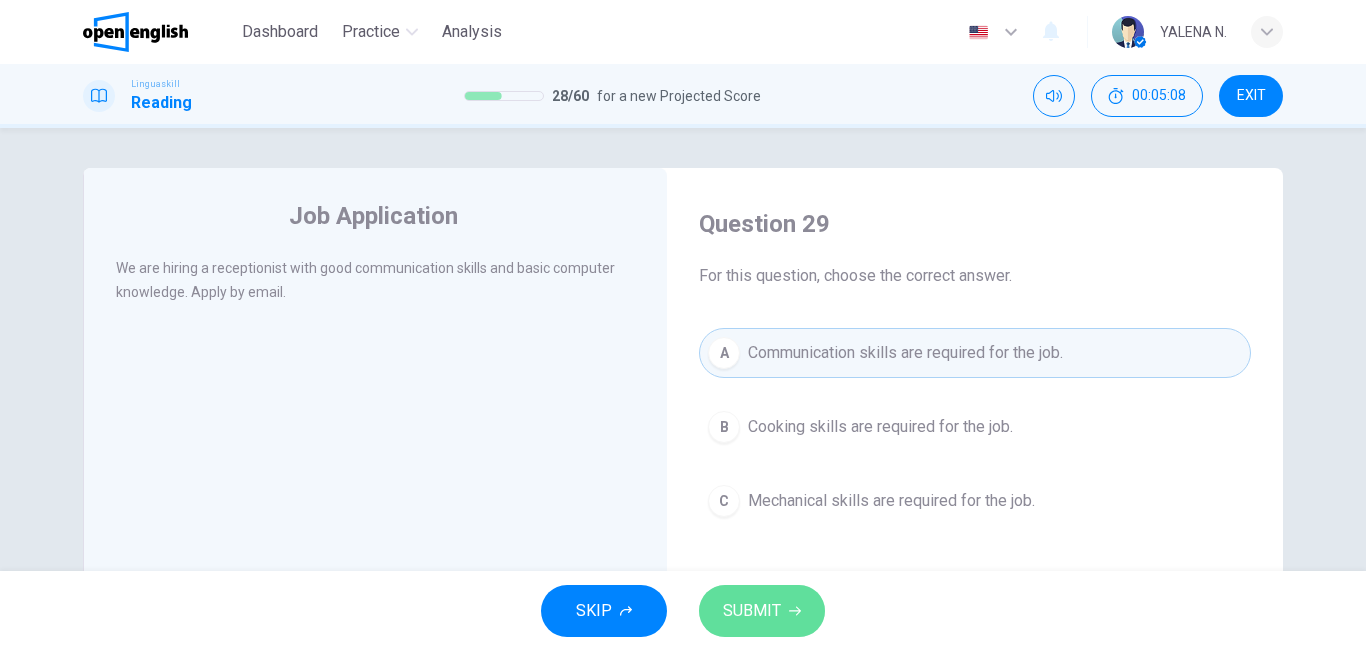 click on "SUBMIT" at bounding box center [762, 611] 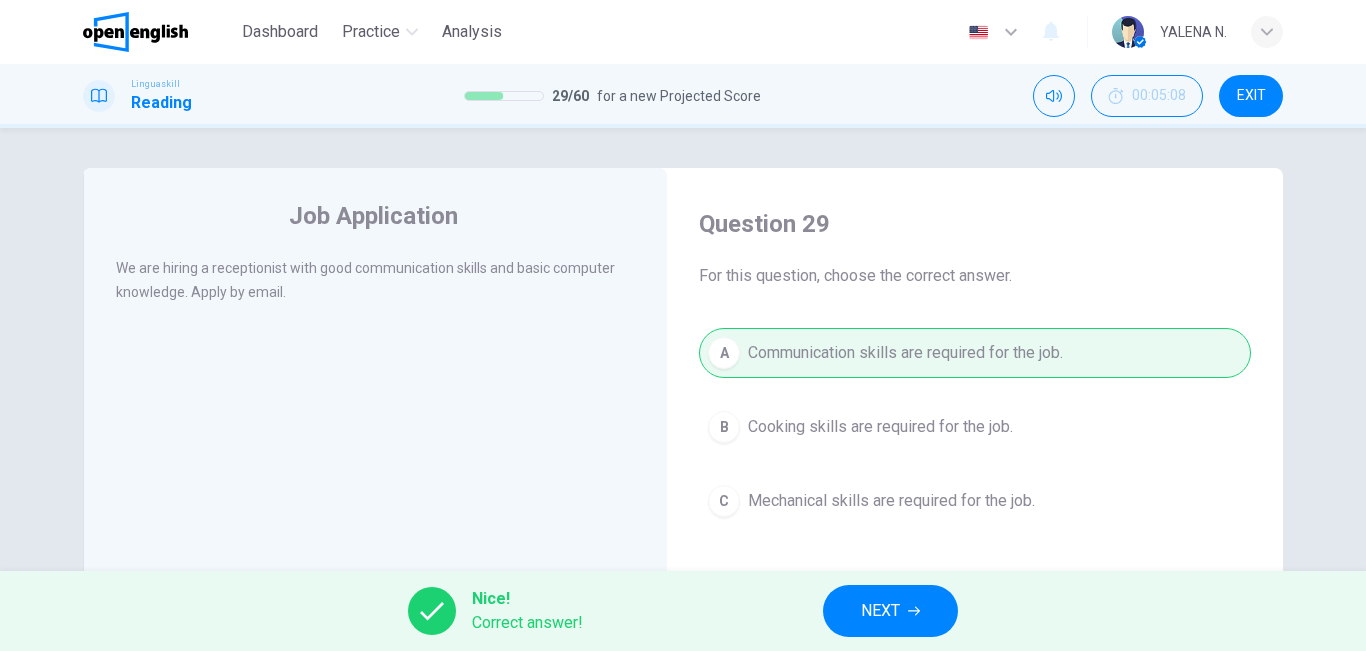 click on "NEXT" at bounding box center [880, 611] 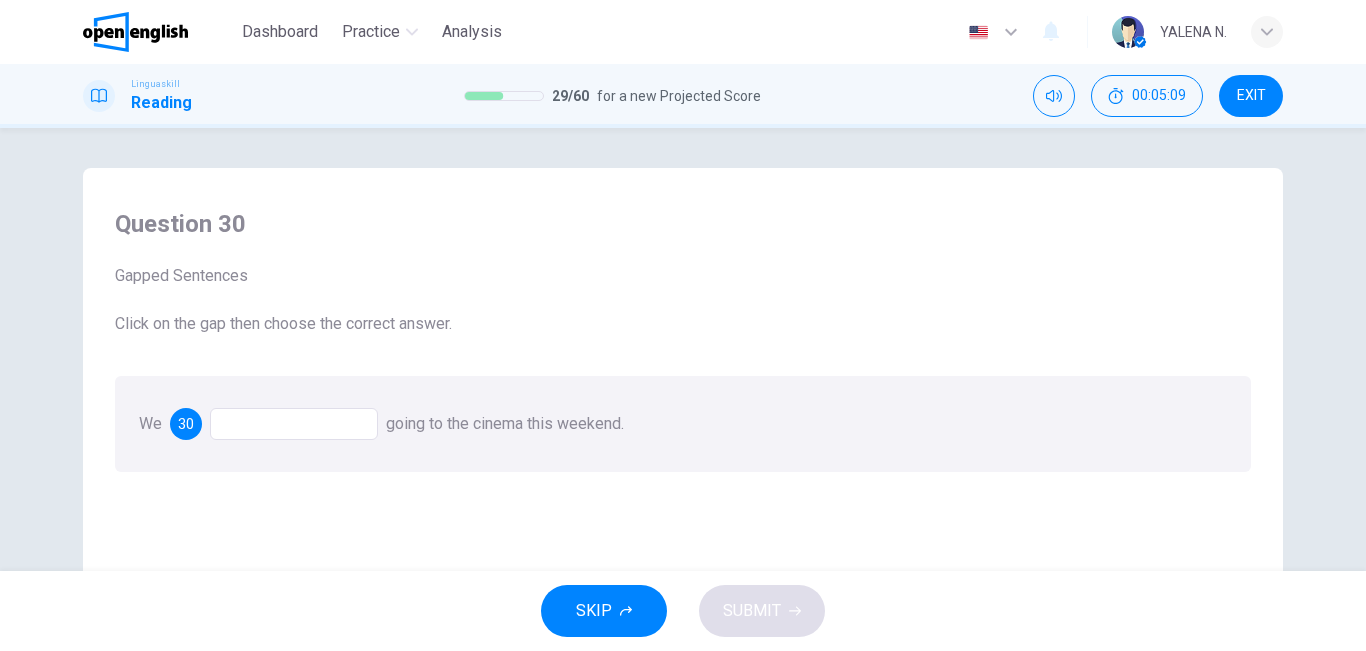 click at bounding box center (294, 424) 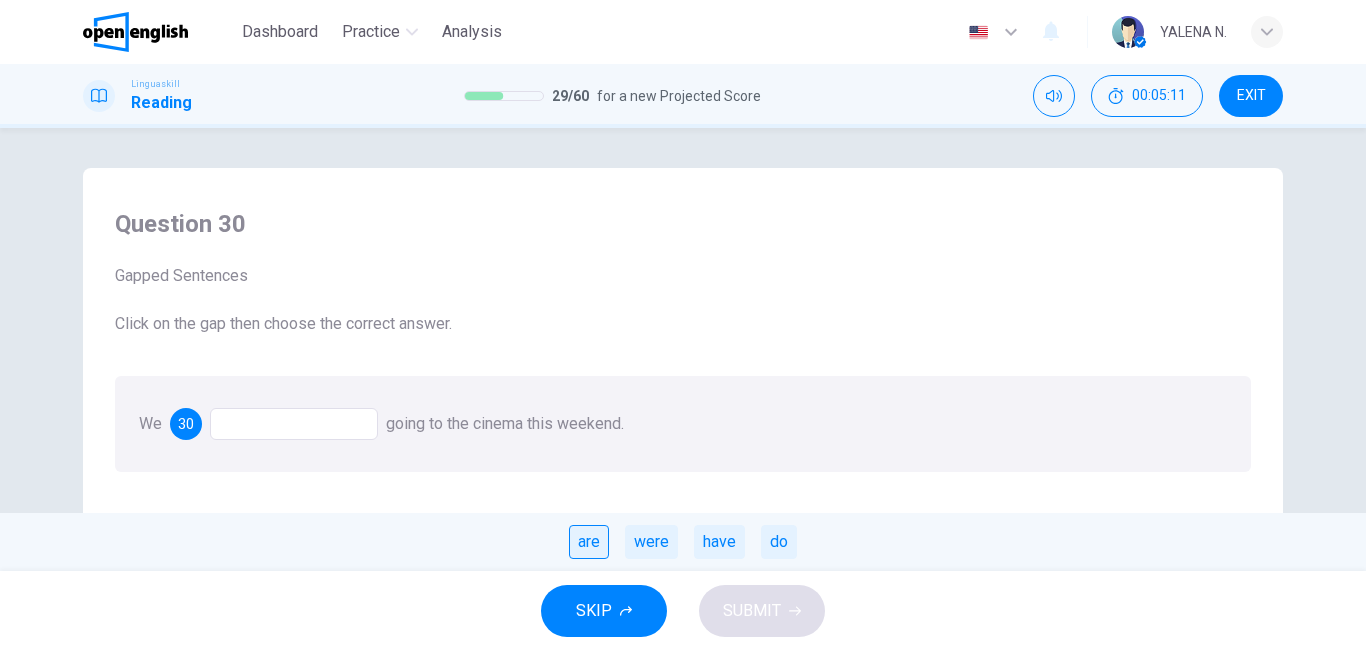 click on "are" at bounding box center [589, 542] 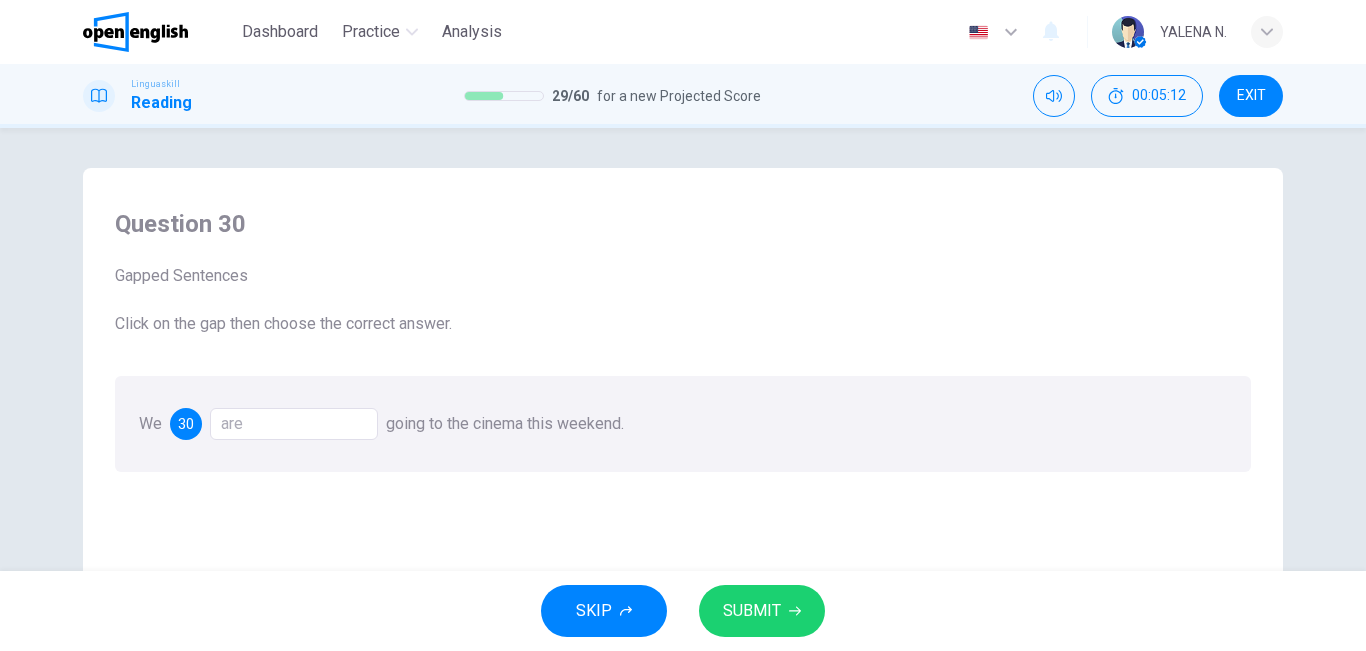 click on "SKIP SUBMIT" at bounding box center [683, 611] 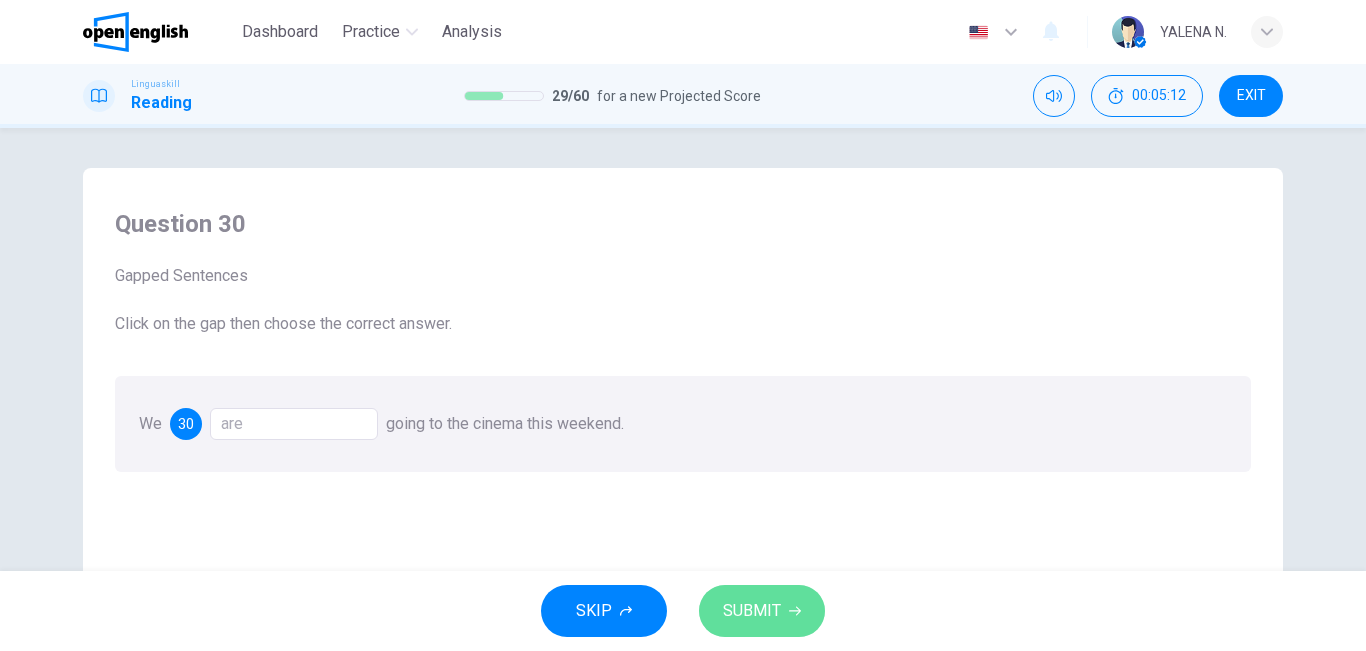 click on "SUBMIT" at bounding box center [752, 611] 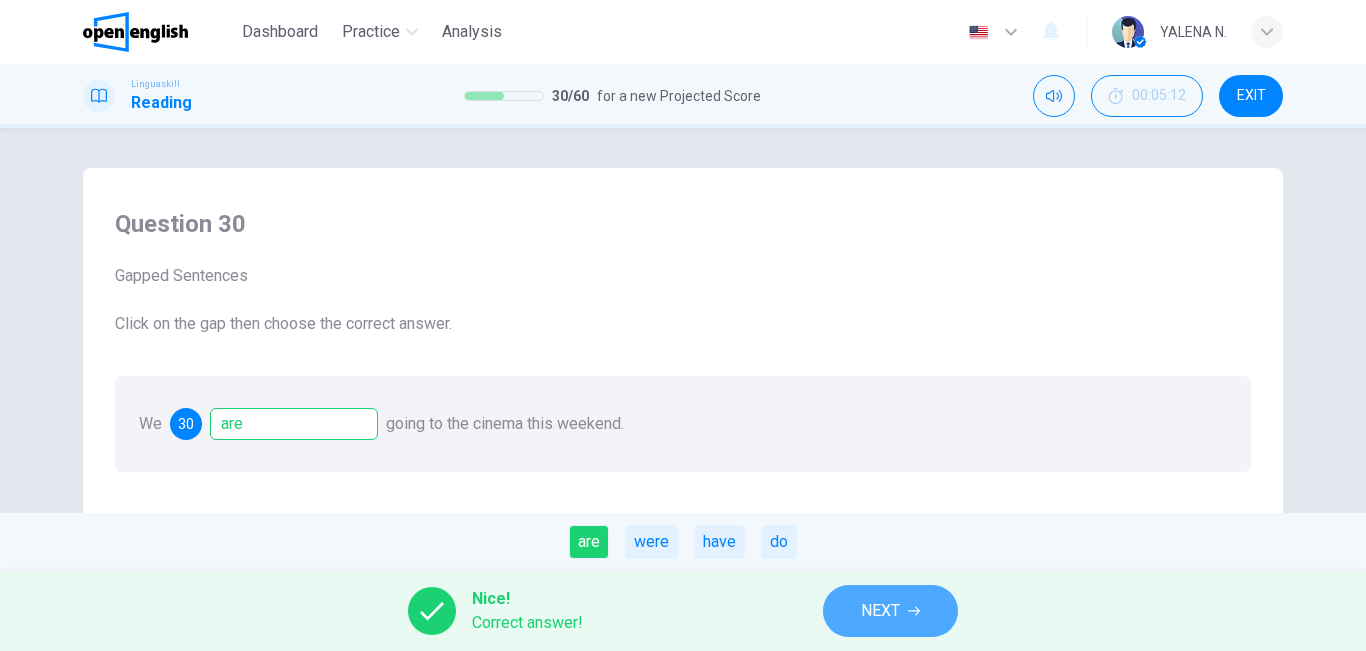 click on "NEXT" at bounding box center [880, 611] 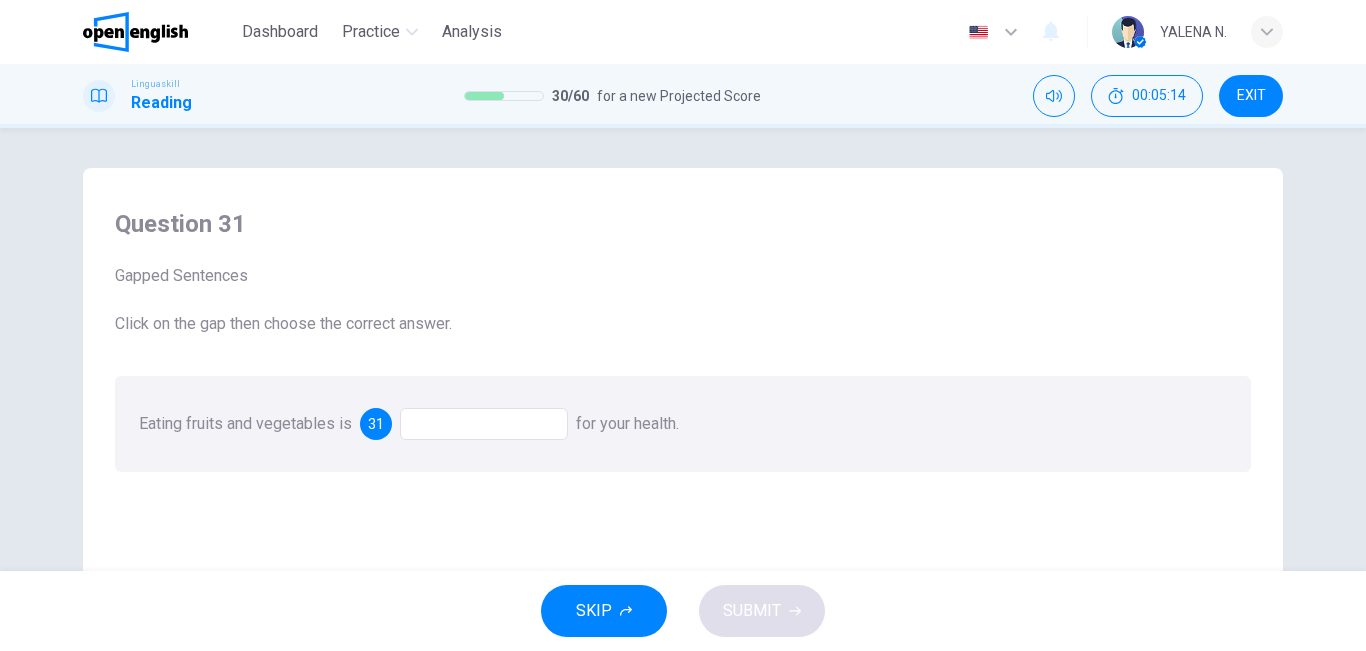 click at bounding box center [484, 424] 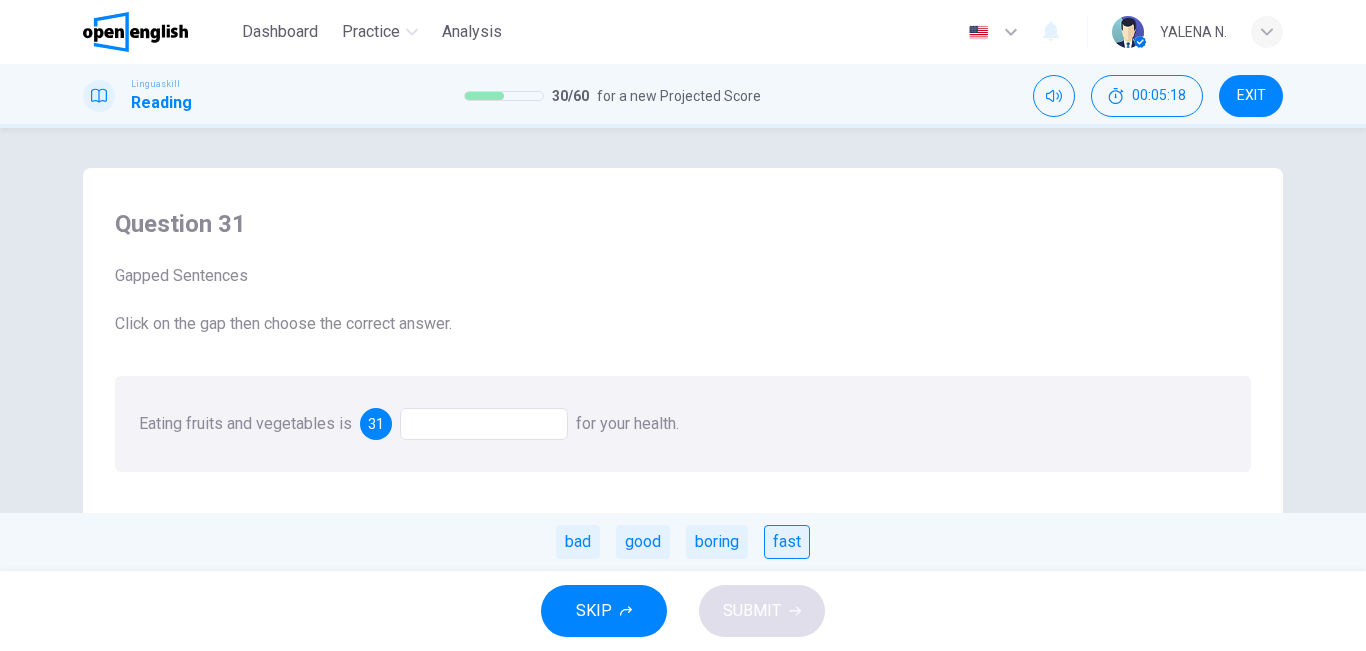 click on "fast" at bounding box center [787, 542] 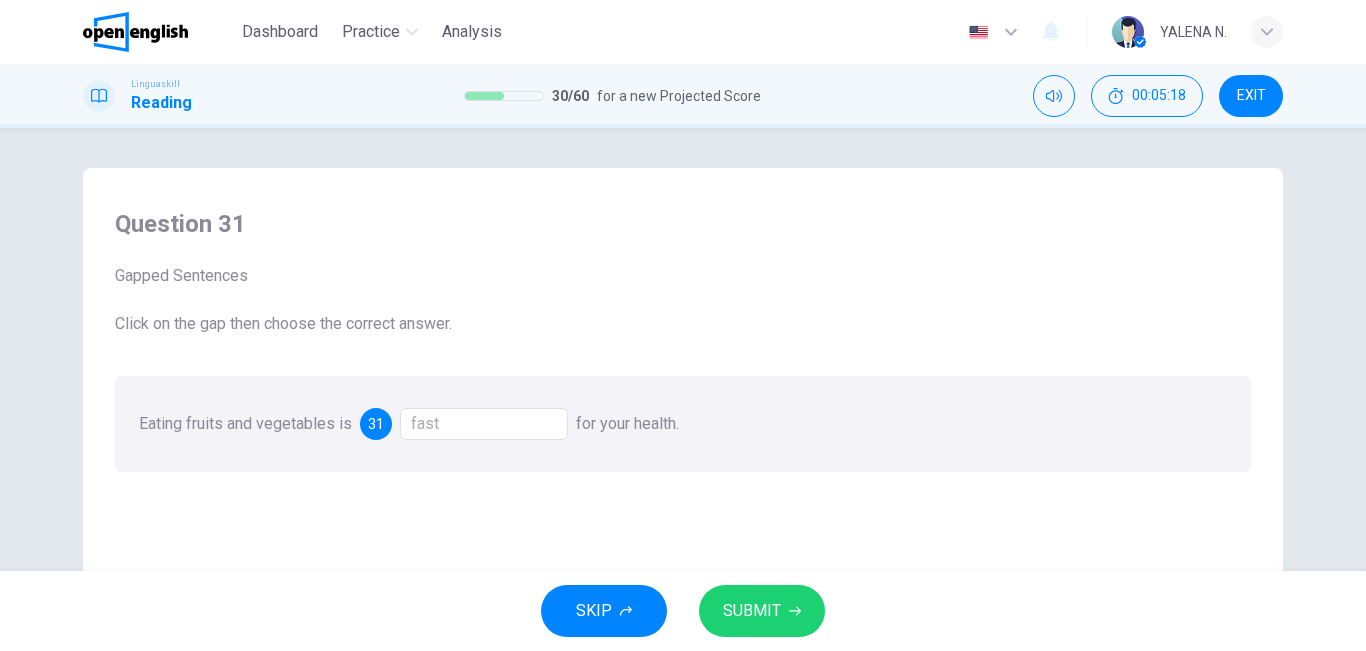 click on "SUBMIT" at bounding box center (752, 611) 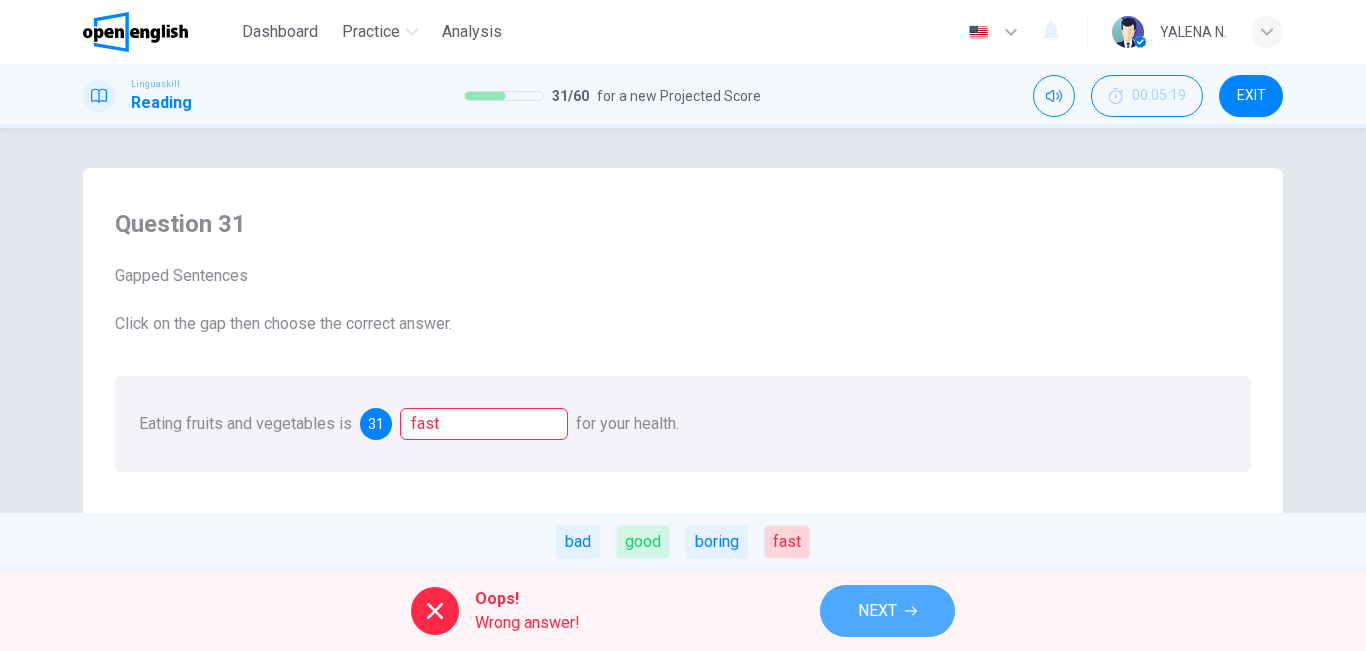 click on "NEXT" at bounding box center [877, 611] 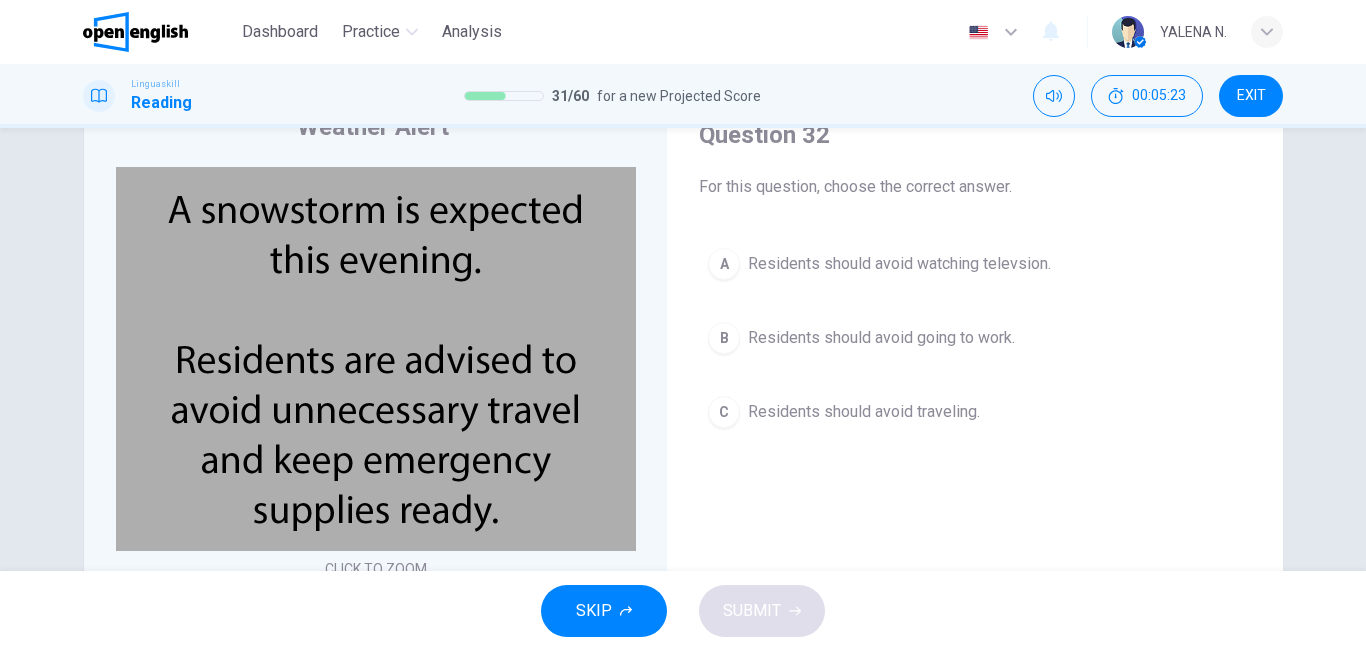 scroll, scrollTop: 93, scrollLeft: 0, axis: vertical 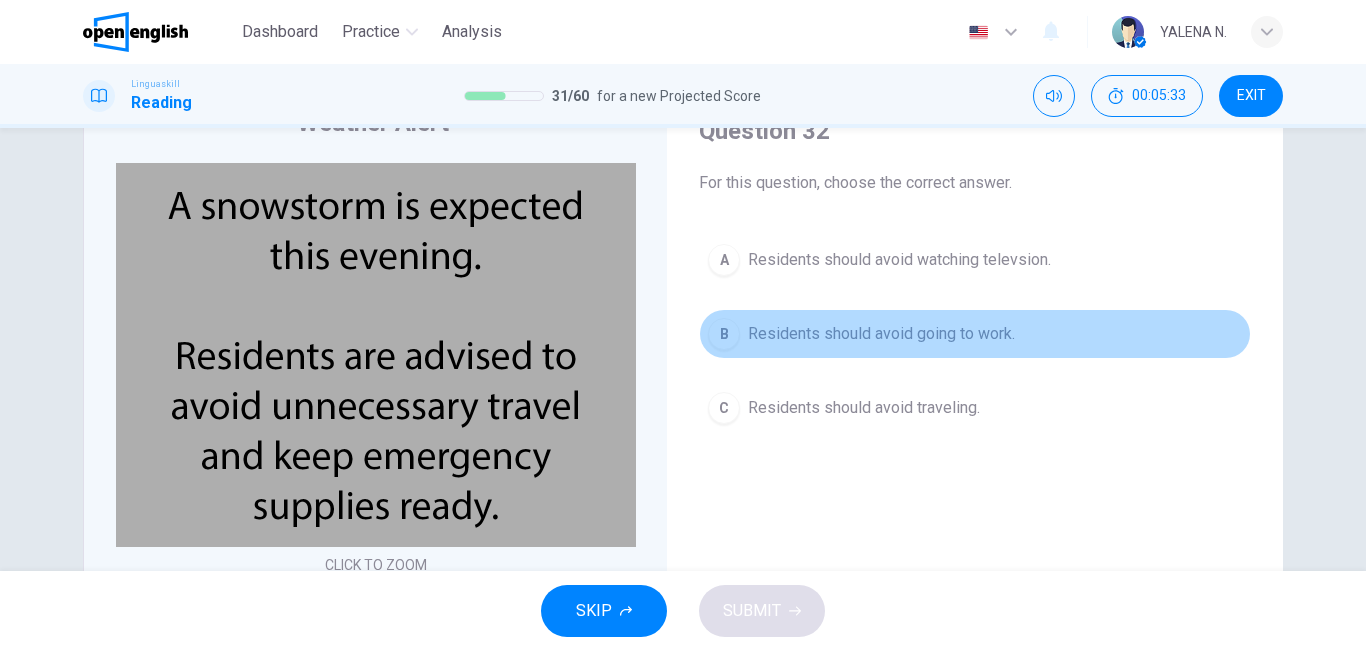 click on "B Residents should avoid going to work." at bounding box center [975, 334] 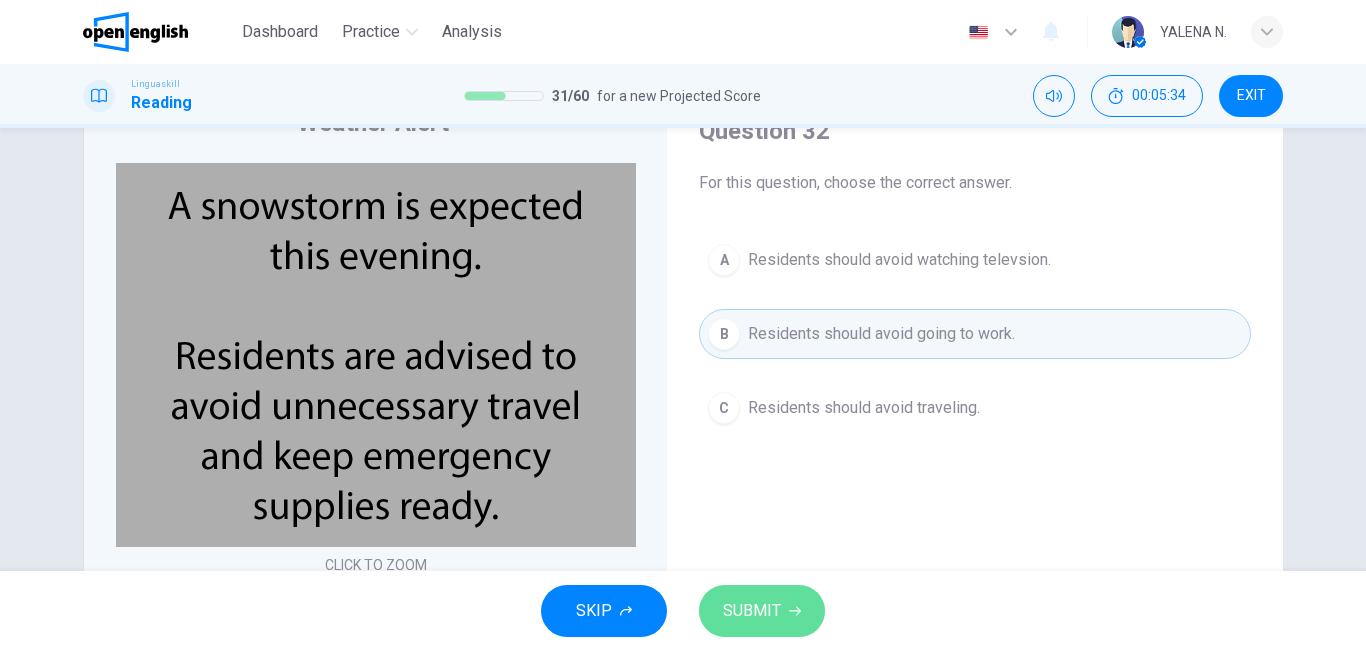 click on "SUBMIT" at bounding box center (752, 611) 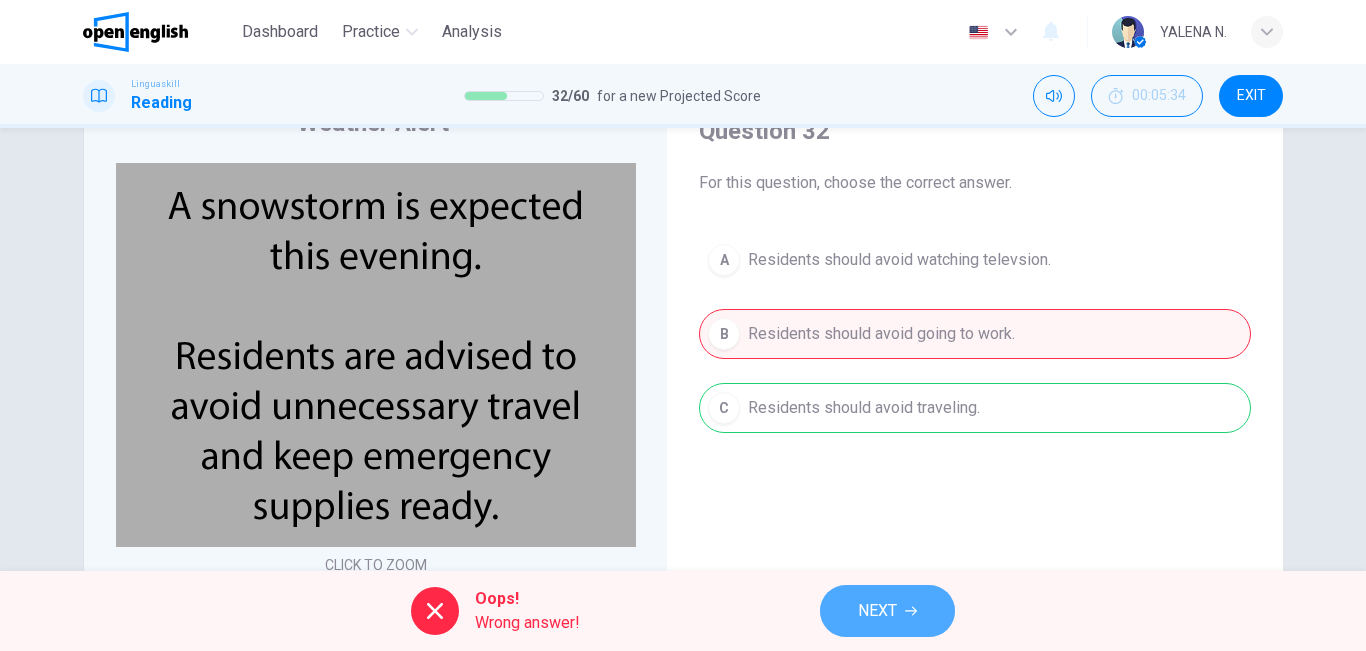 click on "NEXT" at bounding box center [887, 611] 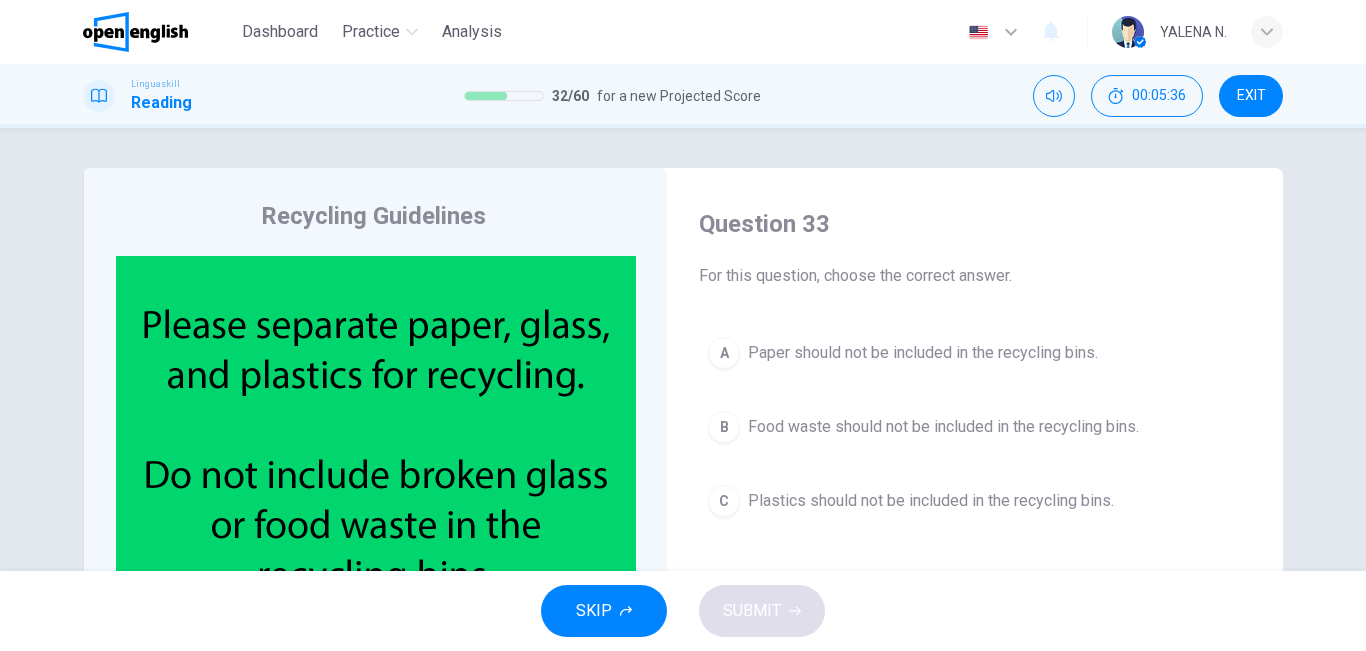 click on "B Food waste should not be included in the recycling bins." at bounding box center [975, 427] 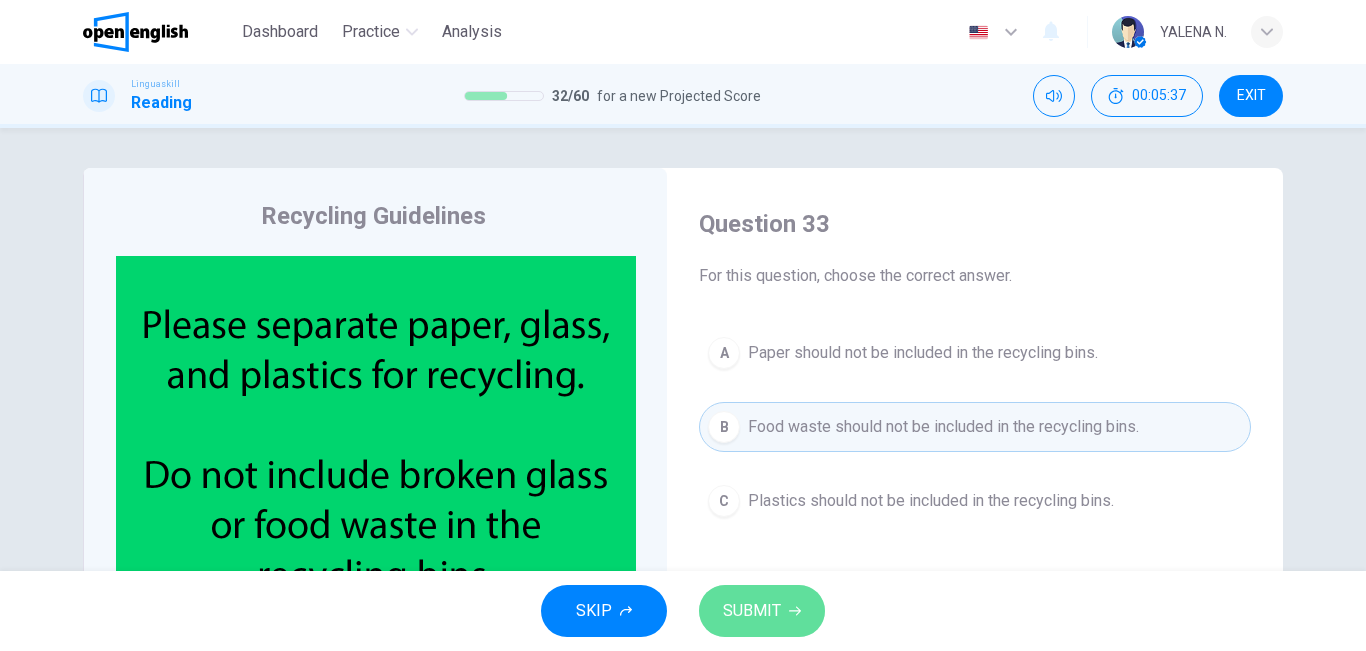 click on "SUBMIT" at bounding box center (762, 611) 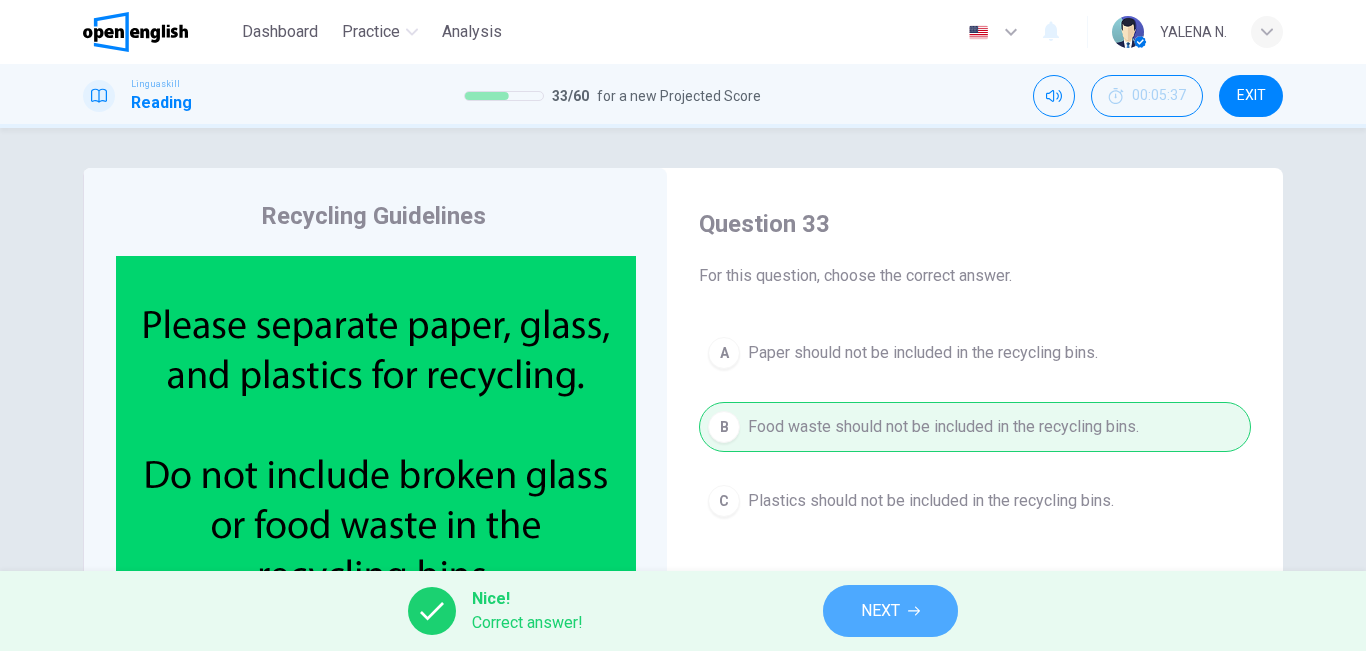 click on "NEXT" at bounding box center (880, 611) 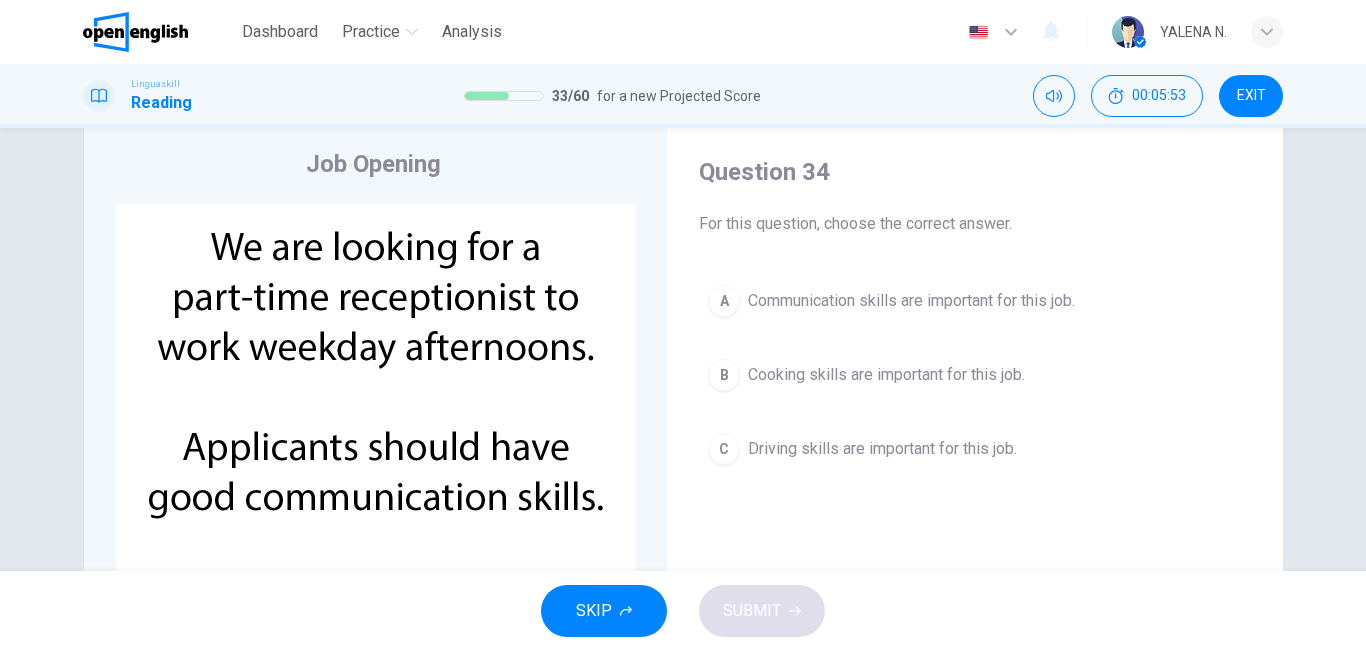 scroll, scrollTop: 78, scrollLeft: 0, axis: vertical 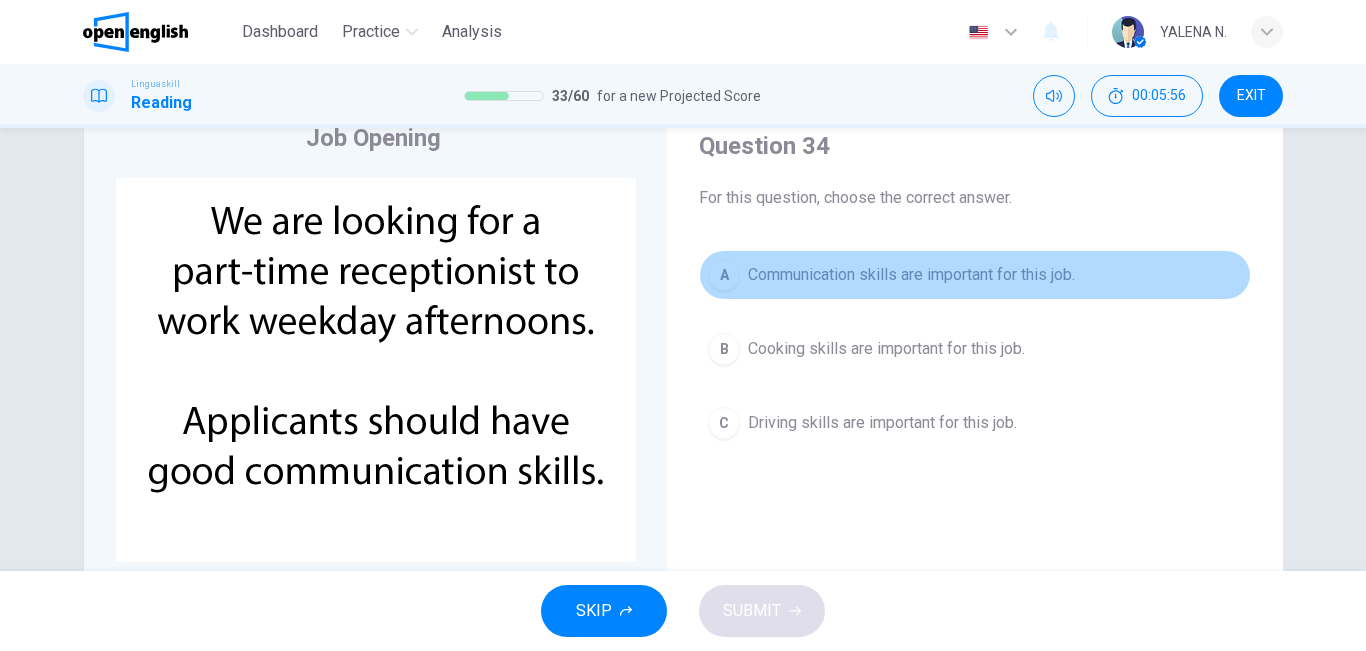 click on "Communication skills are important for this job." at bounding box center [911, 275] 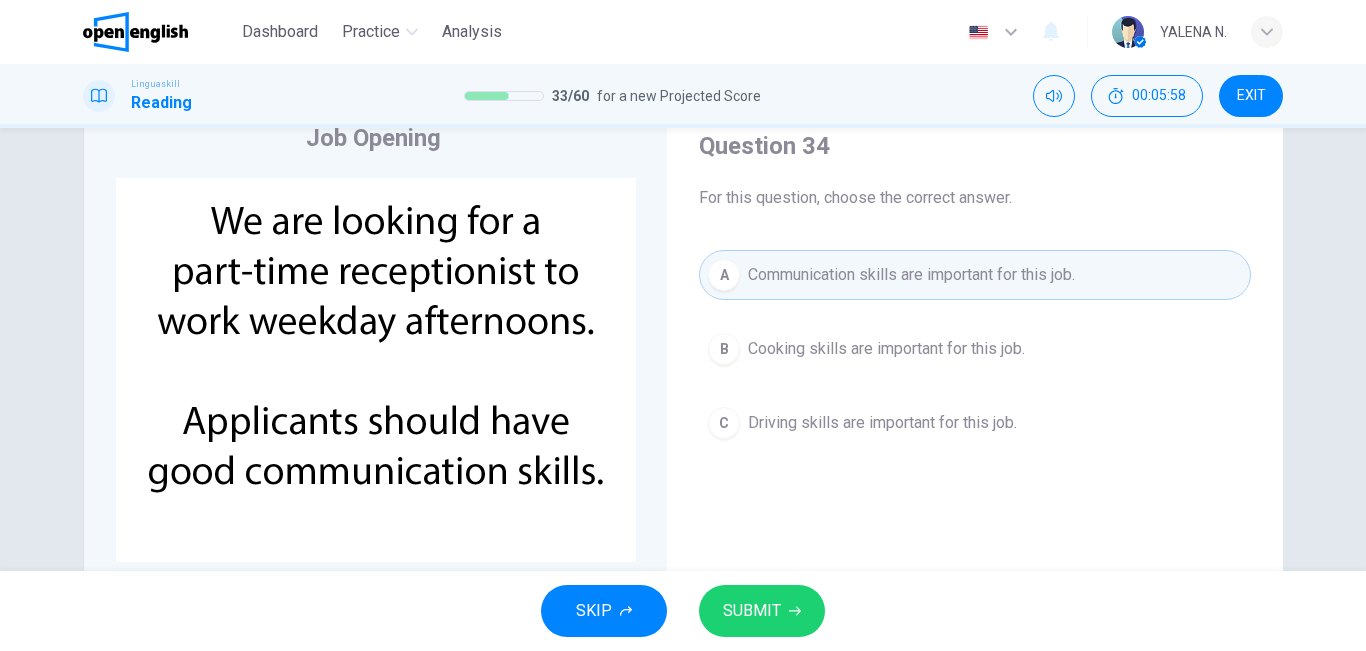 click on "SUBMIT" at bounding box center [752, 611] 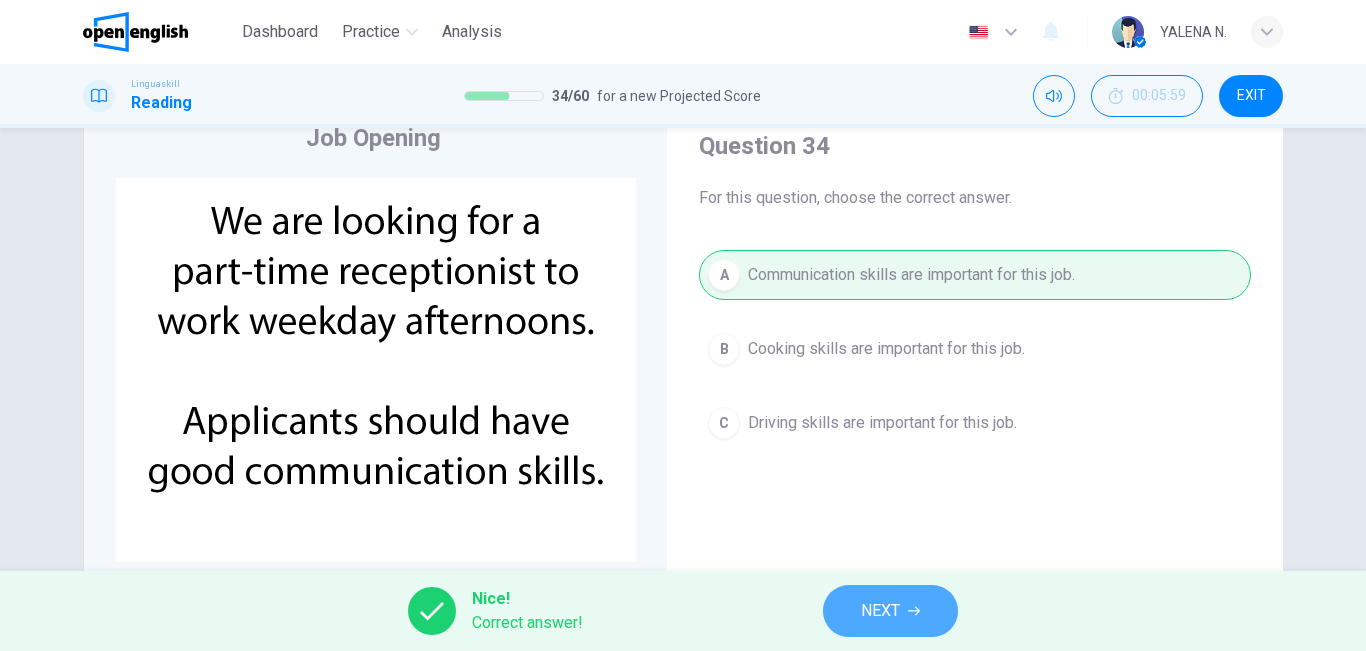 click 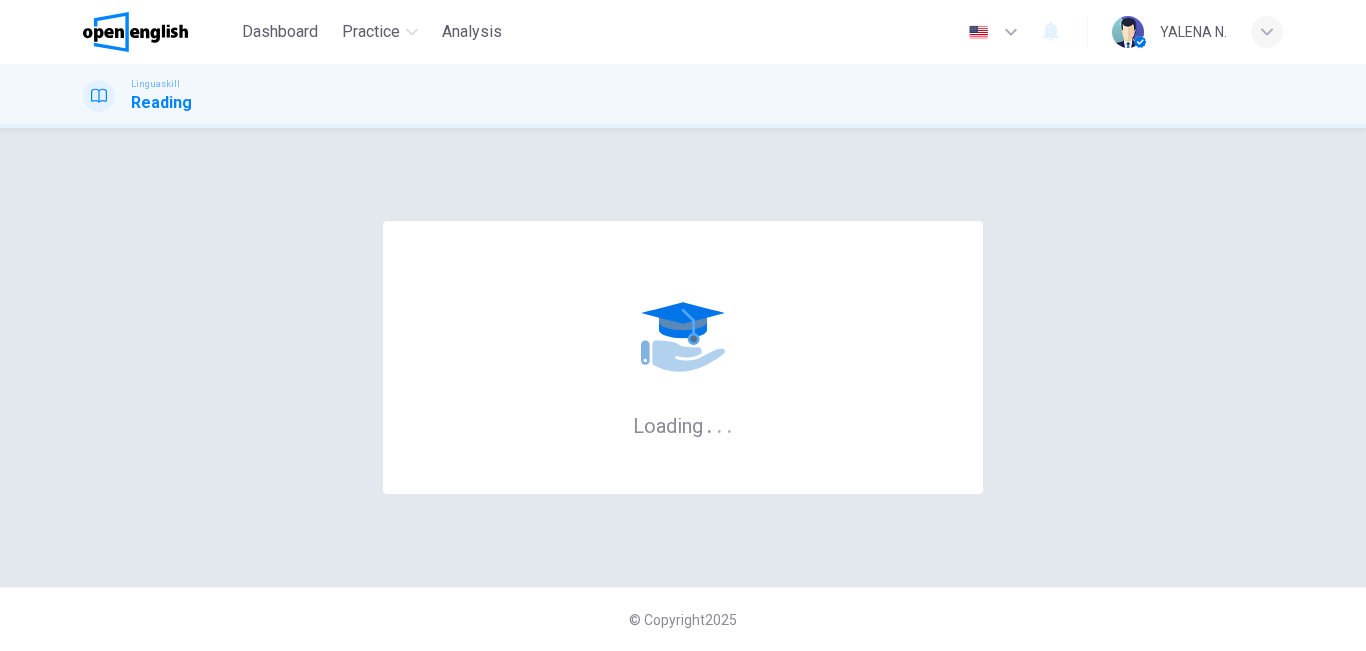 scroll, scrollTop: 0, scrollLeft: 0, axis: both 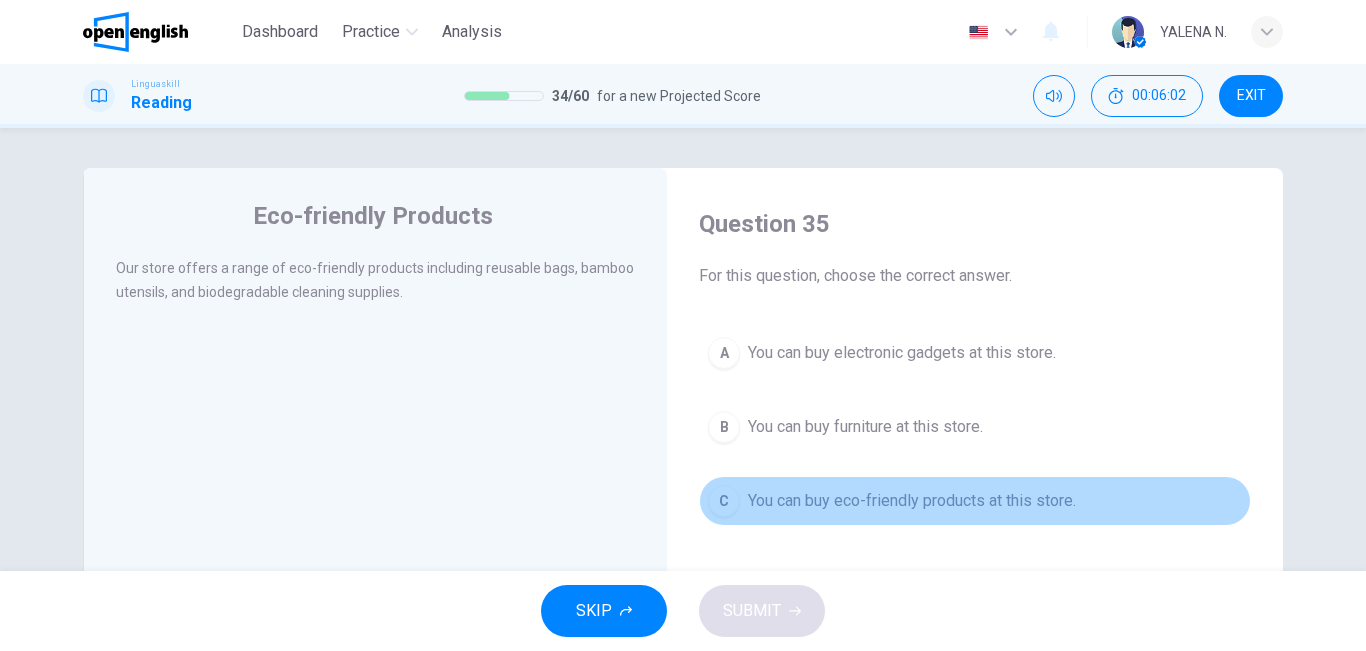click on "C You can buy eco-friendly products at this store." at bounding box center [975, 501] 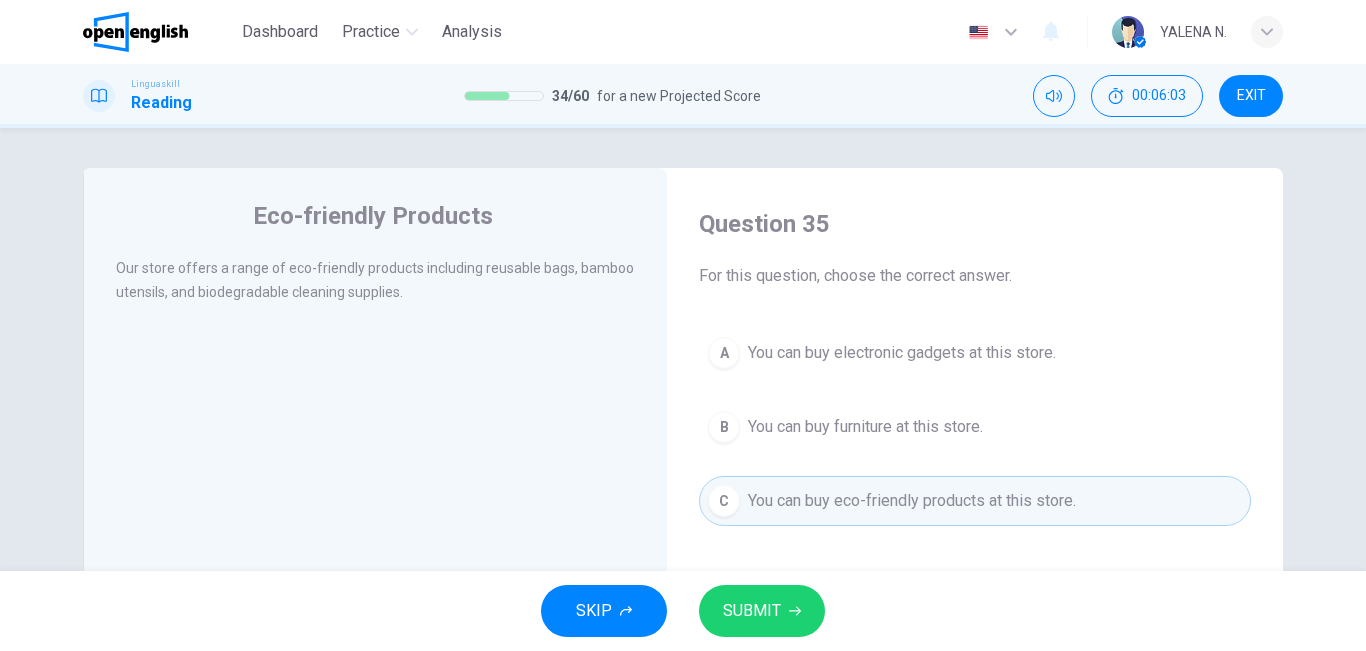 click on "SUBMIT" at bounding box center (762, 611) 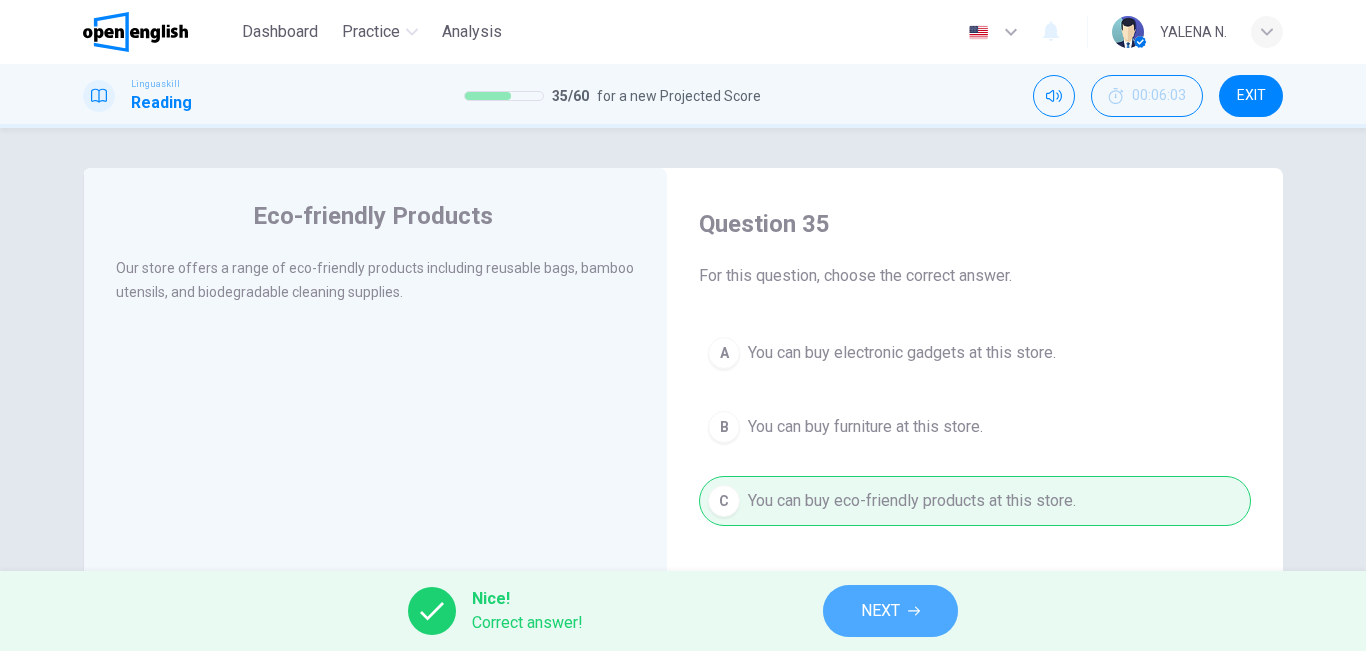 click on "NEXT" at bounding box center [880, 611] 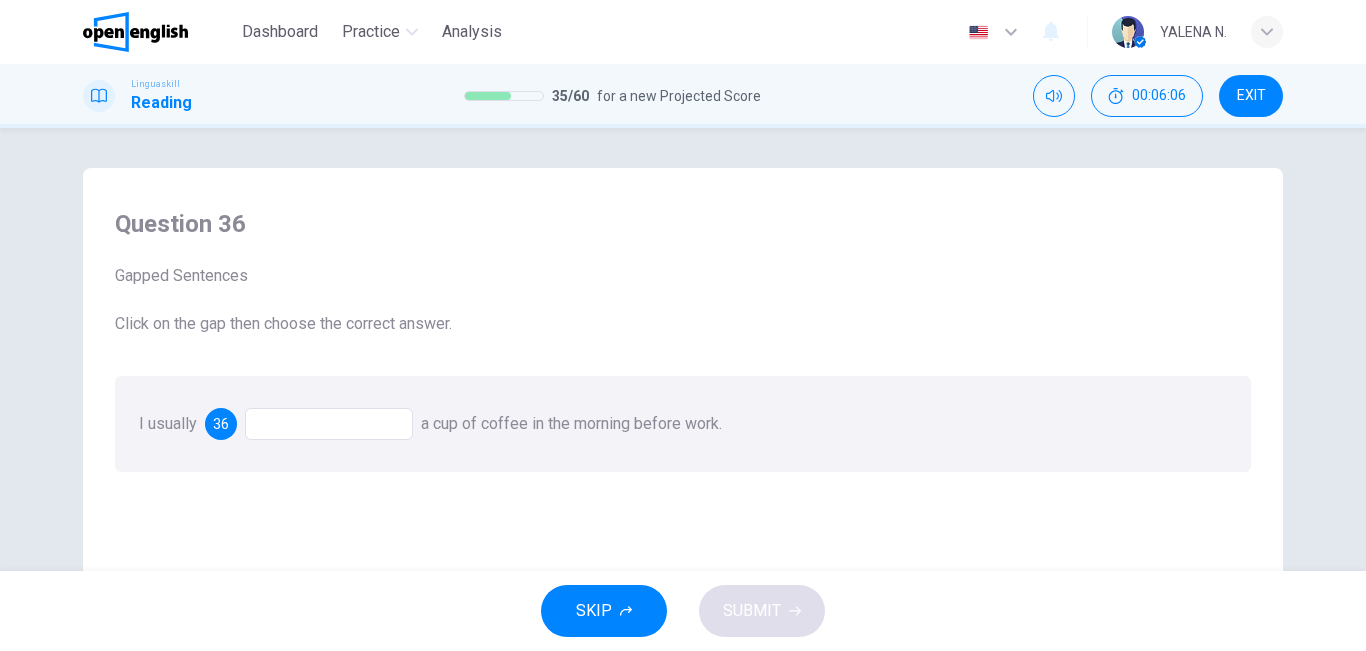 click at bounding box center (329, 424) 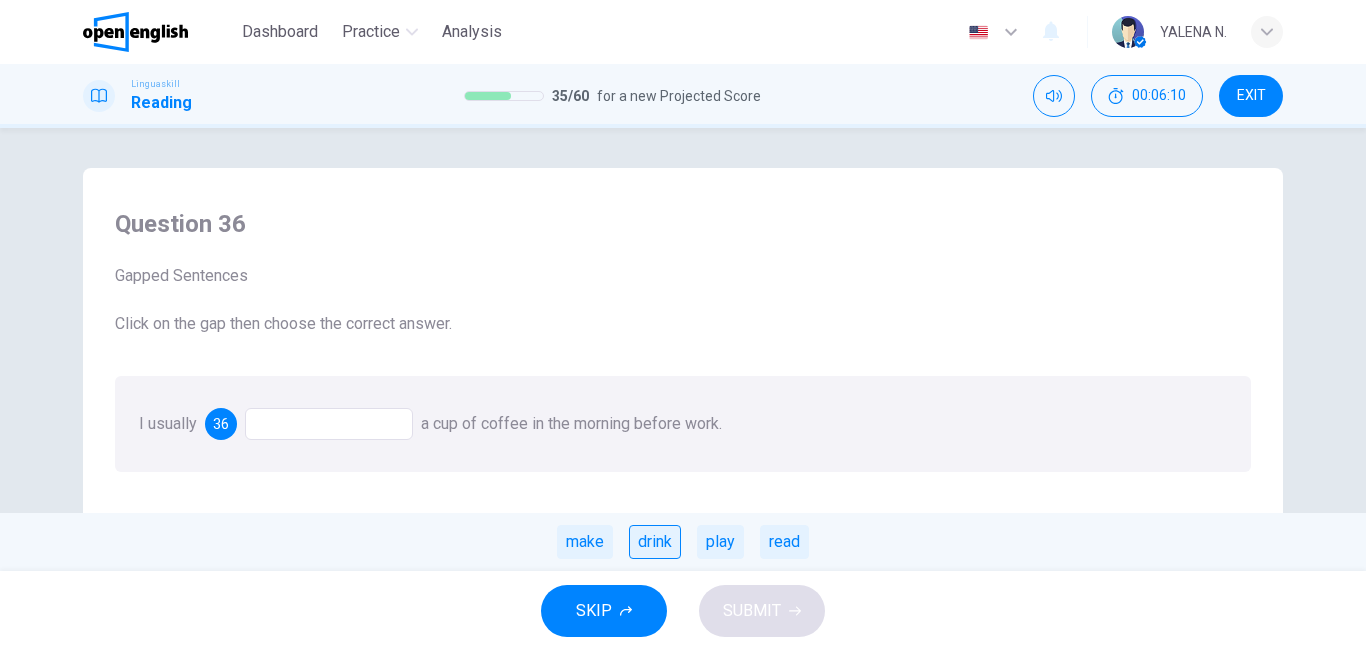 click on "drink" at bounding box center [655, 542] 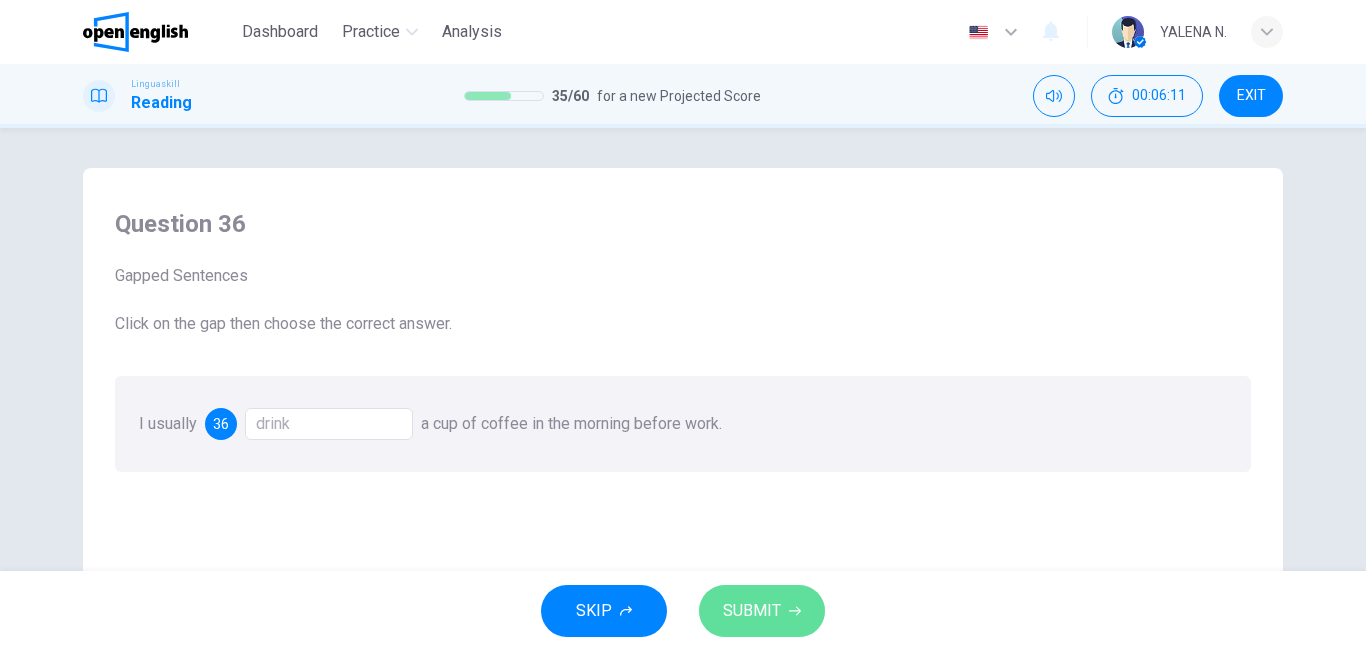 click on "SUBMIT" at bounding box center [752, 611] 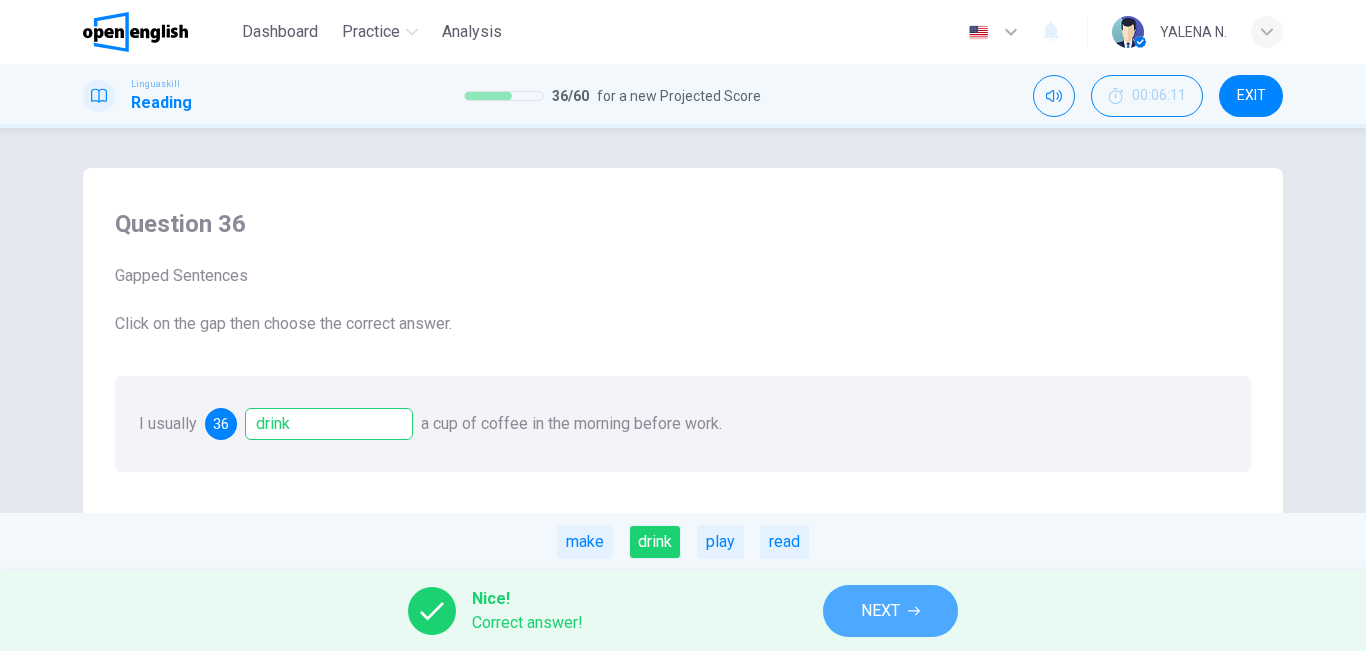 click on "NEXT" at bounding box center (880, 611) 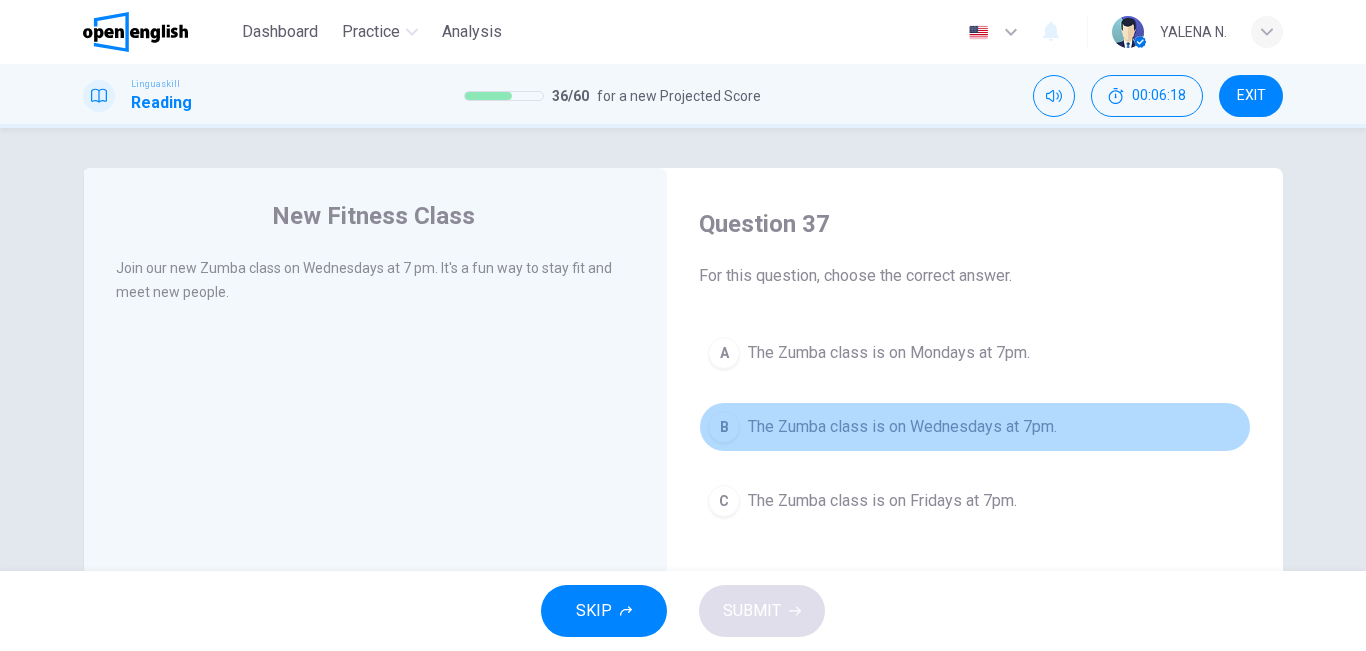 click on "B The Zumba class is on Wednesdays at 7pm." at bounding box center [975, 427] 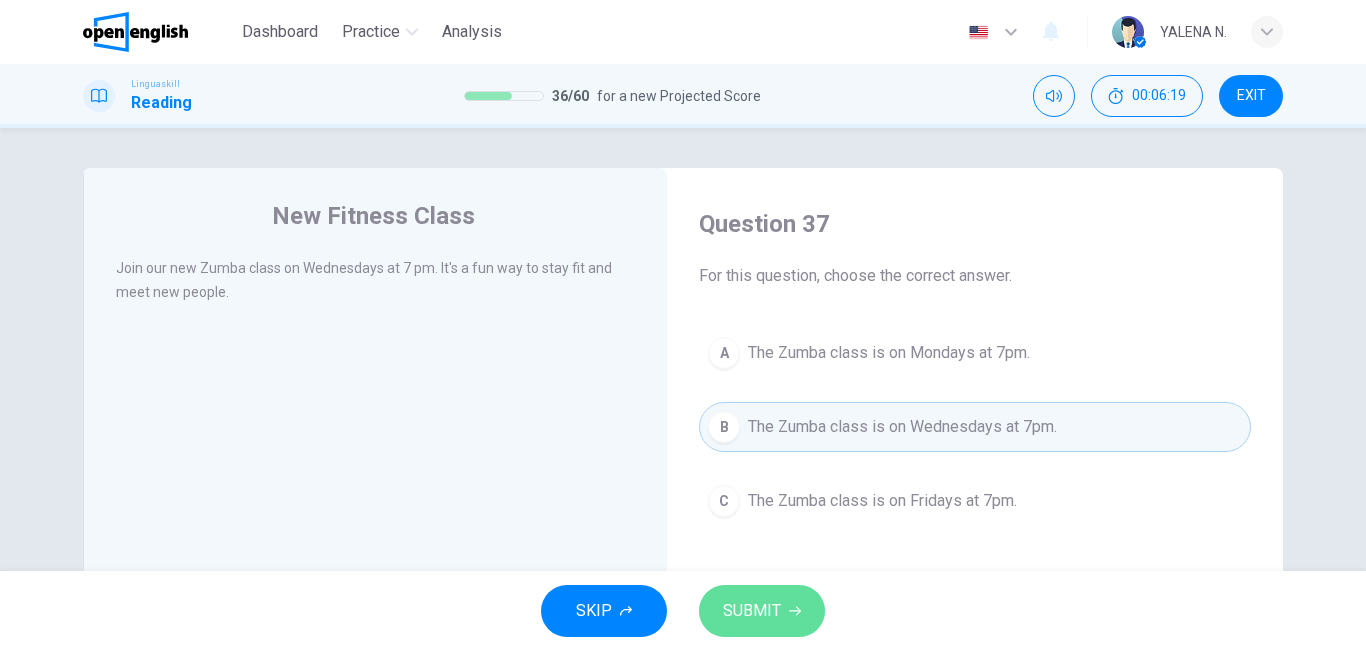 click on "SUBMIT" at bounding box center (752, 611) 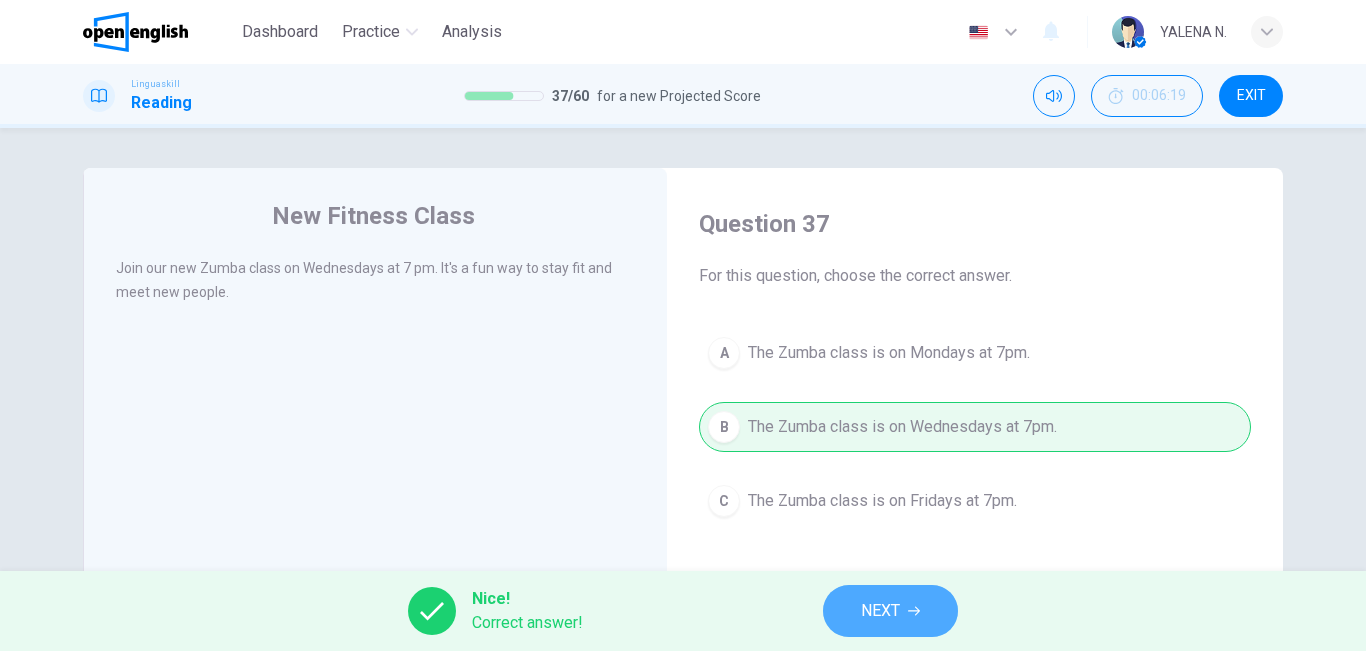 click on "NEXT" at bounding box center [880, 611] 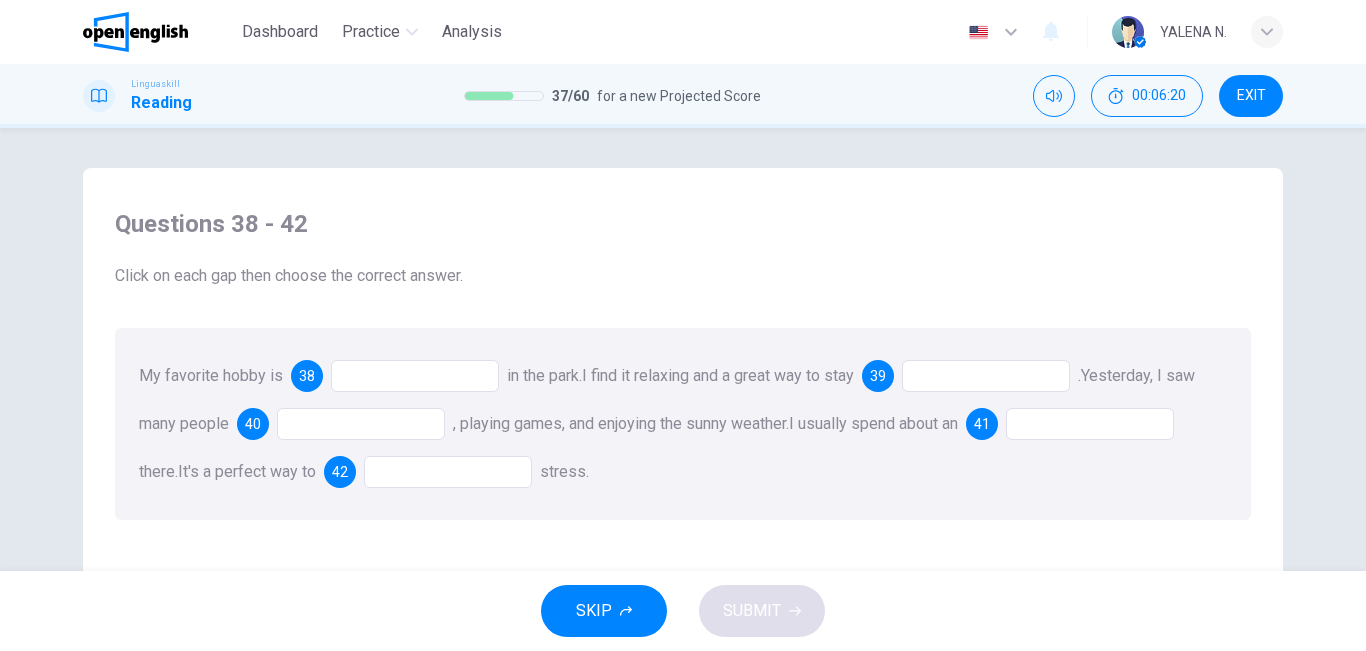 click at bounding box center [415, 376] 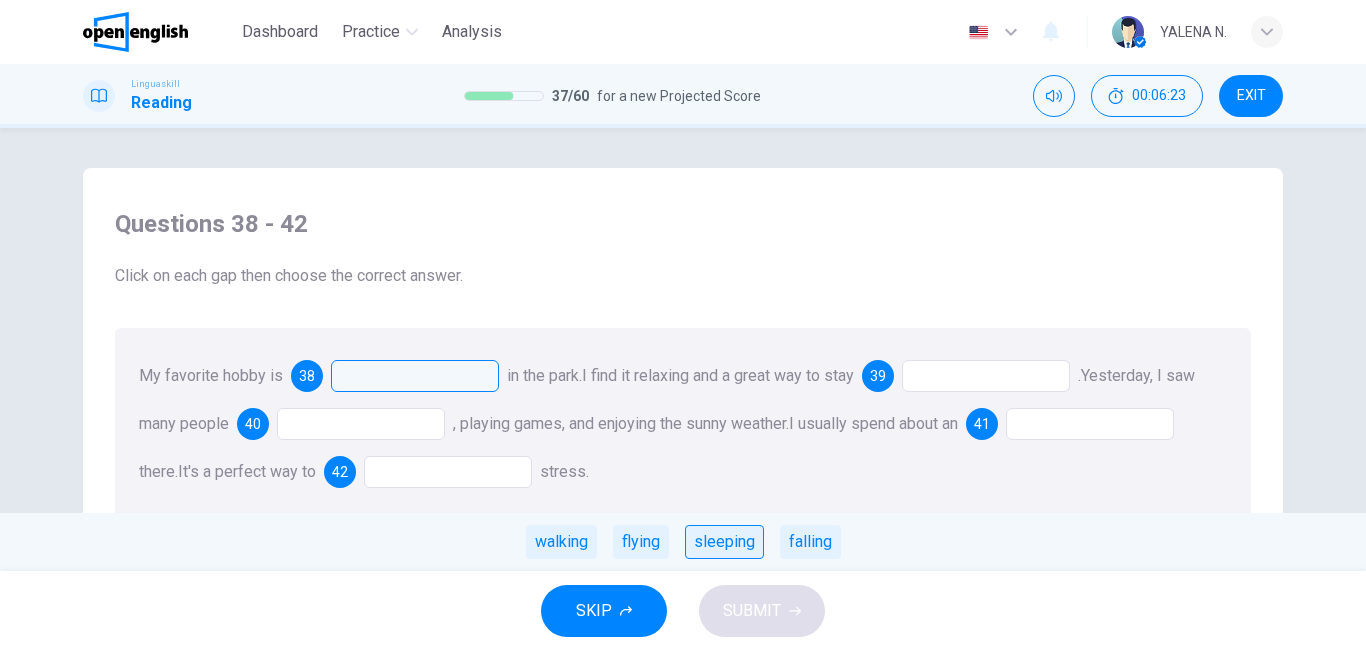click on "sleeping" at bounding box center [724, 542] 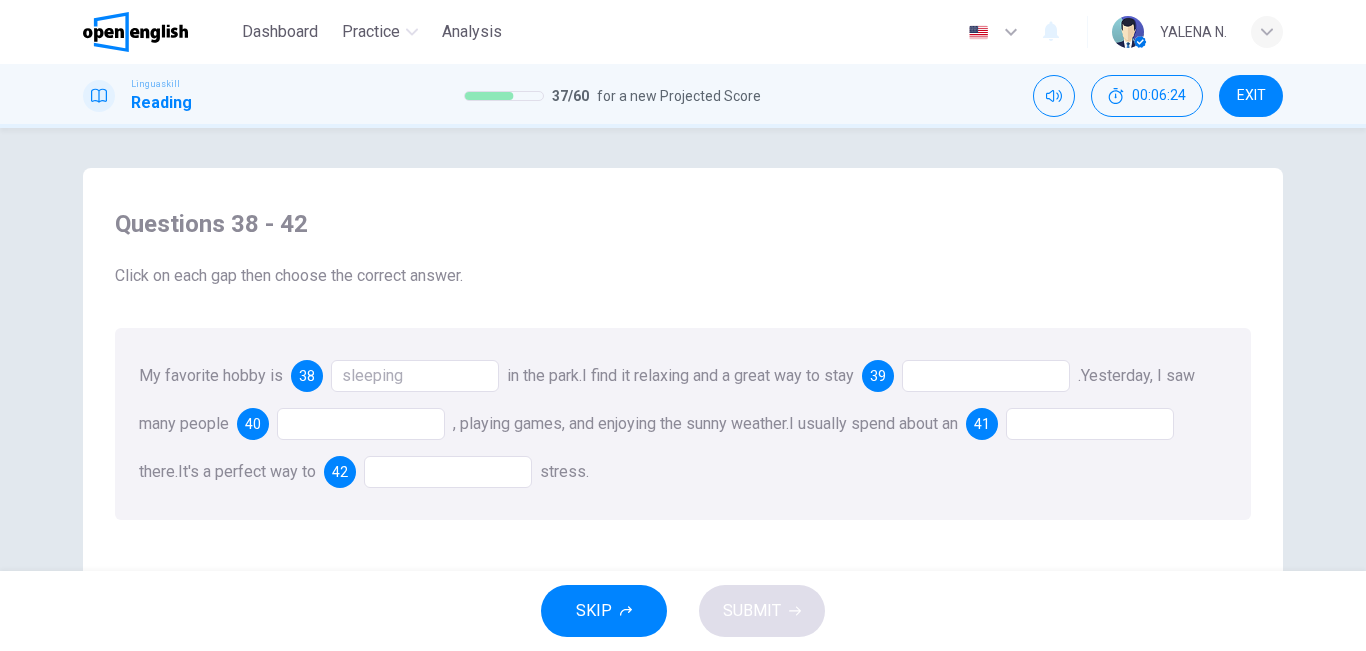 click at bounding box center (986, 376) 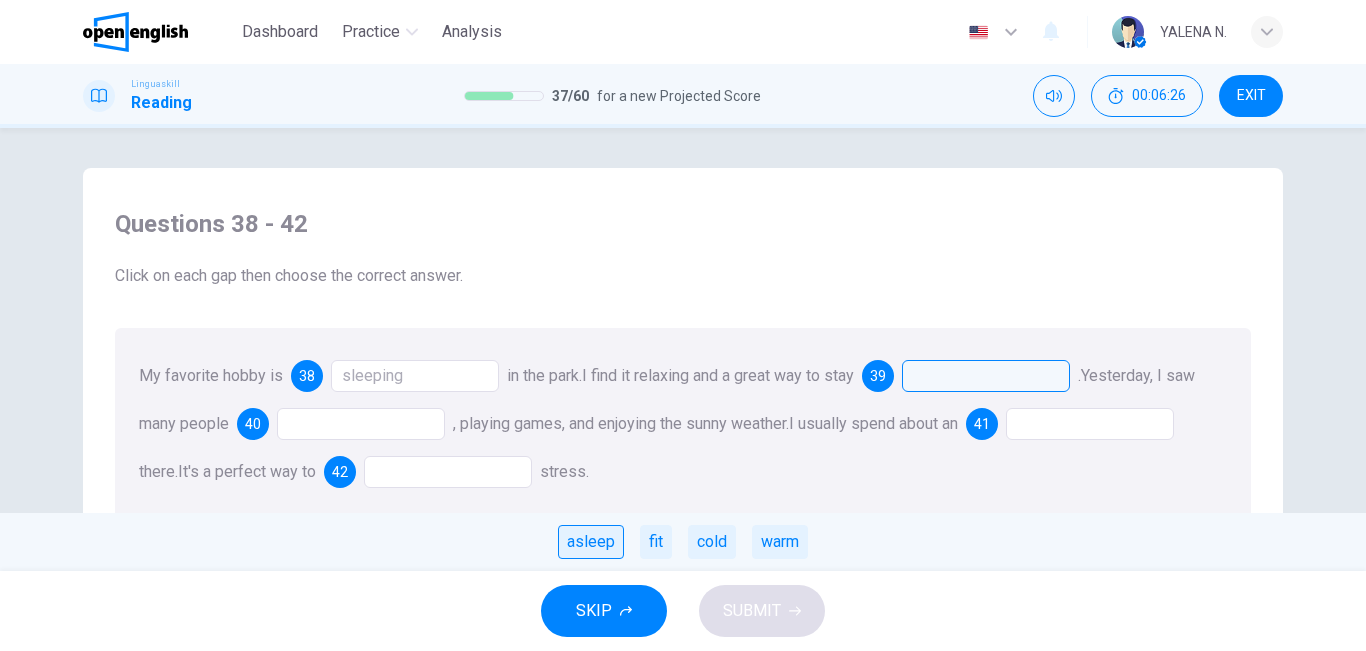 click on "asleep" at bounding box center (591, 542) 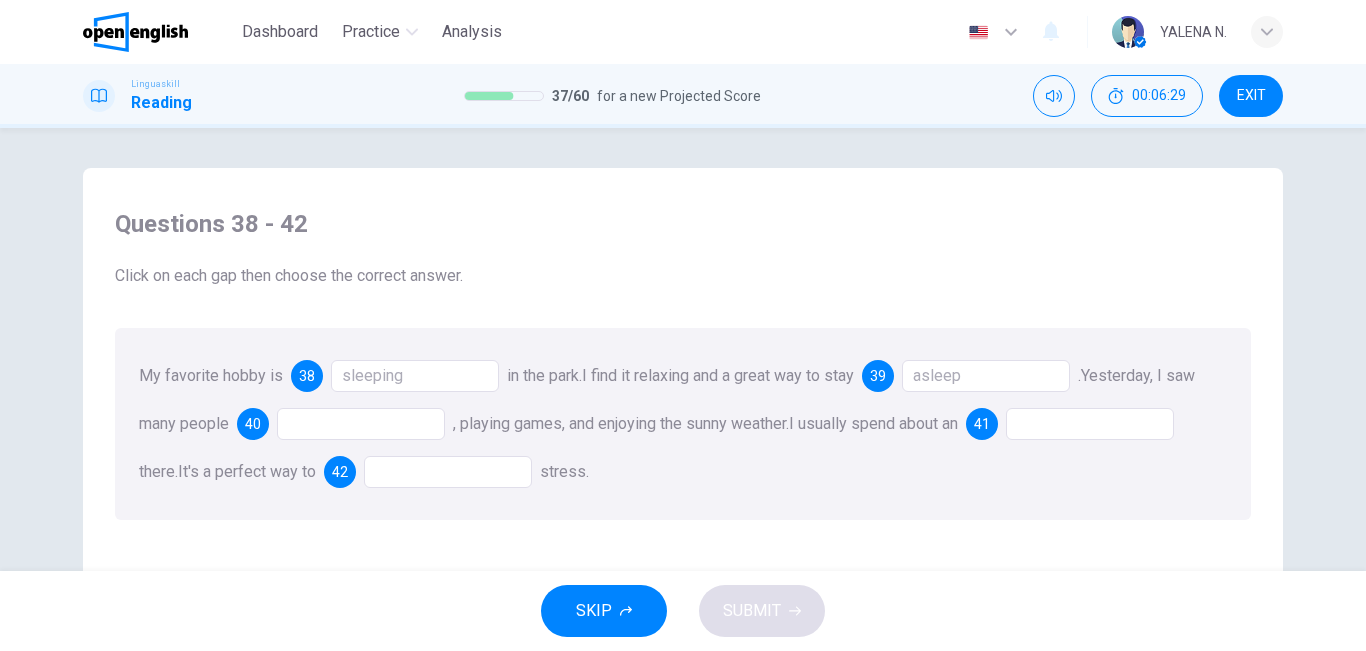 click at bounding box center [361, 424] 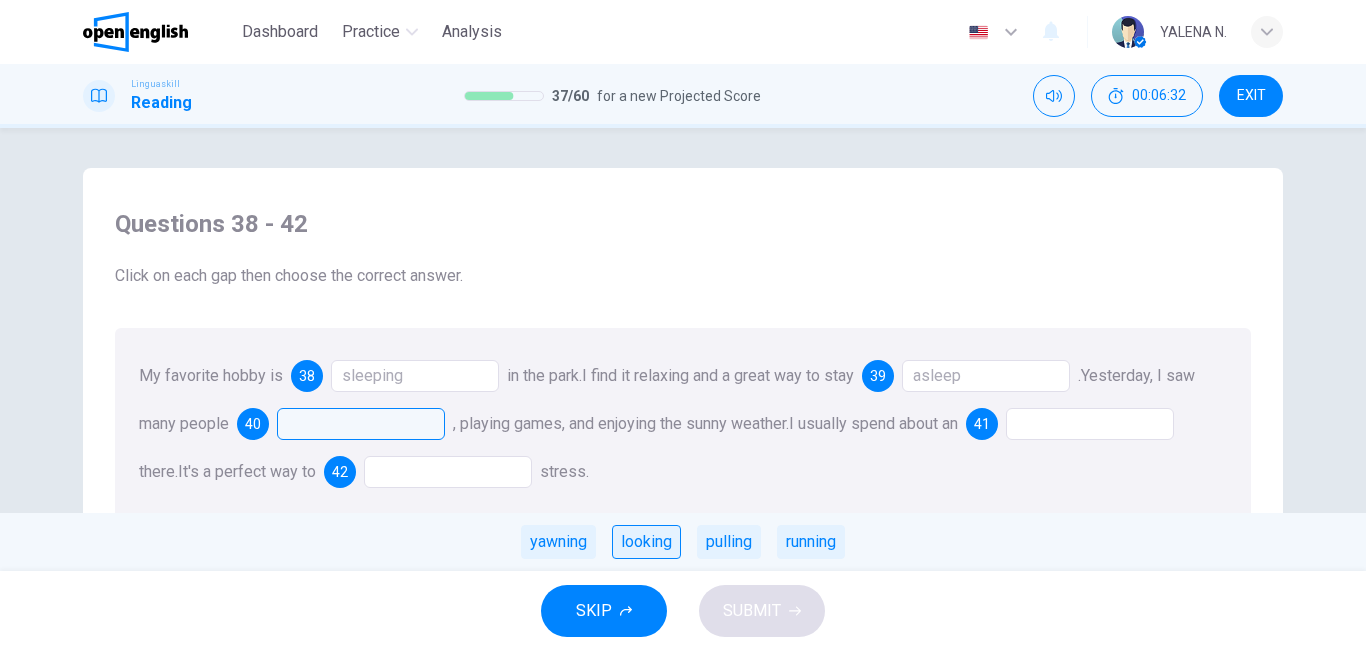 click on "looking" at bounding box center (646, 542) 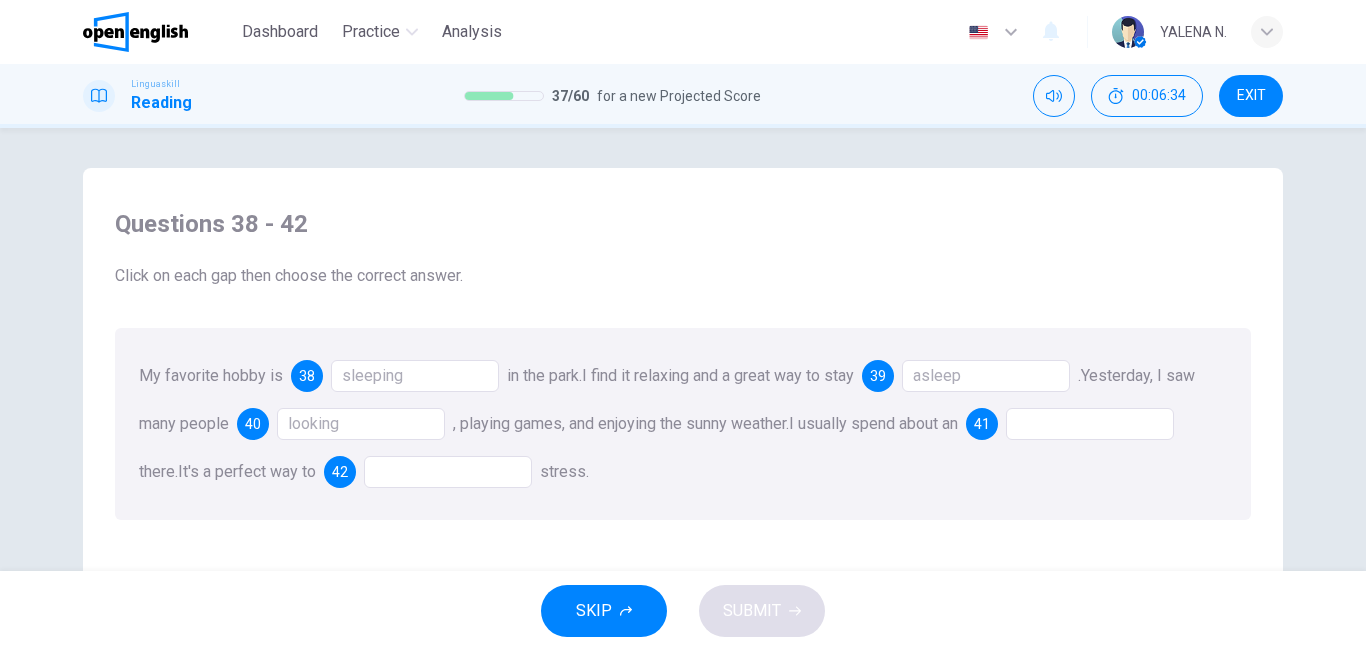 click at bounding box center [1090, 424] 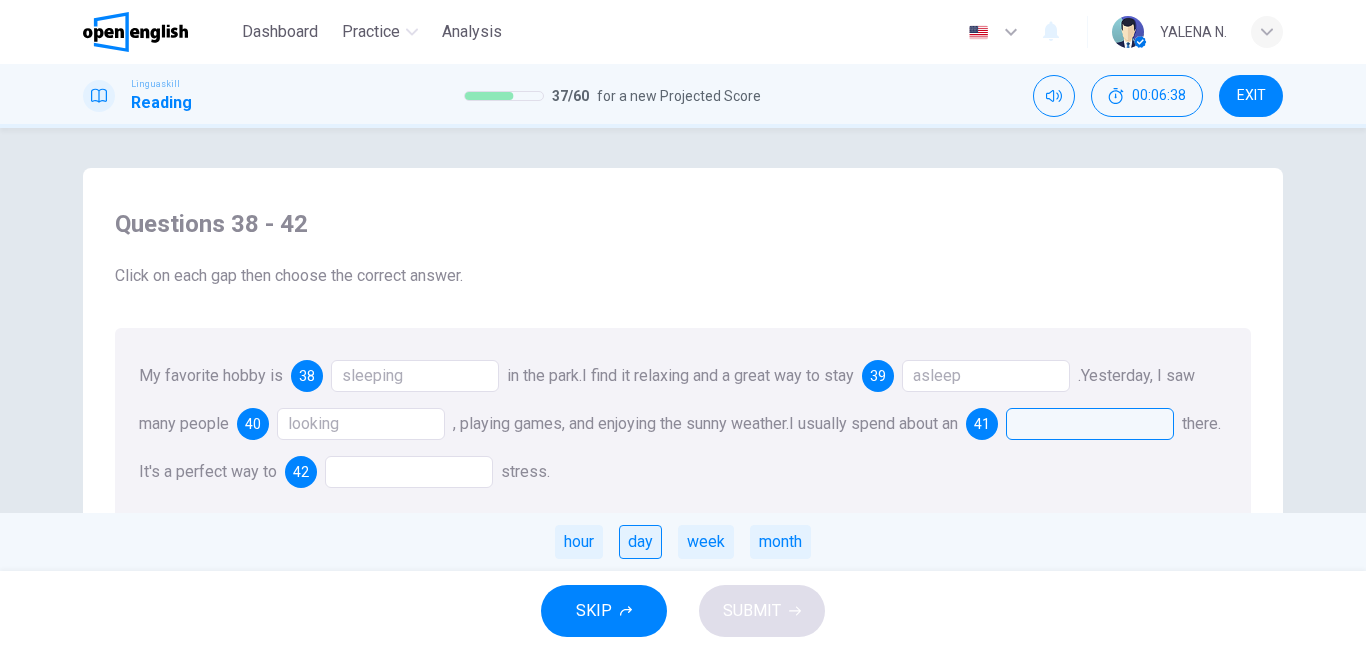 click on "day" at bounding box center (640, 542) 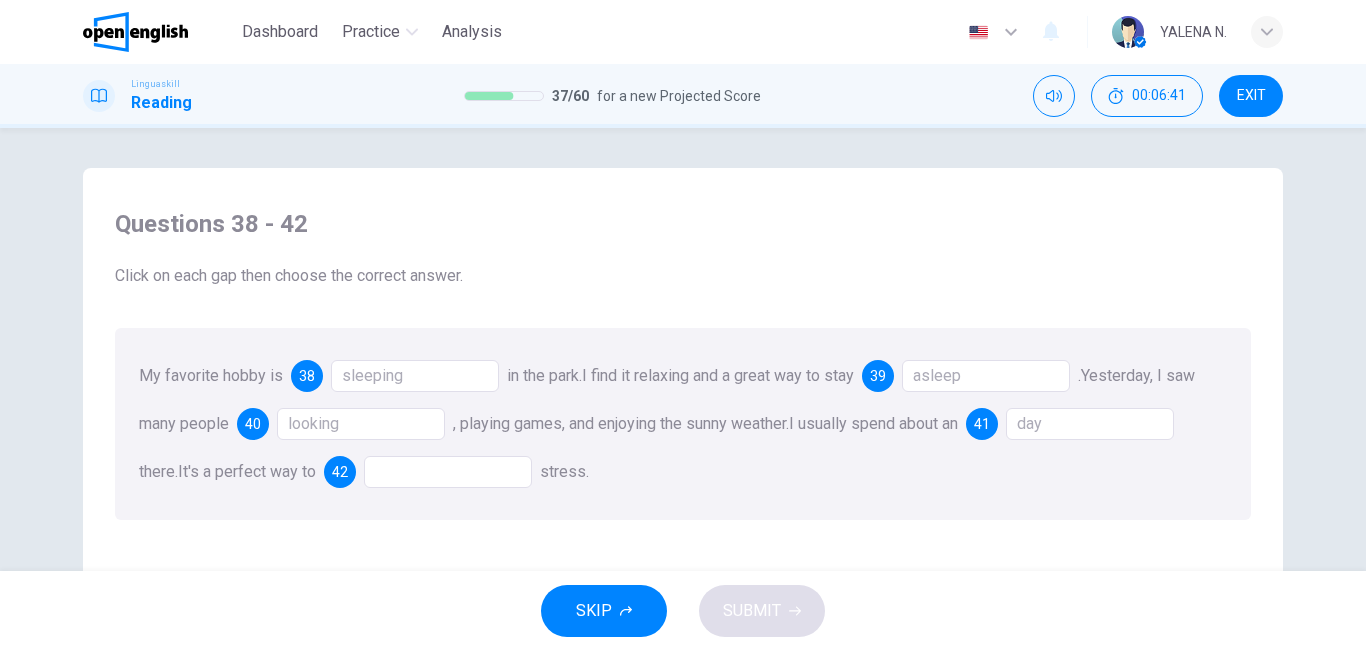 click at bounding box center [448, 472] 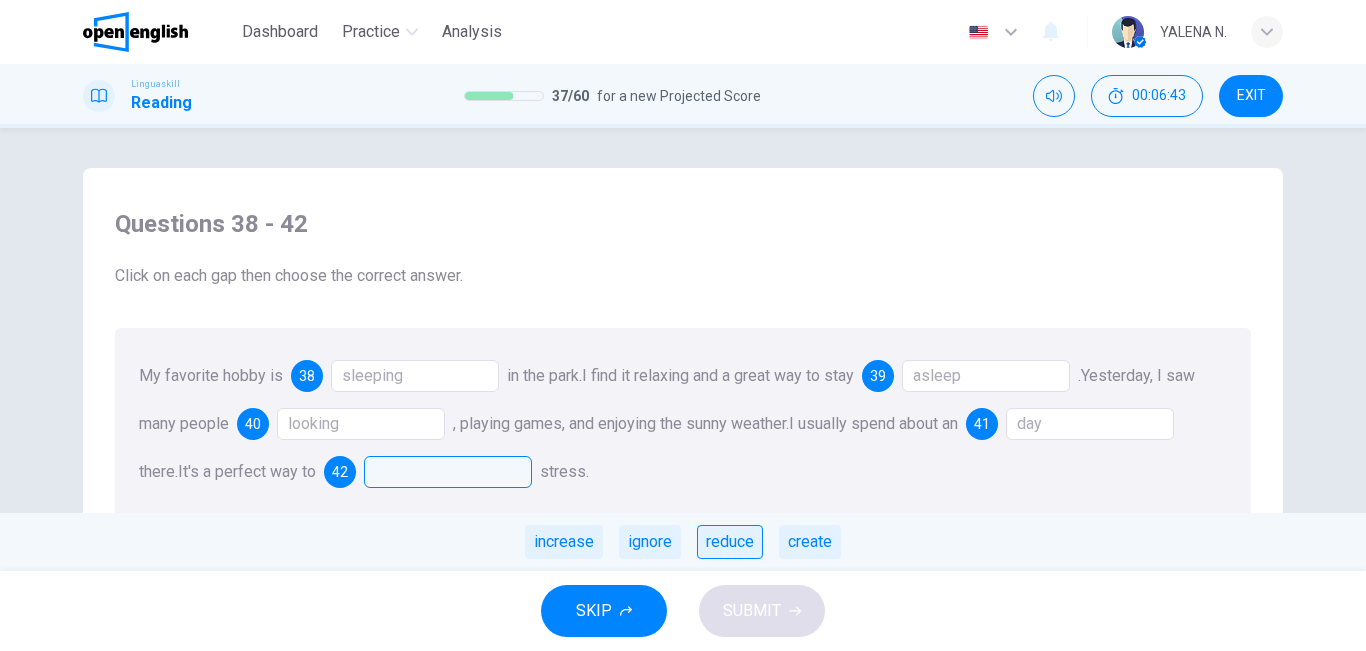 click on "reduce" at bounding box center [730, 542] 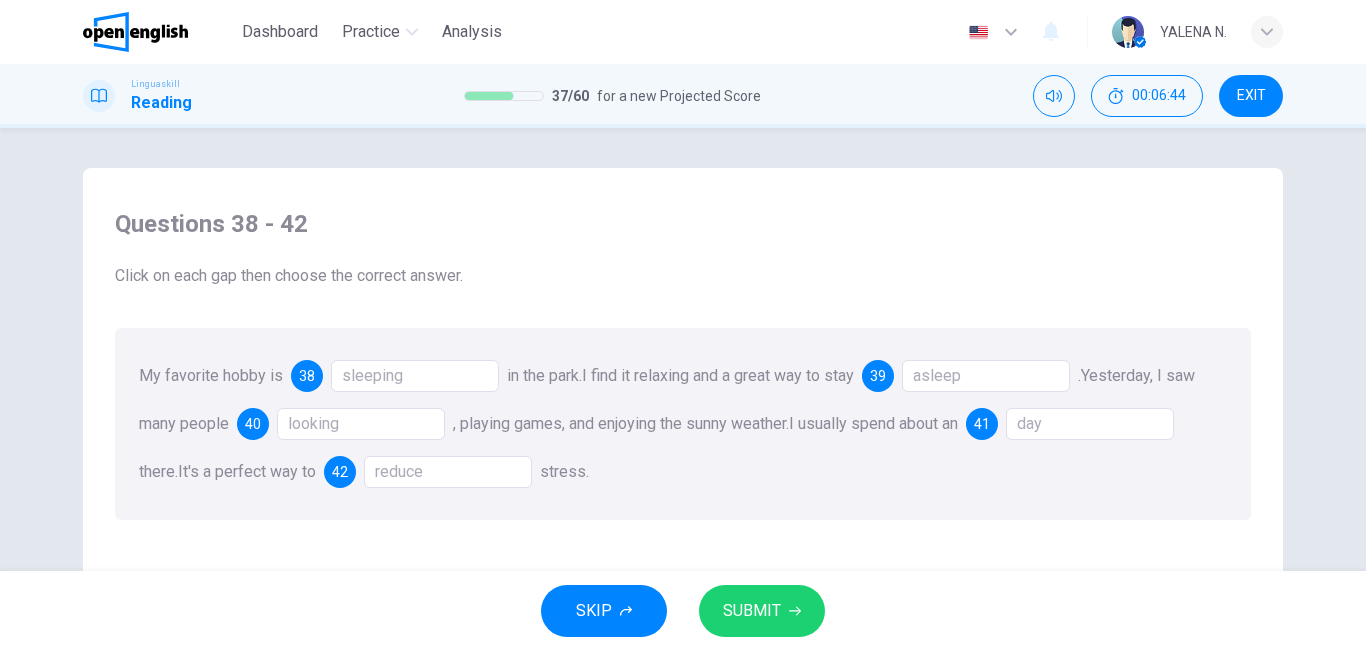 click on "SUBMIT" at bounding box center [752, 611] 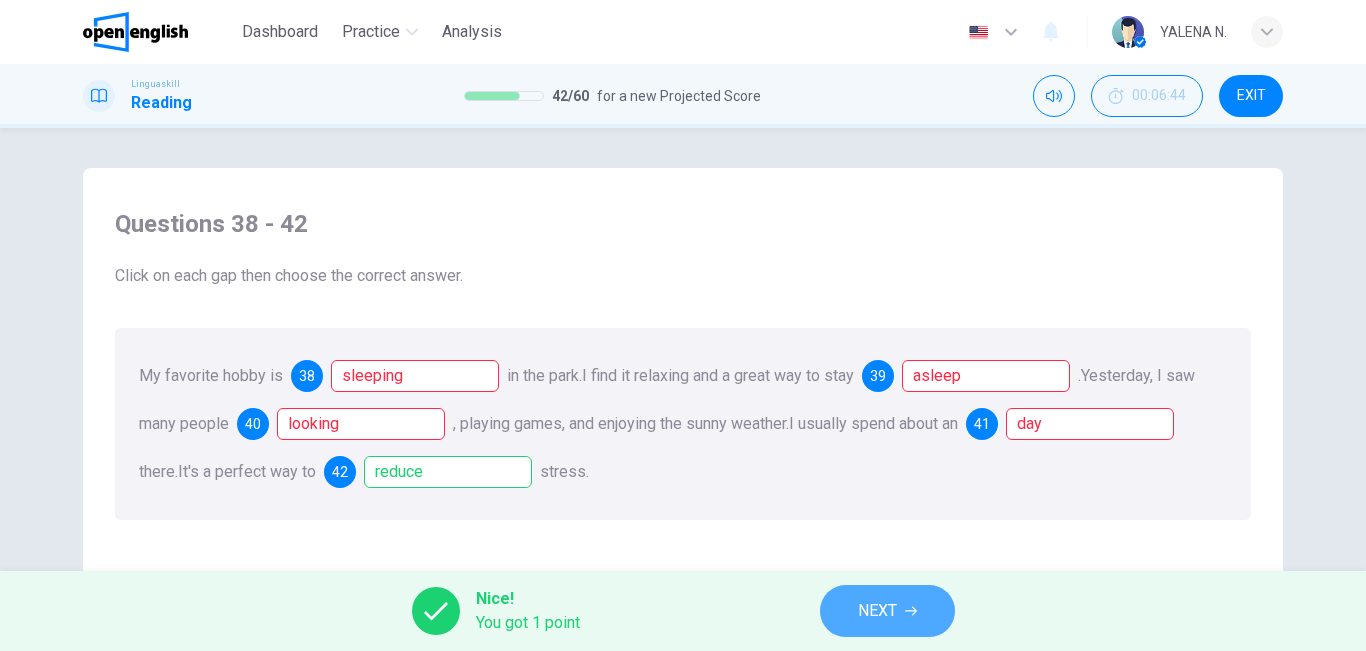 click on "NEXT" at bounding box center [877, 611] 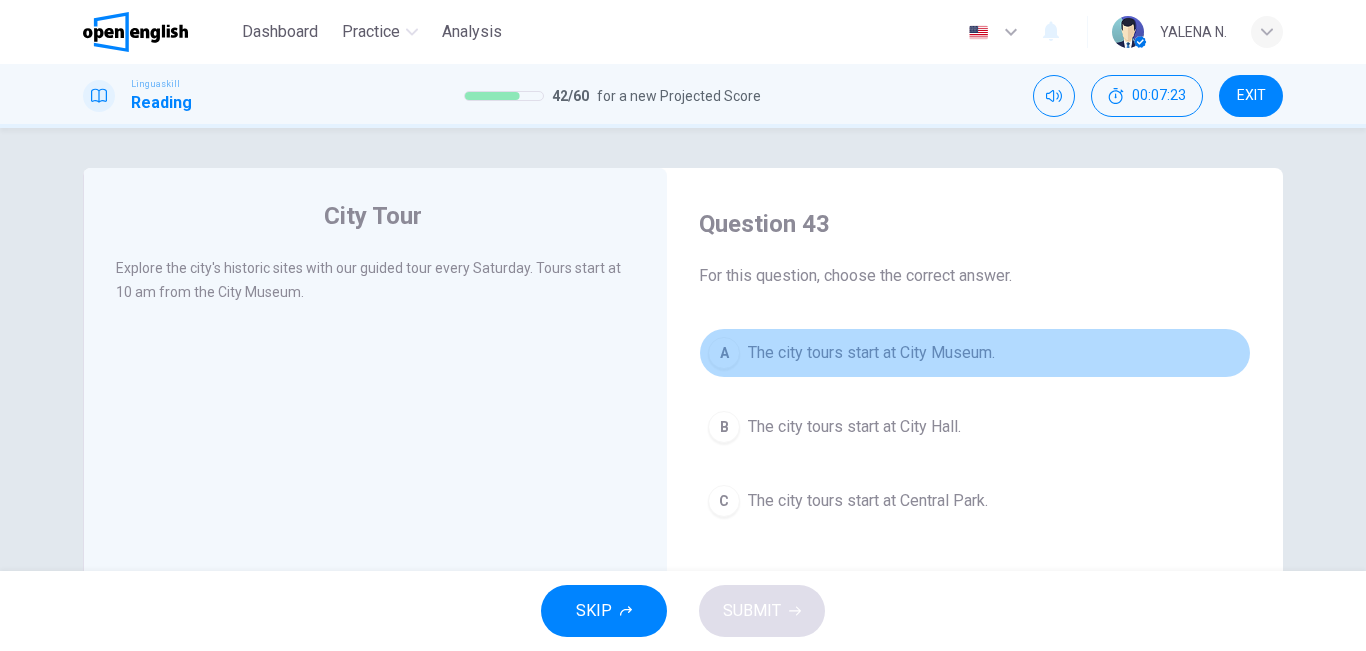 click on "The city tours start at City Museum." at bounding box center (871, 353) 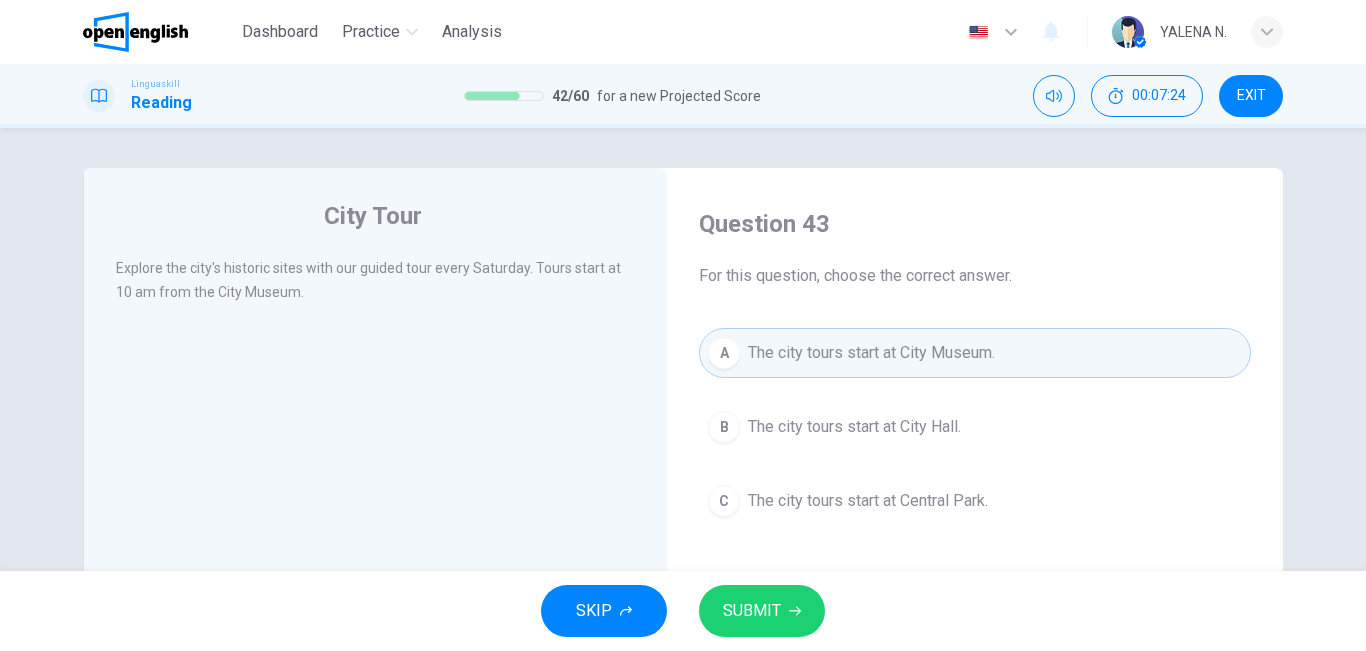 click on "SUBMIT" at bounding box center [752, 611] 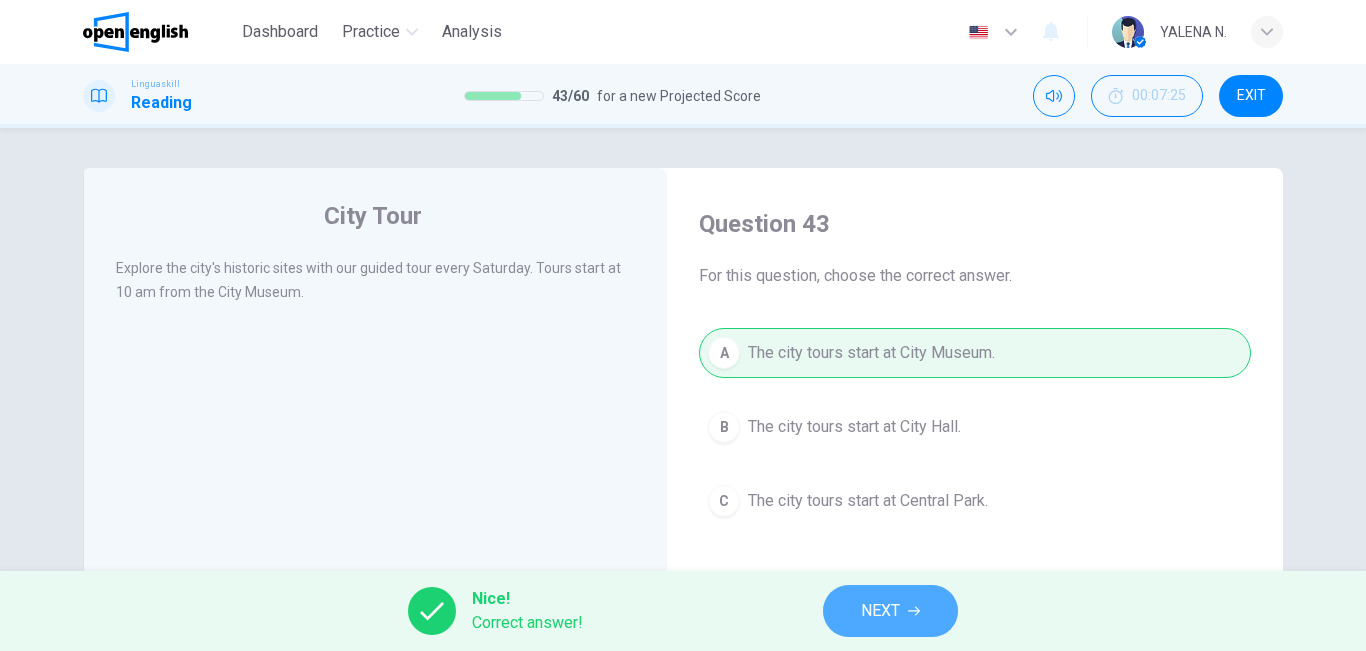click on "NEXT" at bounding box center (880, 611) 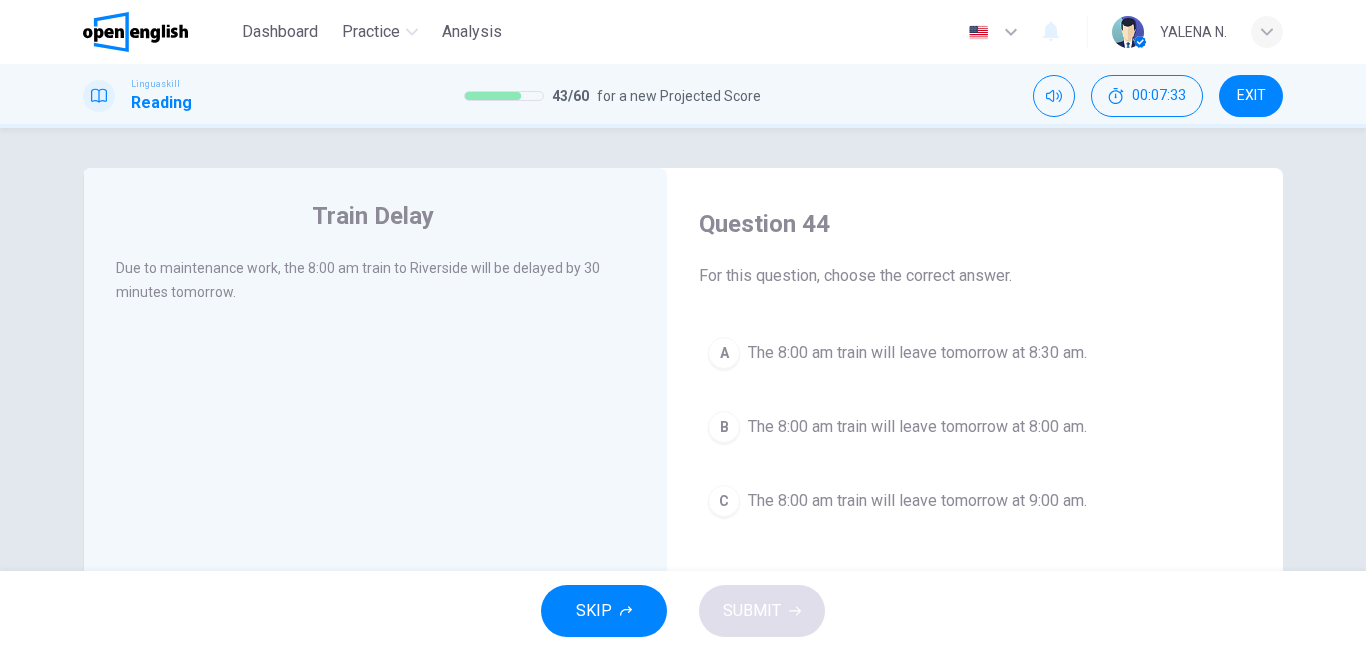 click on "The 8:00 am train will leave tomorrow at 8:30 am." at bounding box center [917, 353] 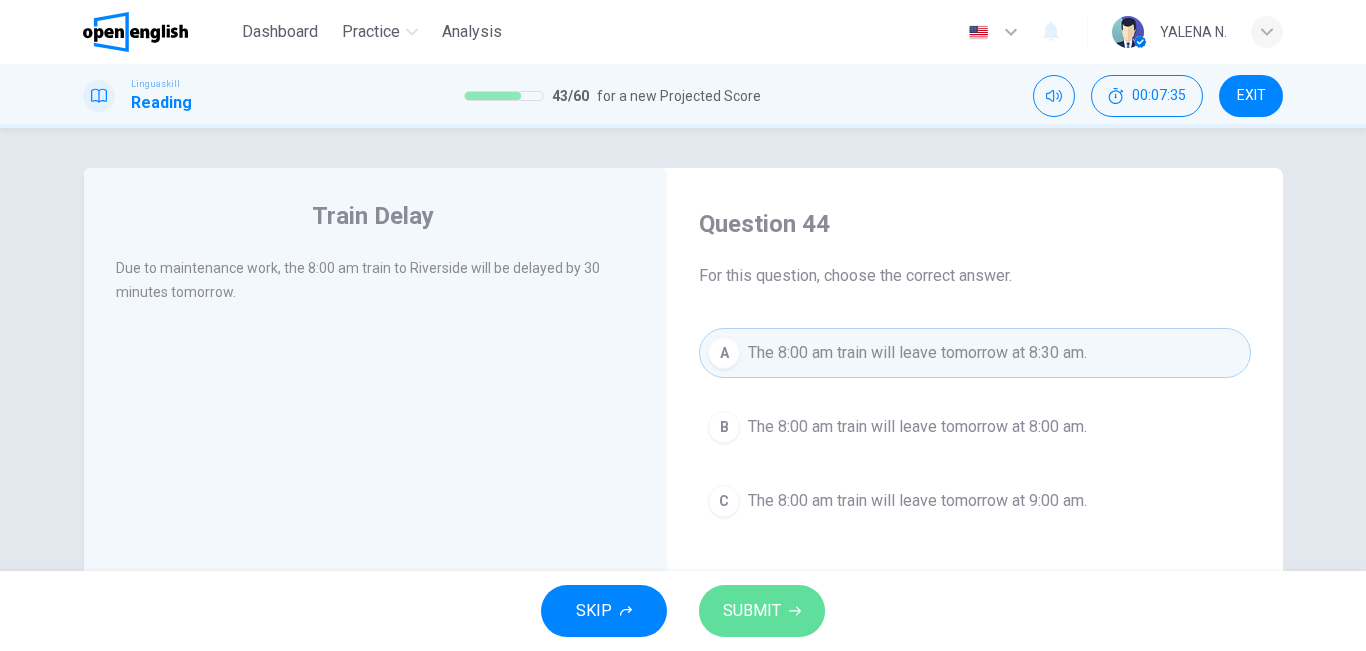 click on "SUBMIT" at bounding box center [752, 611] 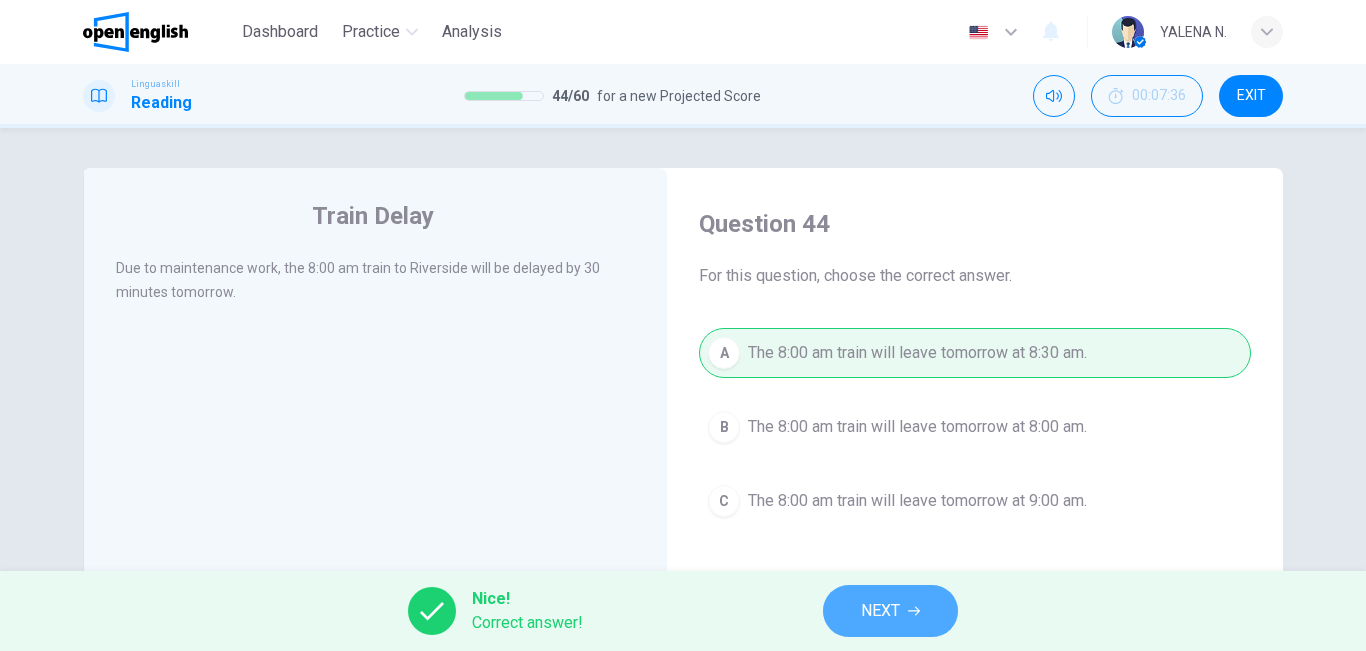 click on "NEXT" at bounding box center (890, 611) 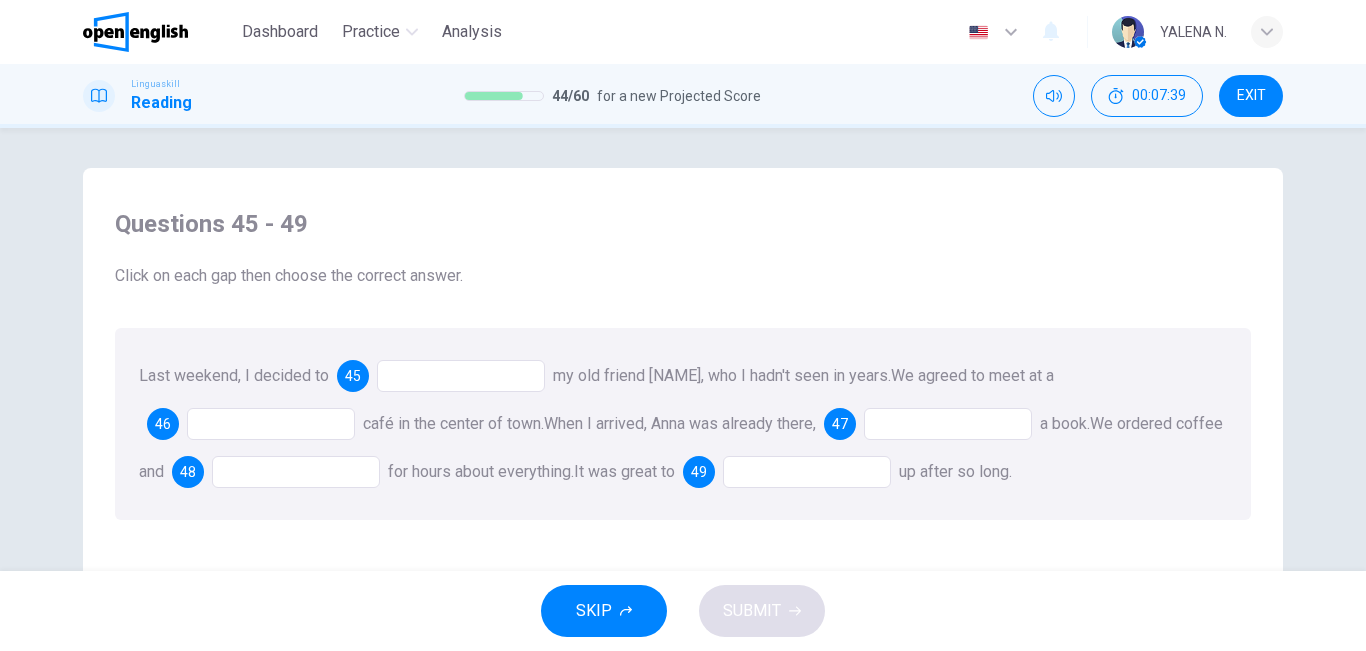 click at bounding box center (461, 376) 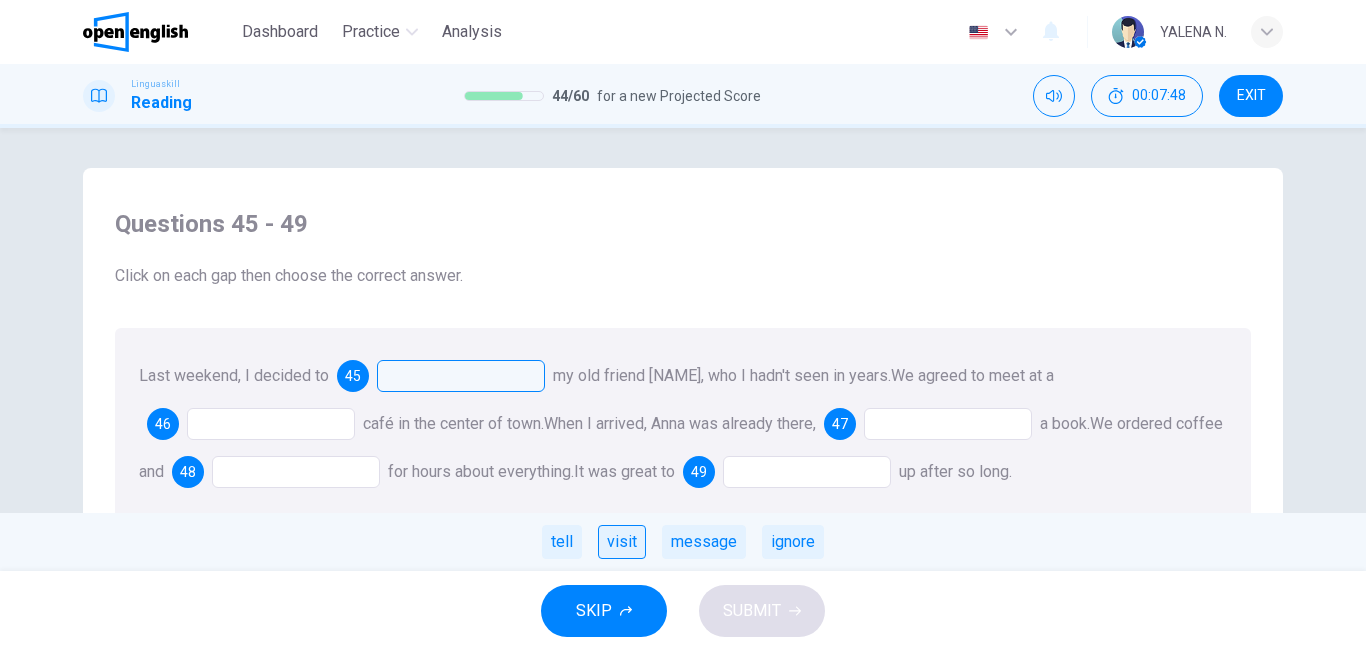 click on "visit" at bounding box center [622, 542] 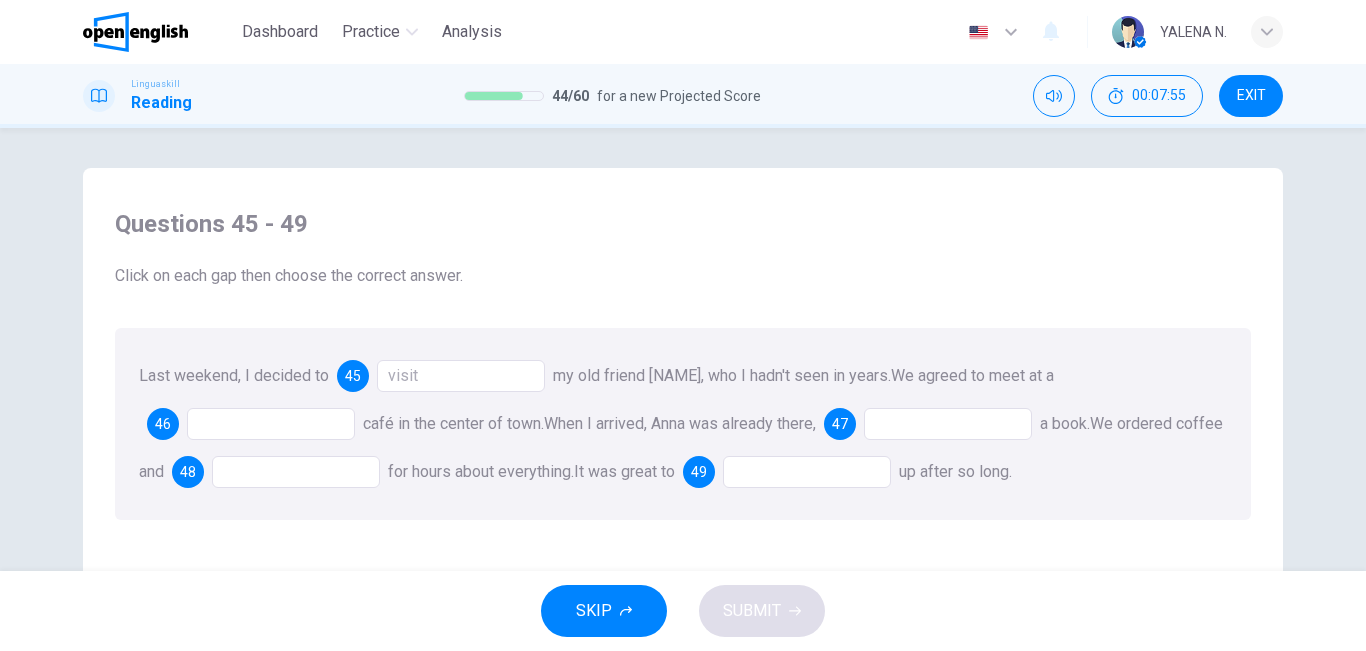 click on "Last weekend, I decided to  45 visit  my old friend [NAME], who I hadn't seen in years. We agreed to meet at a  46  café in the center of town. When I arrived, [NAME] was already there,  47  a book. We ordered coffee and  48  for hours about everything. It was great to  49  up after so long." at bounding box center (683, 424) 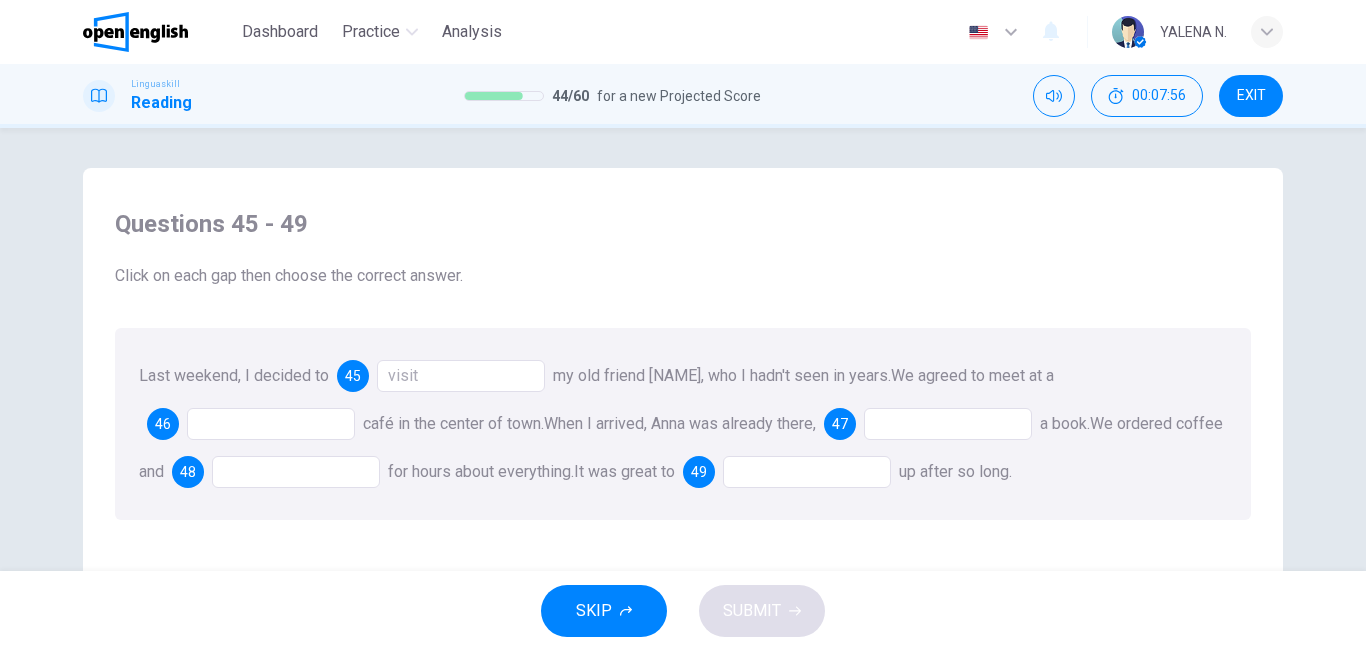click at bounding box center [271, 424] 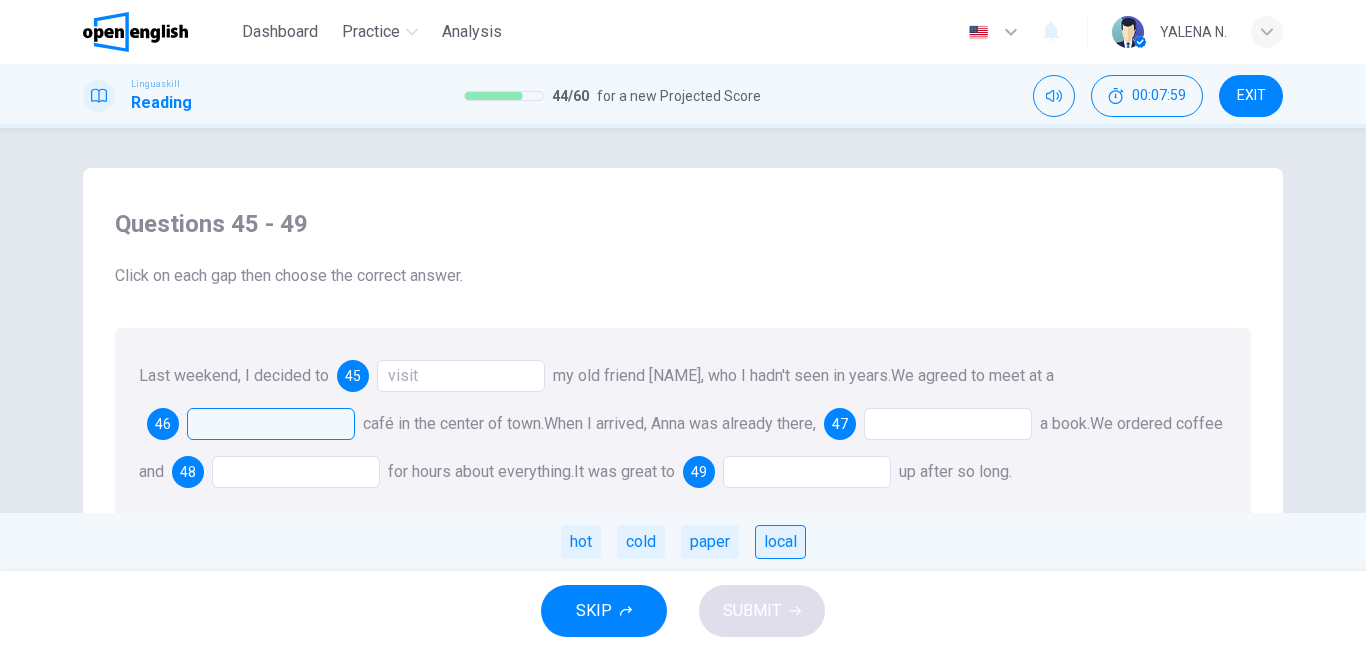 click on "local" at bounding box center (780, 542) 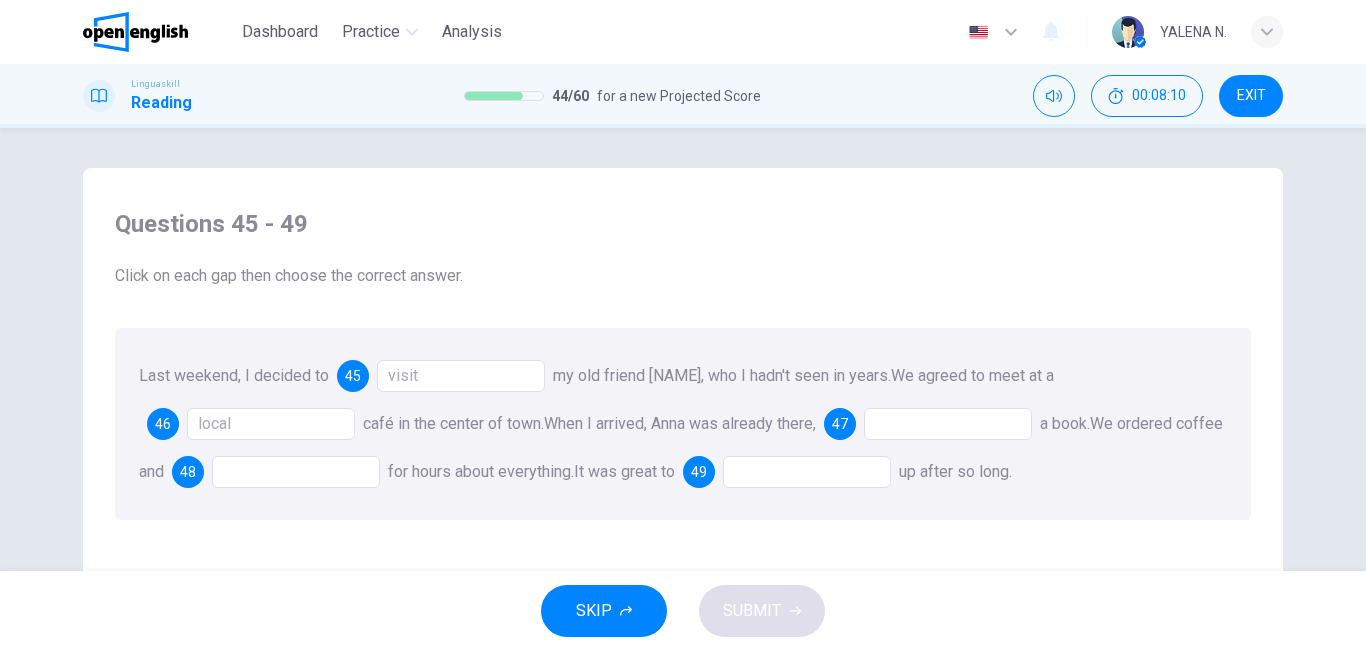 click at bounding box center (948, 424) 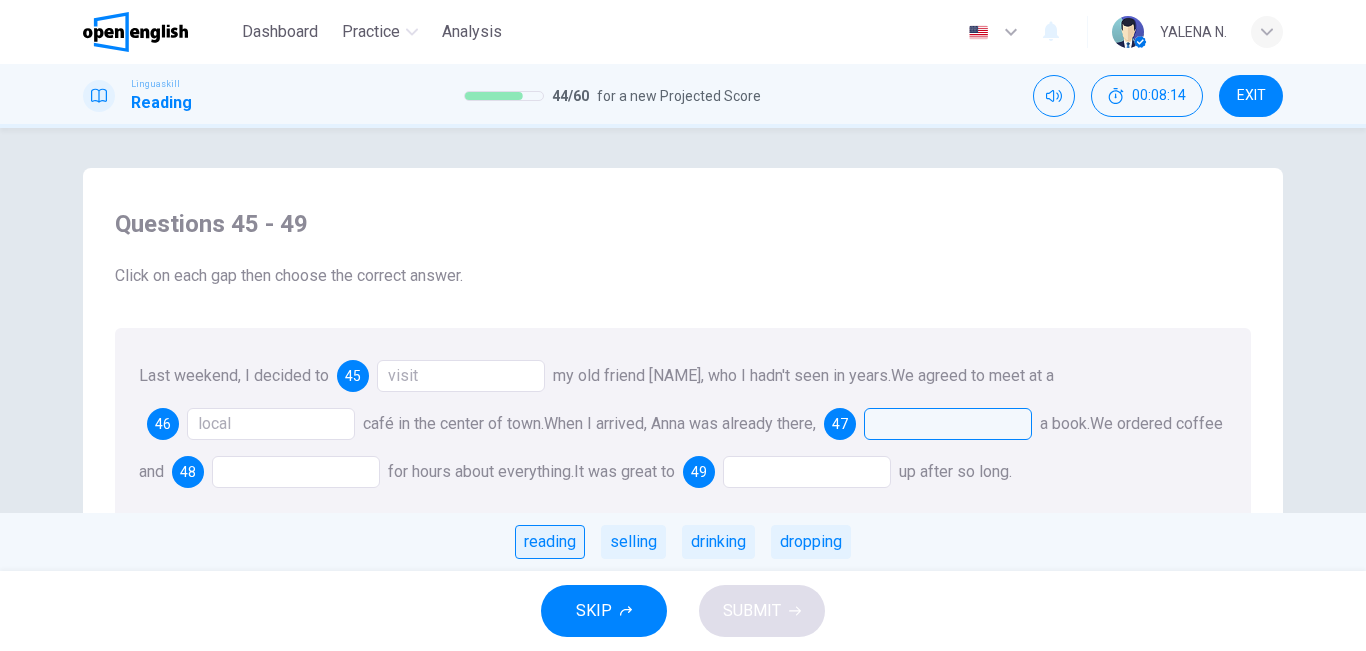 click on "reading" at bounding box center [550, 542] 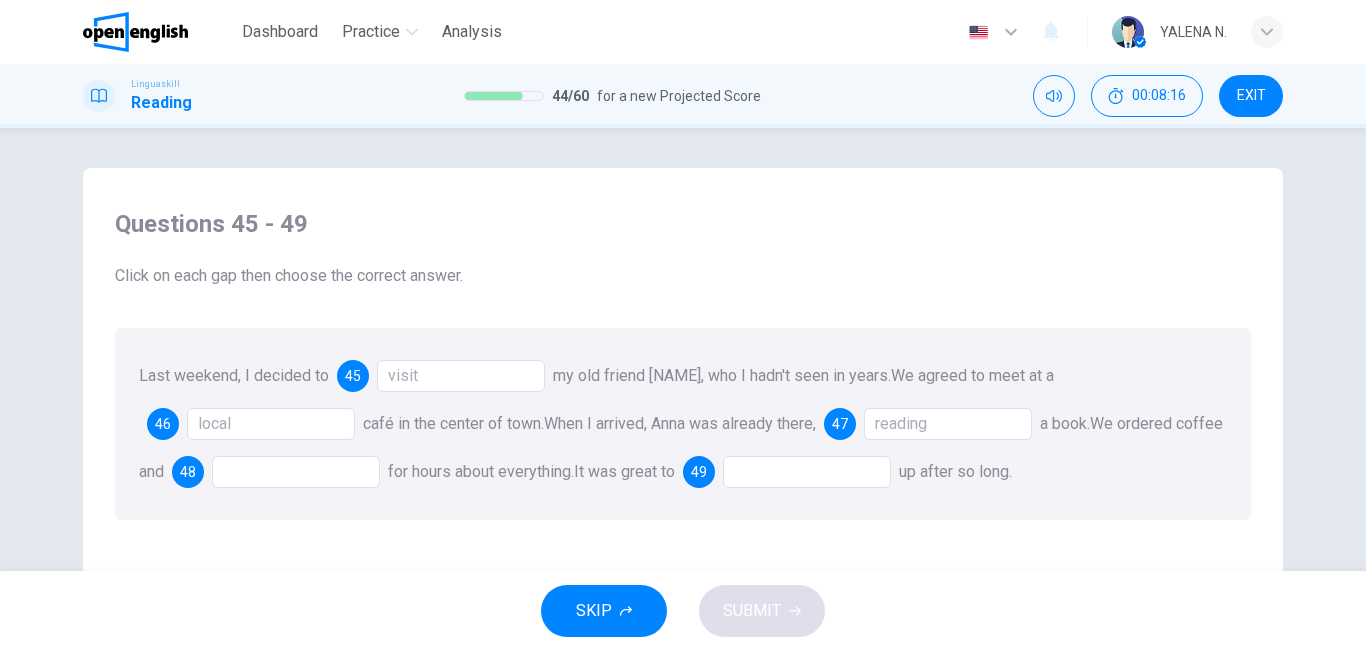 click at bounding box center [296, 472] 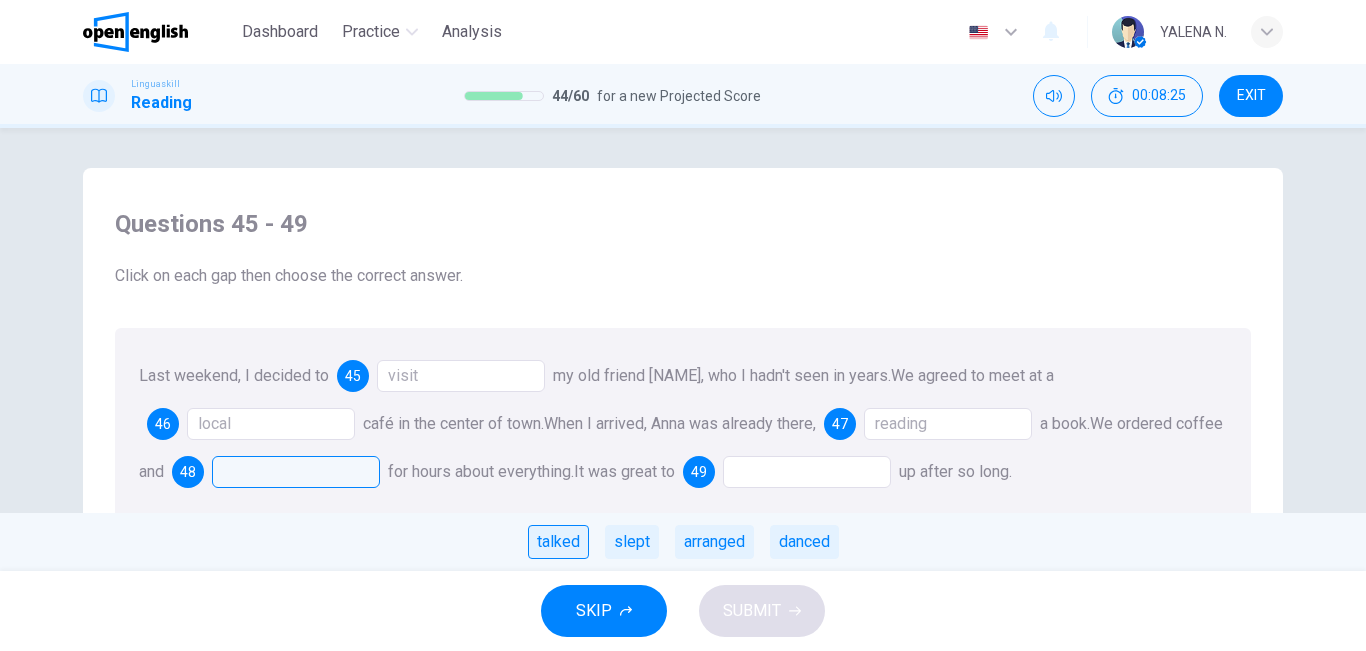 click on "talked" at bounding box center (558, 542) 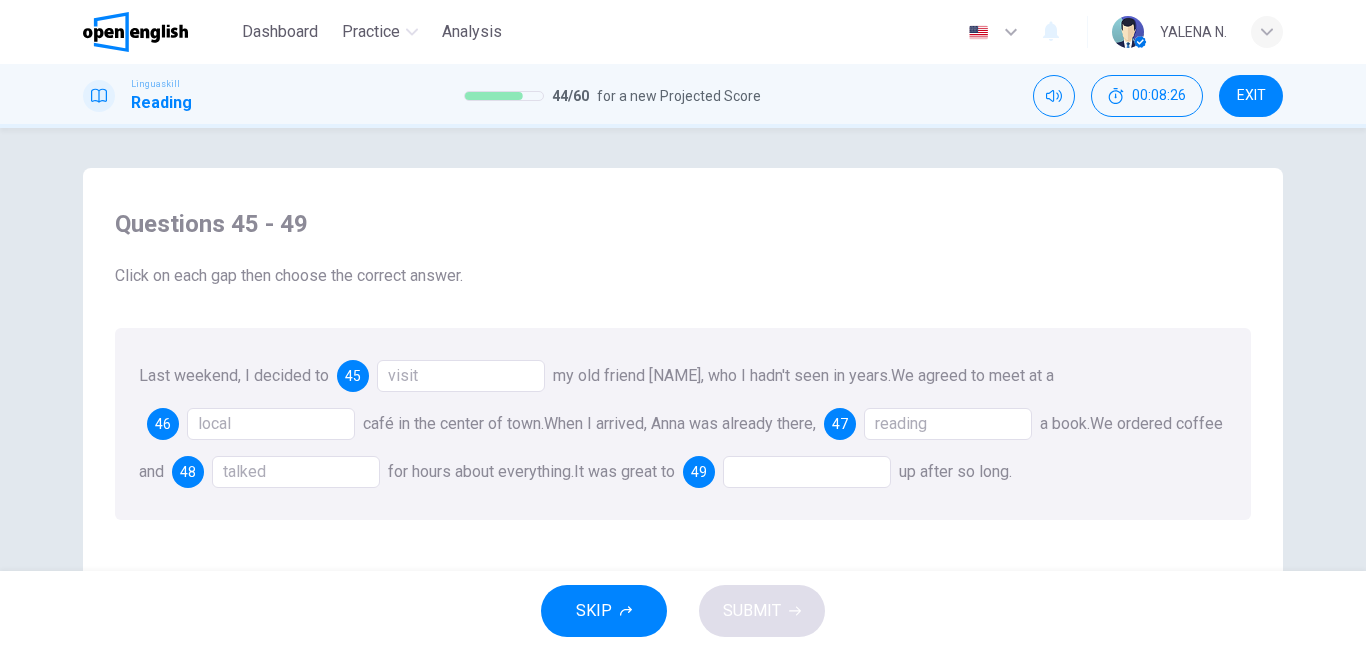 click at bounding box center (807, 472) 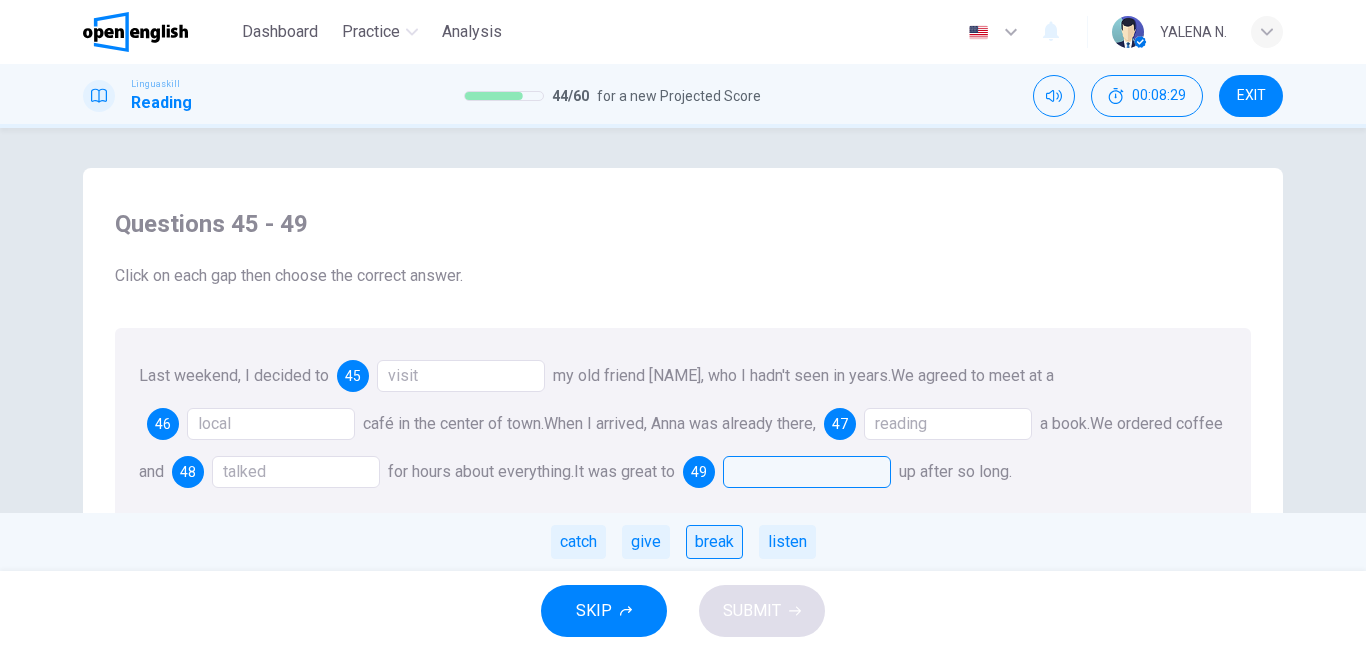 click on "break" at bounding box center (714, 542) 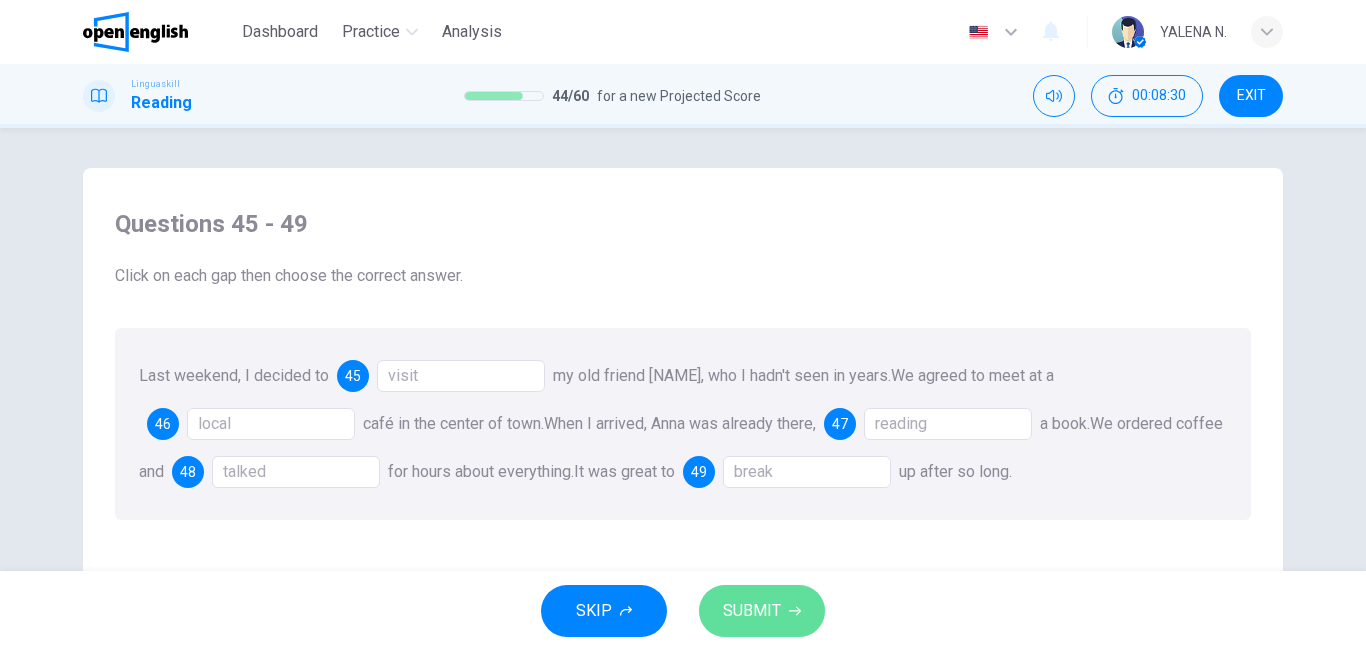 click on "SUBMIT" at bounding box center (752, 611) 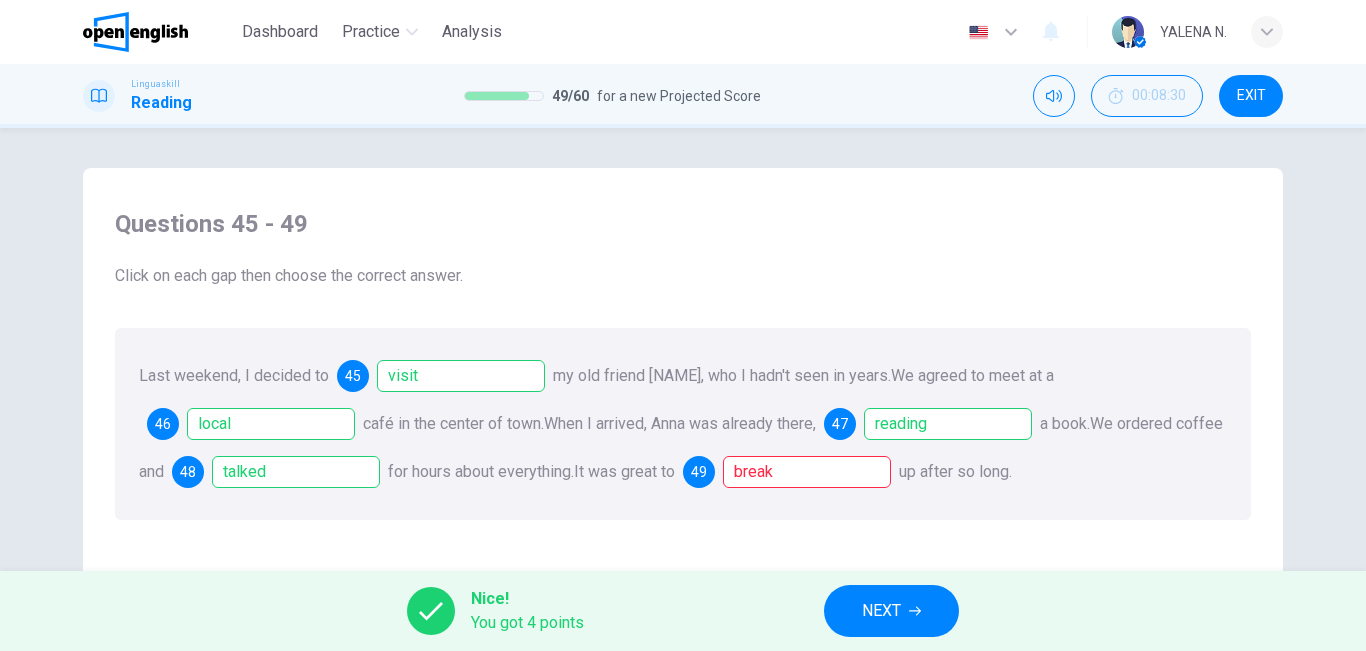 click on "NEXT" at bounding box center [881, 611] 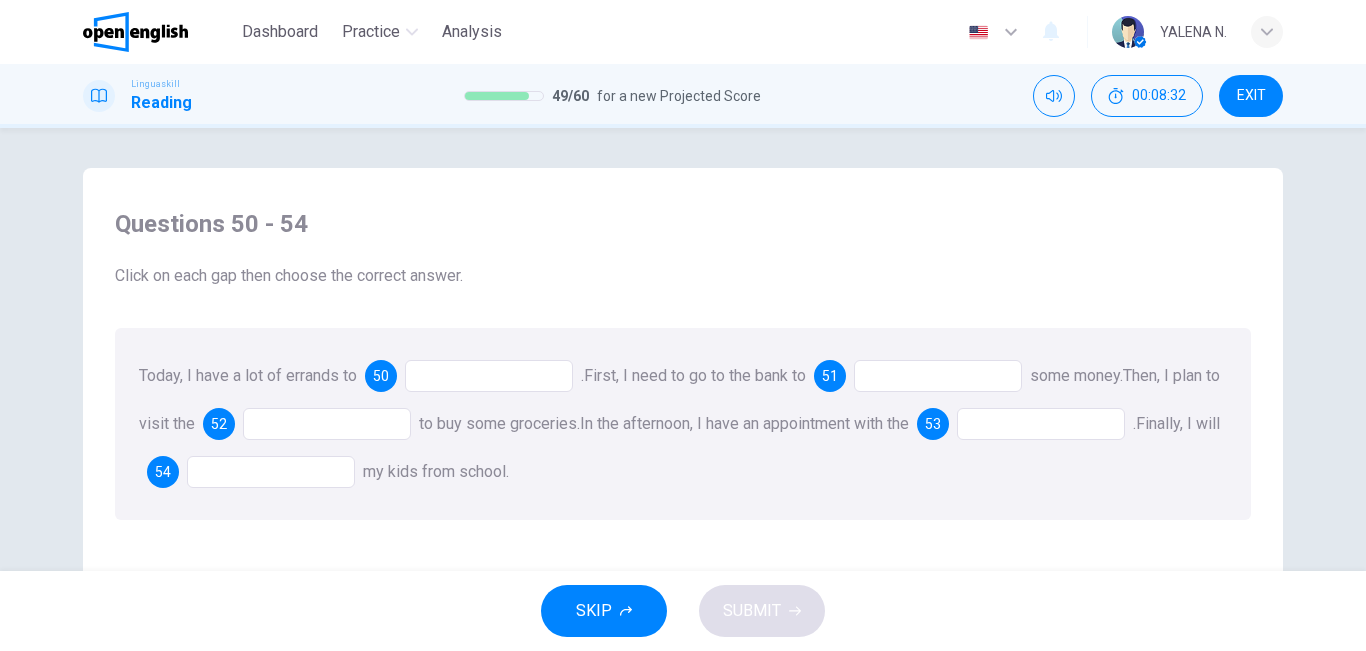 click at bounding box center (489, 376) 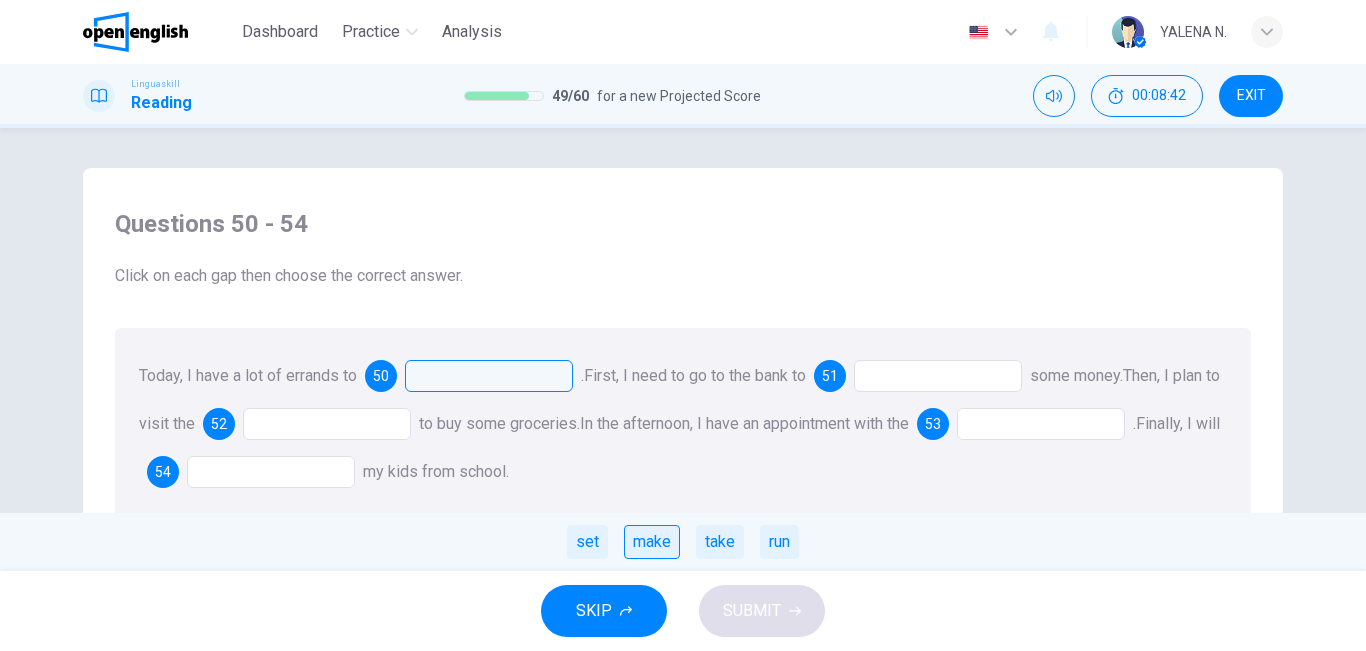 click on "make" at bounding box center [652, 542] 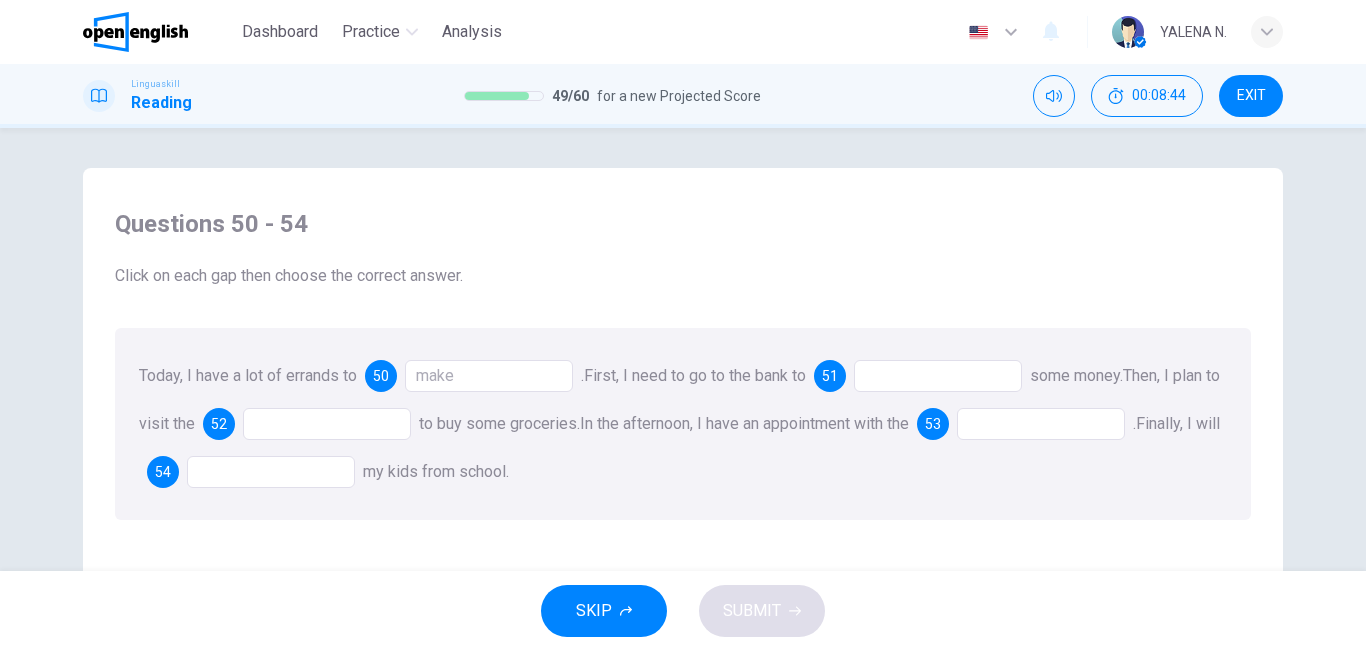 click at bounding box center [938, 376] 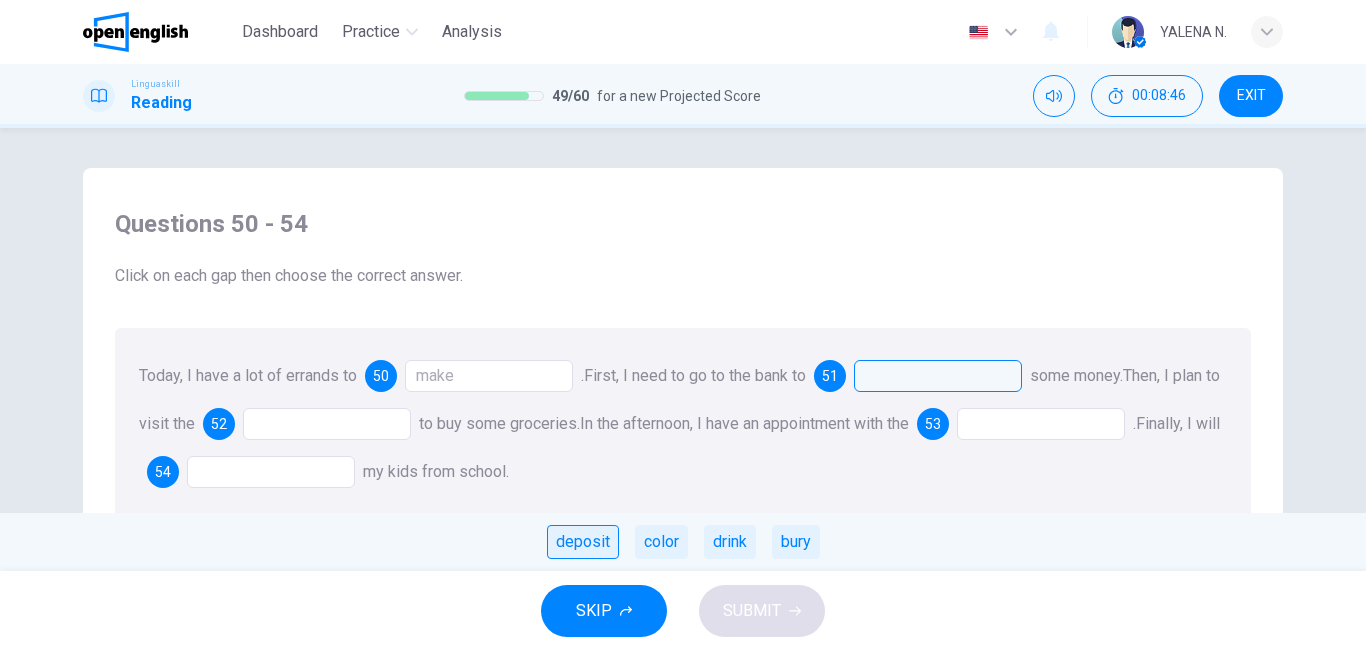 click on "deposit" at bounding box center (583, 542) 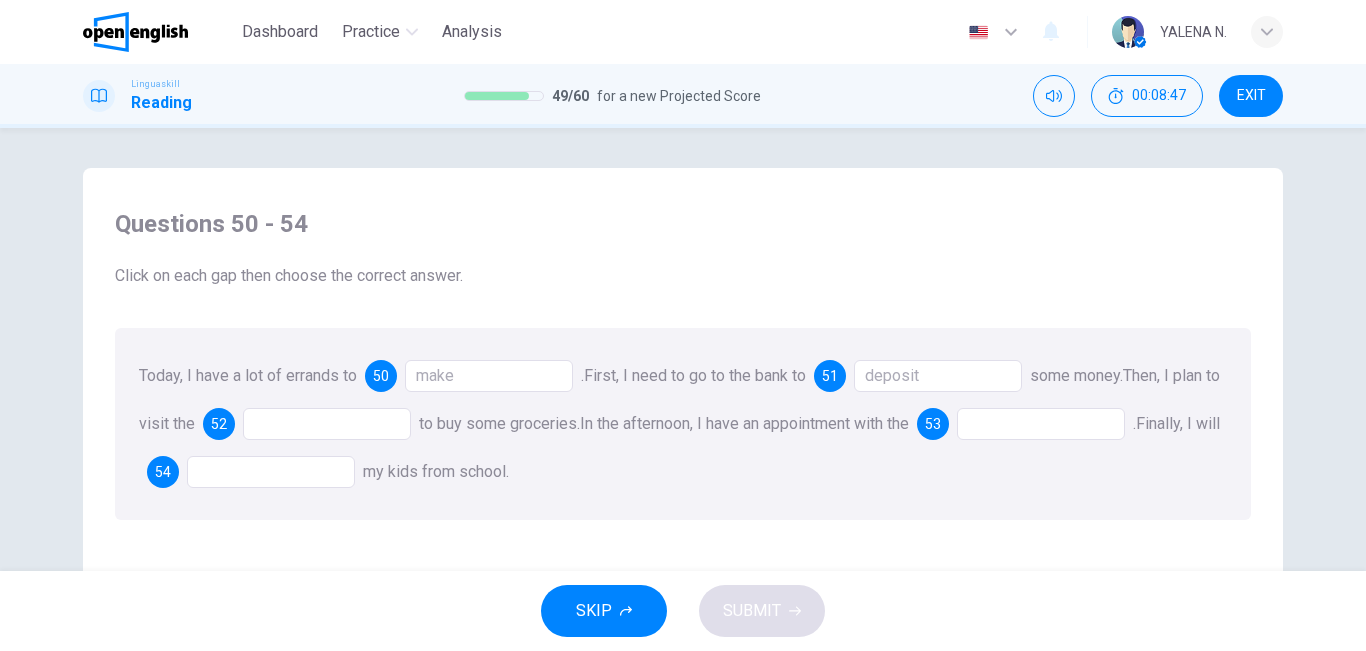 click at bounding box center (327, 424) 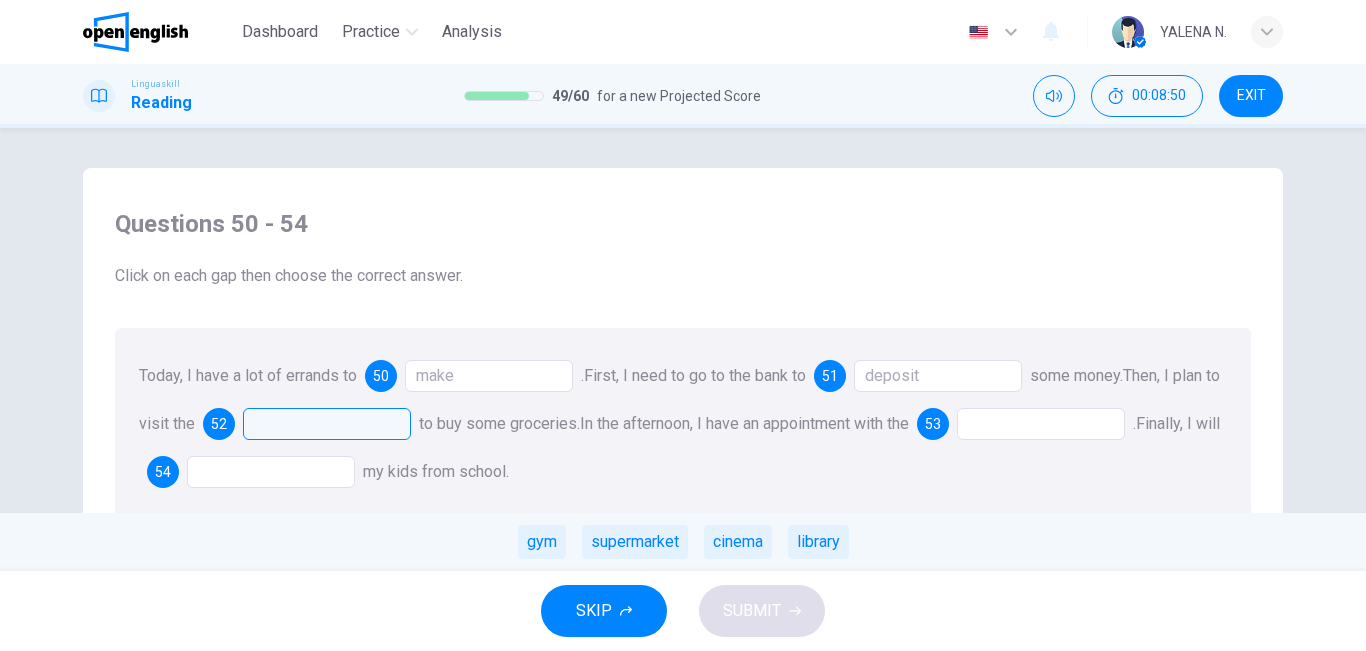 click on "gym supermarket cinema library" at bounding box center [683, 542] 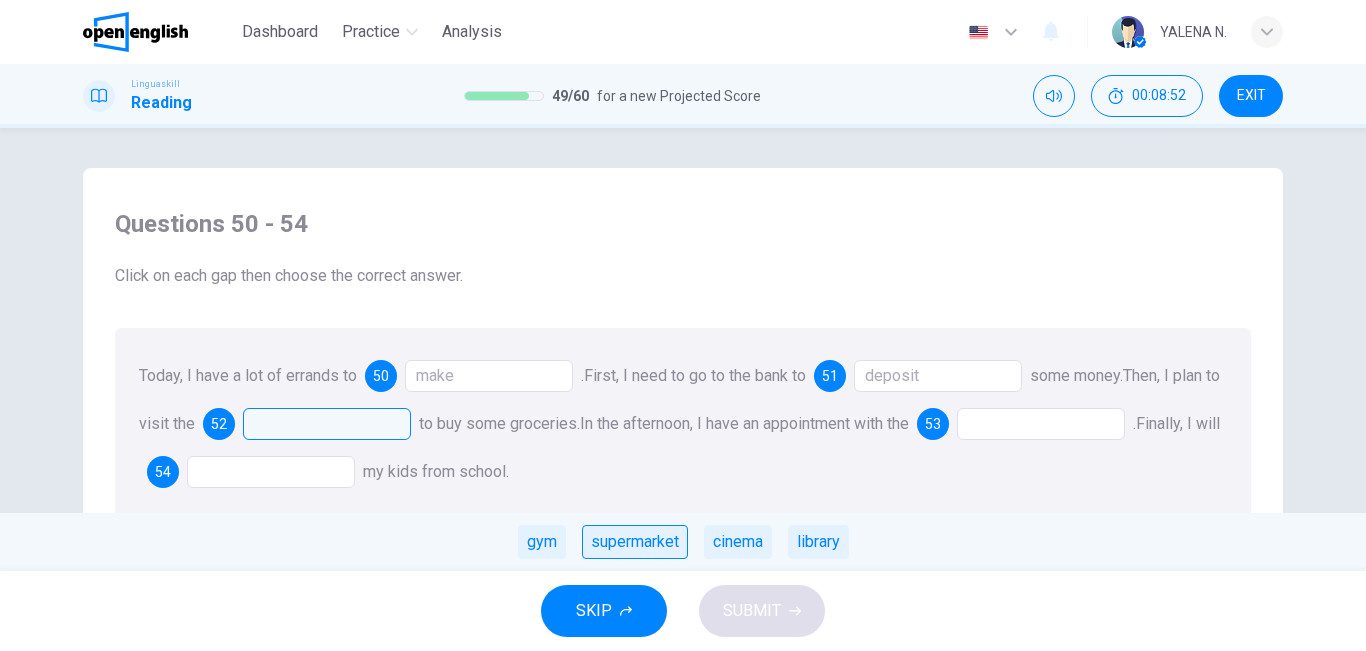 click on "supermarket" at bounding box center (635, 542) 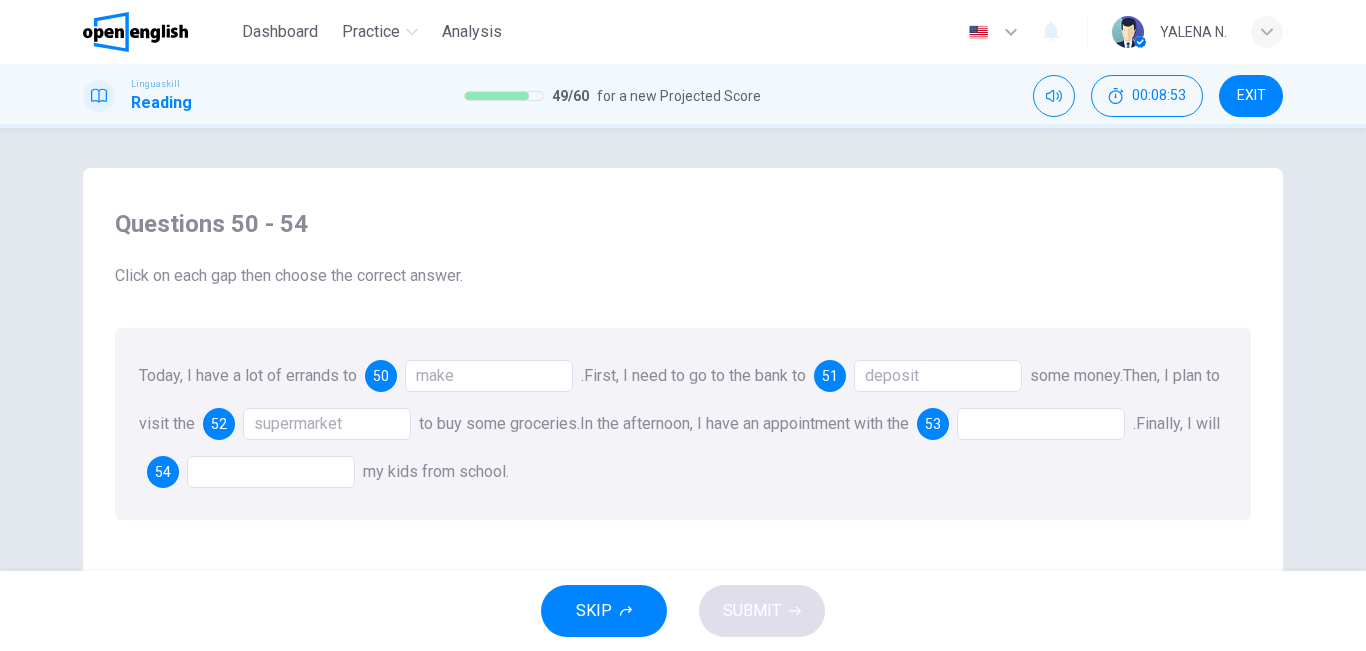 click at bounding box center [1041, 424] 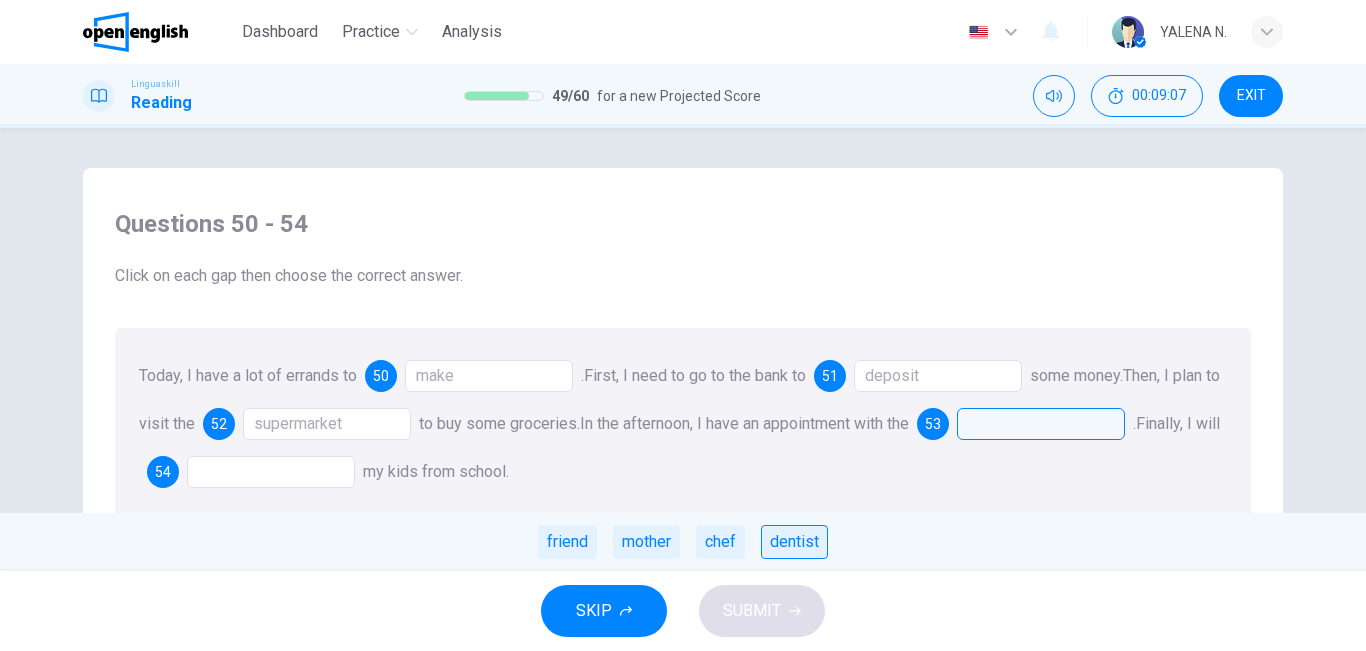 click on "dentist" at bounding box center [794, 542] 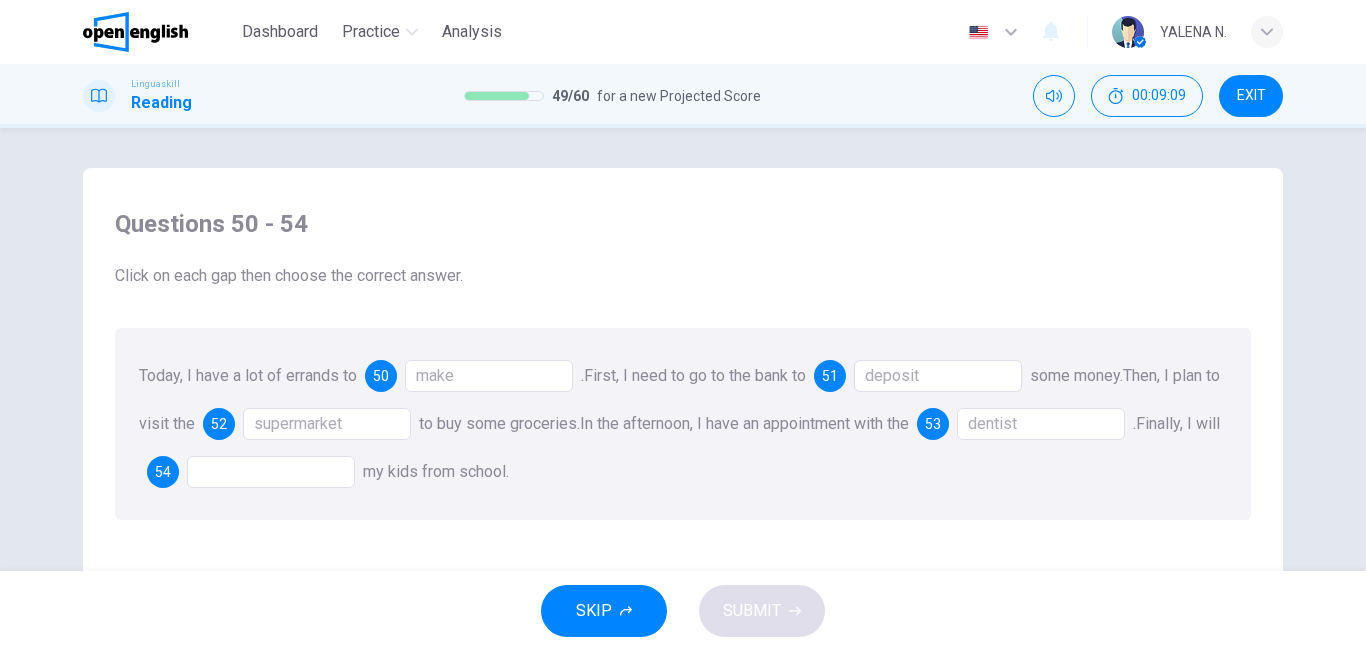 click at bounding box center (271, 472) 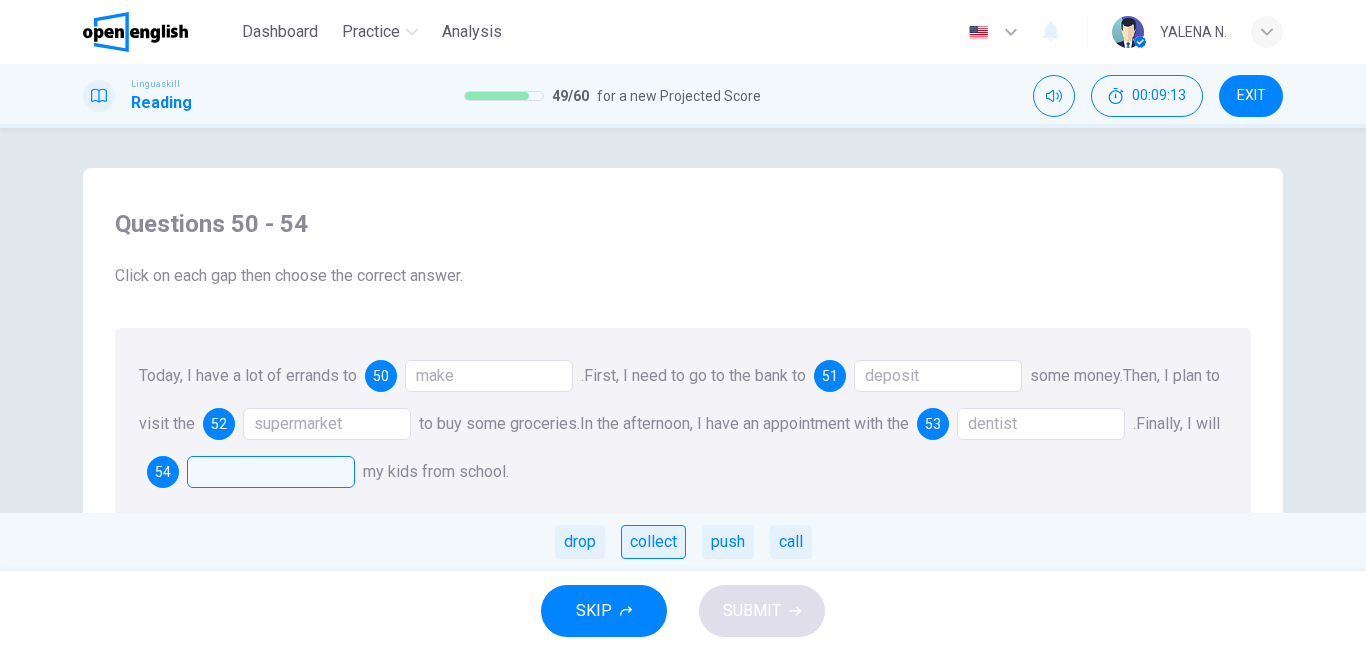 click on "collect" at bounding box center [653, 542] 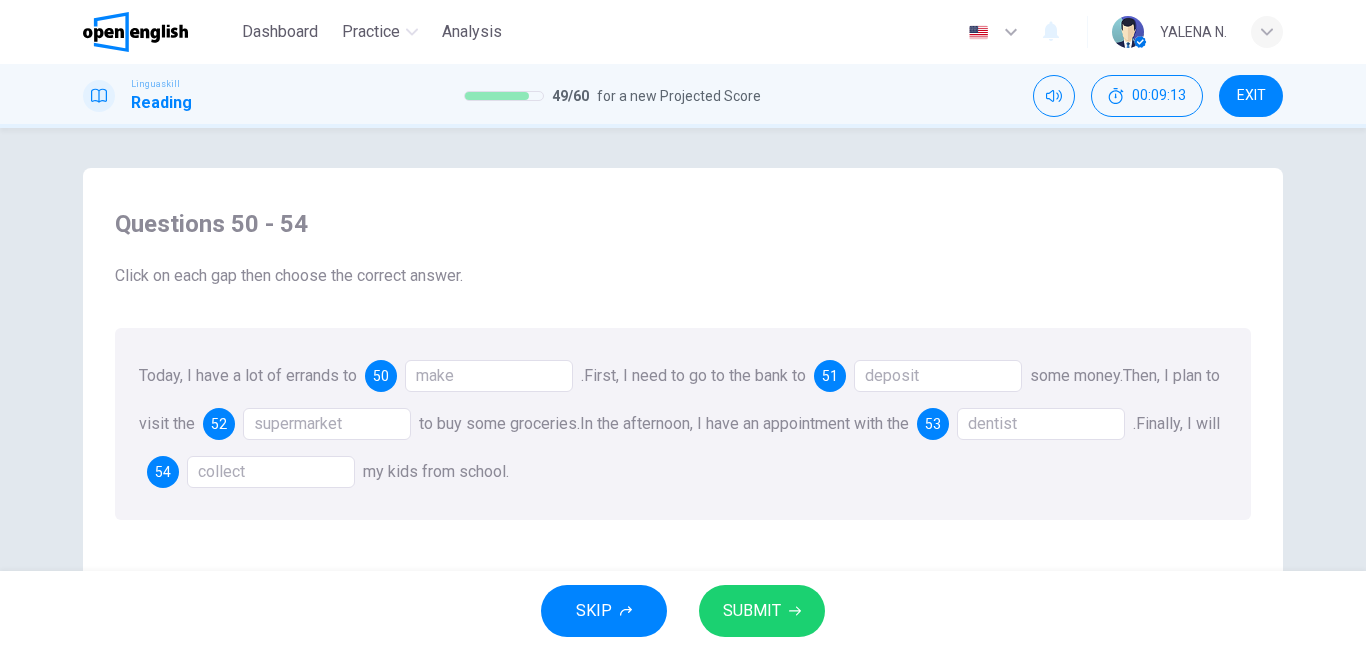 click on "SUBMIT" at bounding box center [762, 611] 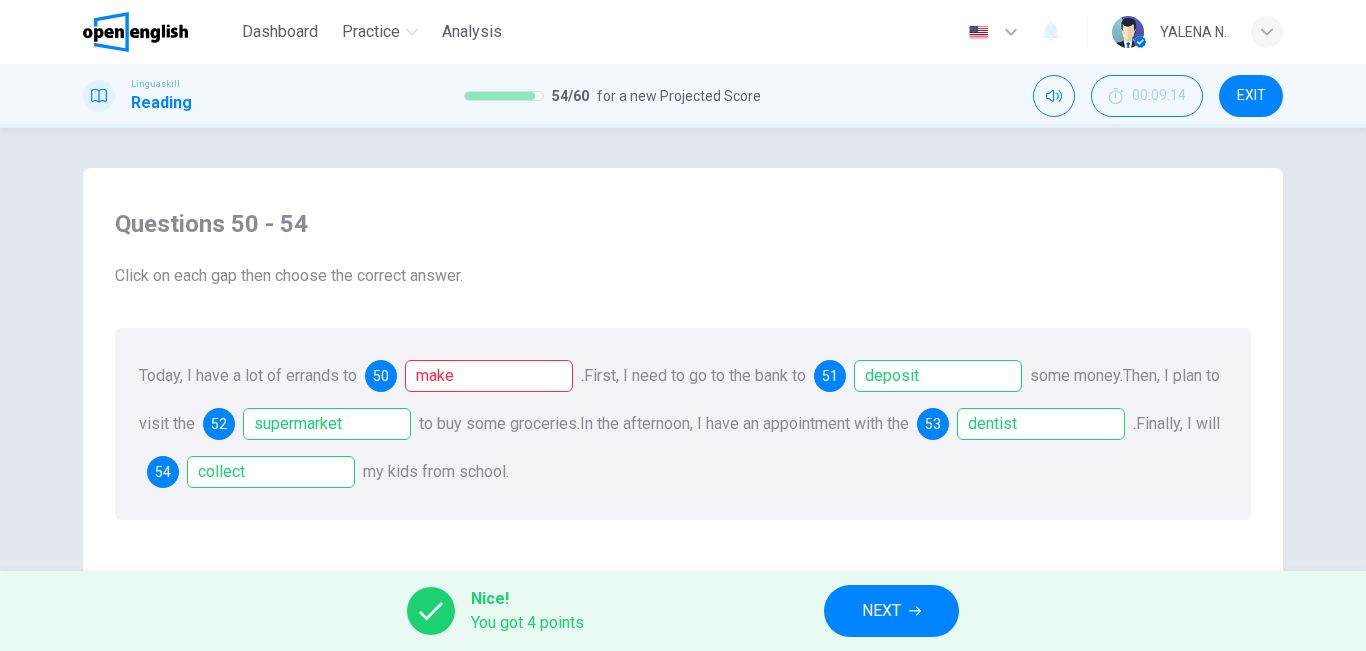 click on "NEXT" at bounding box center [881, 611] 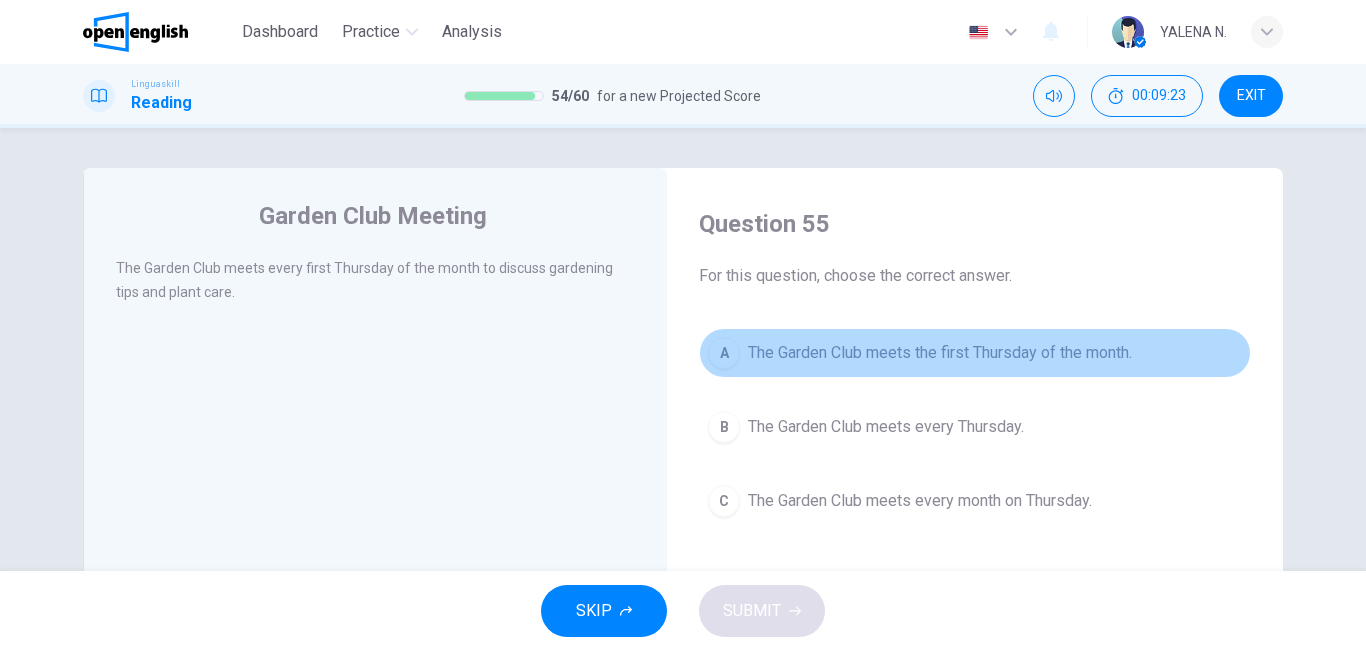 click on "The Garden Club meets the first Thursday of the month." at bounding box center [940, 353] 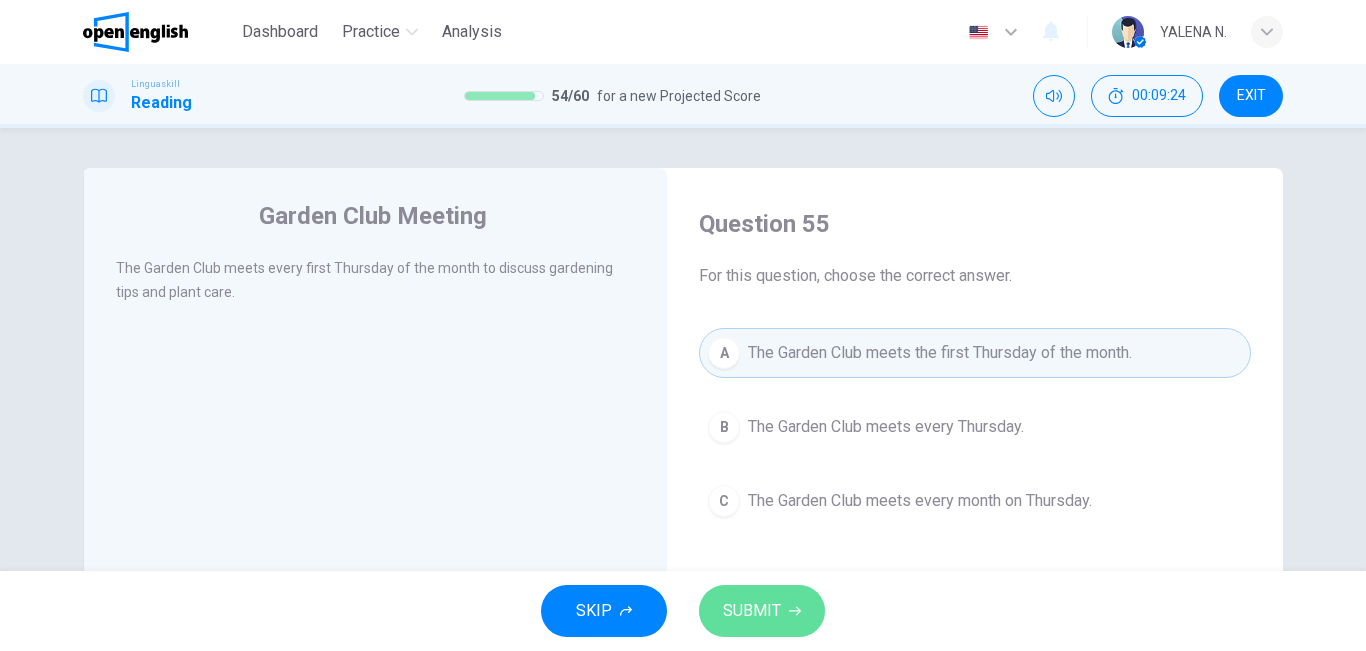 click on "SUBMIT" at bounding box center (762, 611) 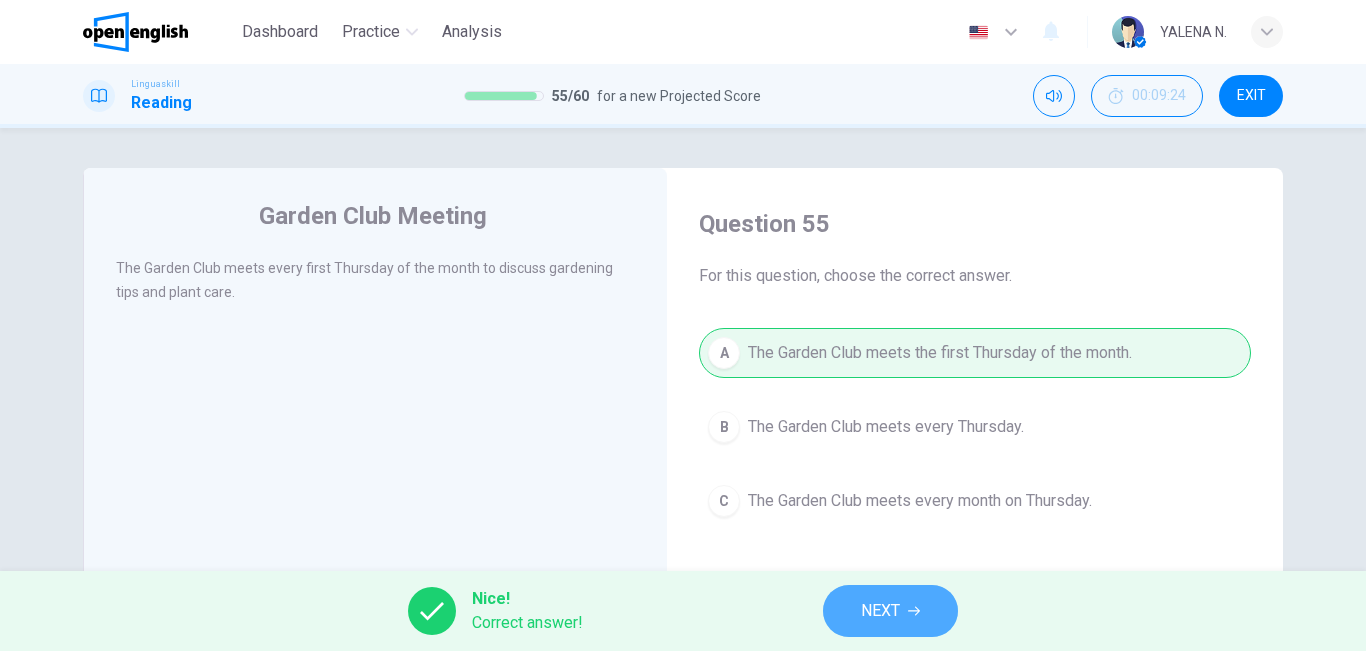 click on "NEXT" at bounding box center (890, 611) 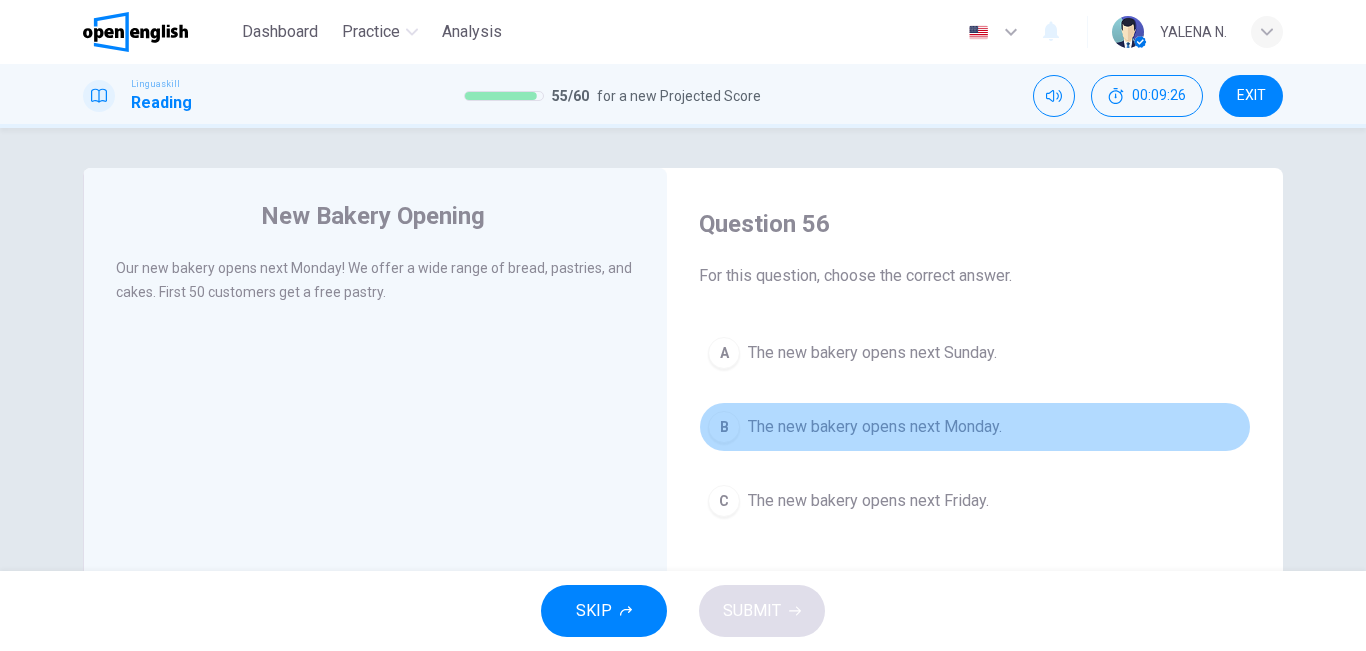 click on "The new bakery opens next Monday." at bounding box center (875, 427) 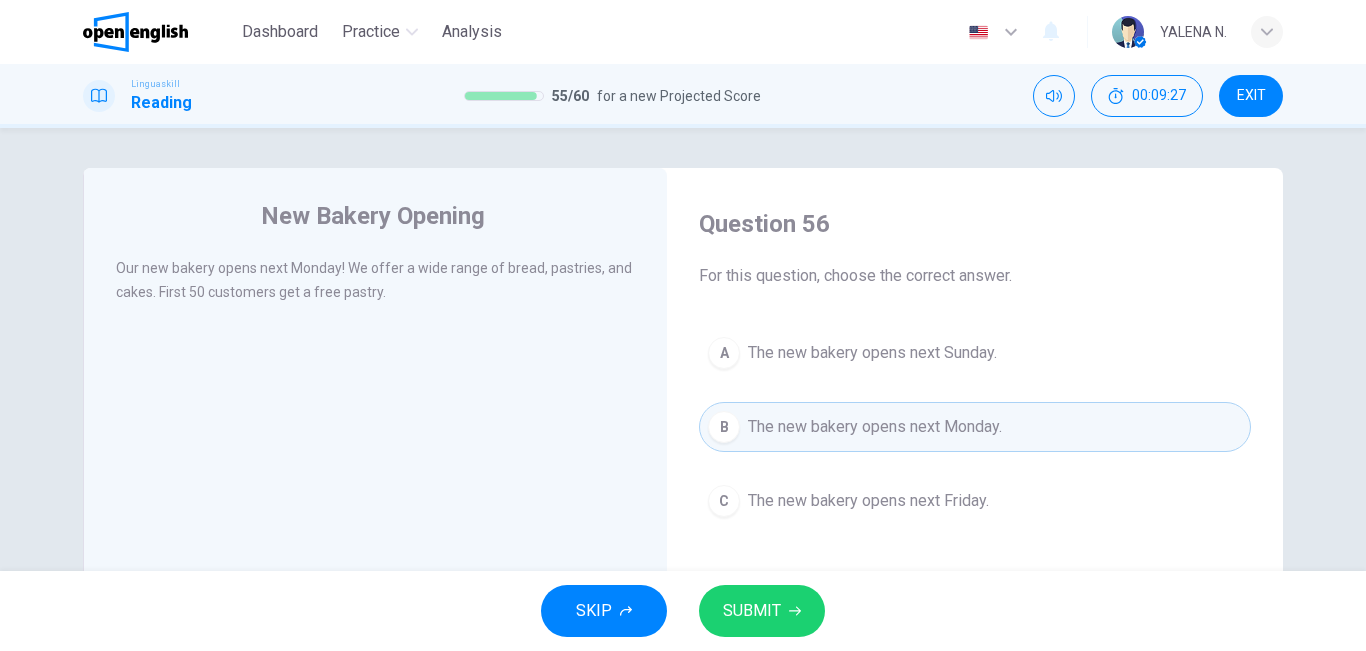 click on "SUBMIT" at bounding box center (752, 611) 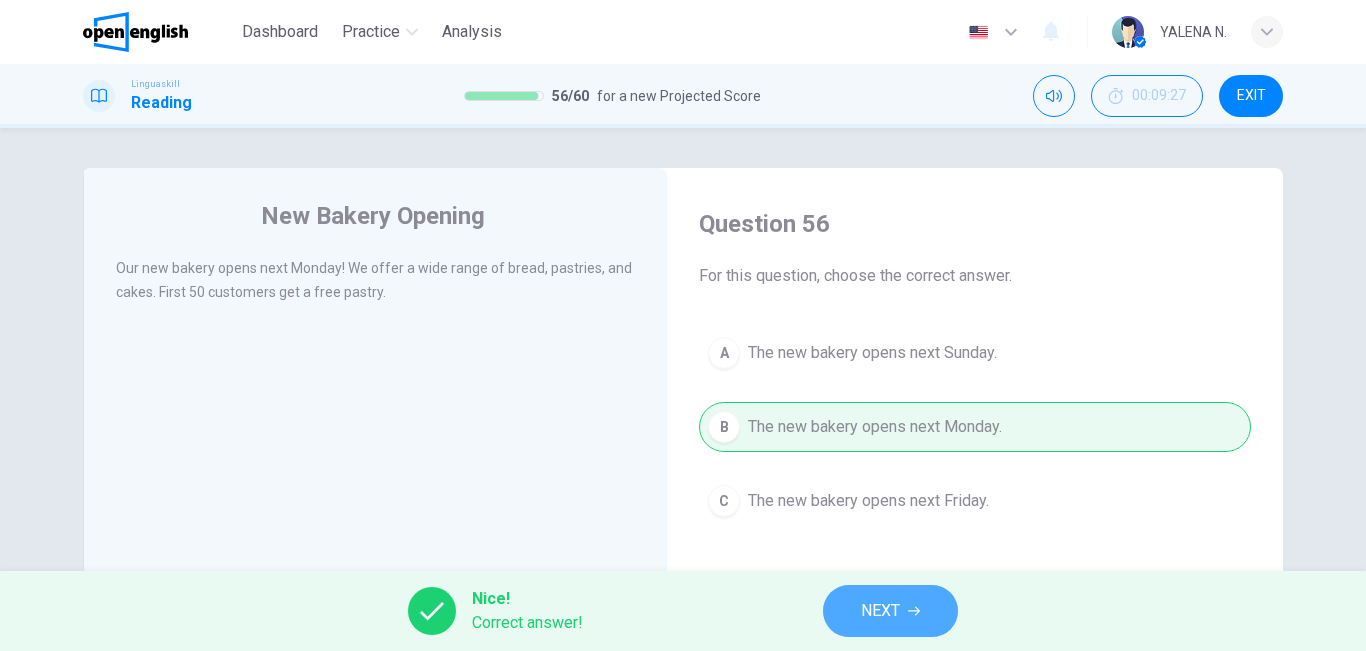 click on "NEXT" at bounding box center [880, 611] 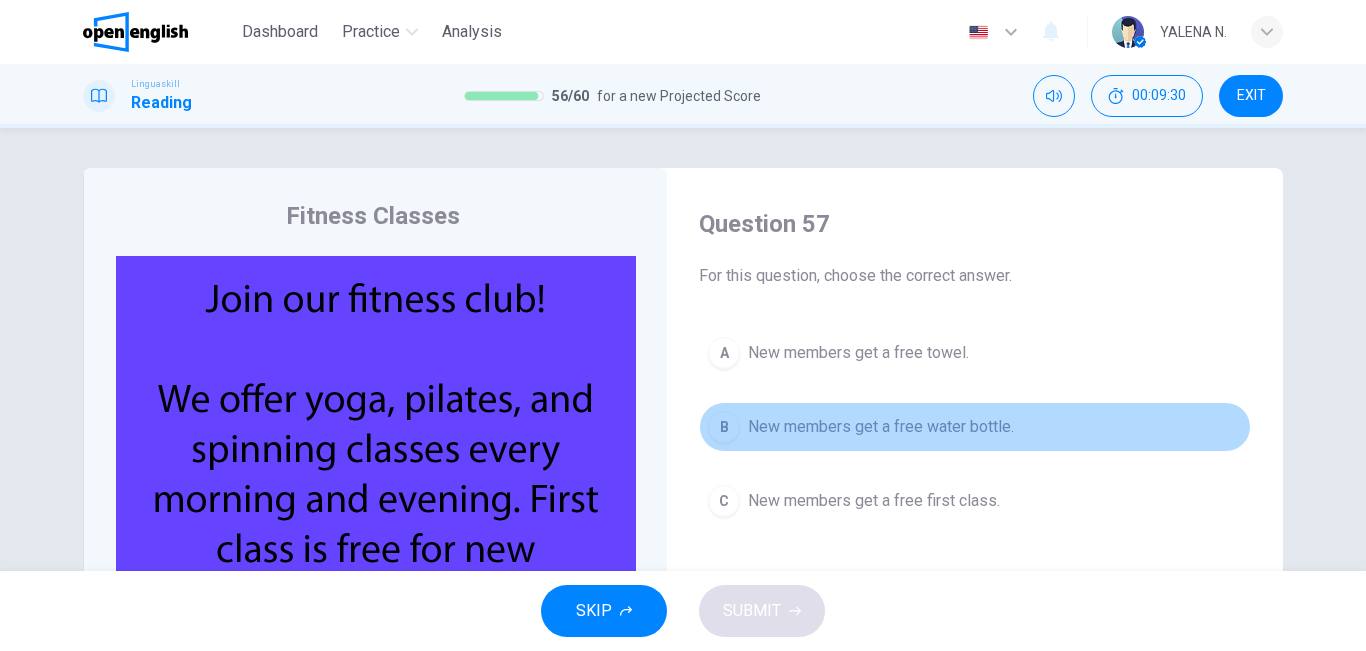click on "New members get a free water bottle." at bounding box center [881, 427] 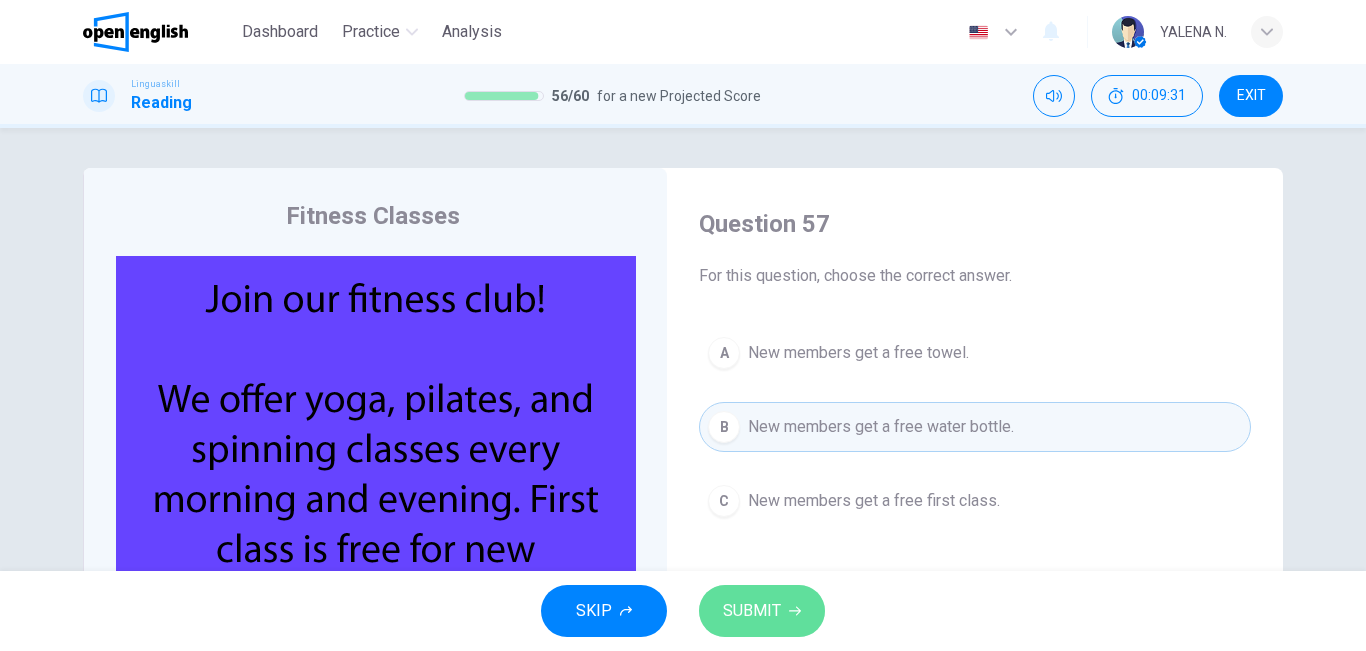 click on "SUBMIT" at bounding box center (752, 611) 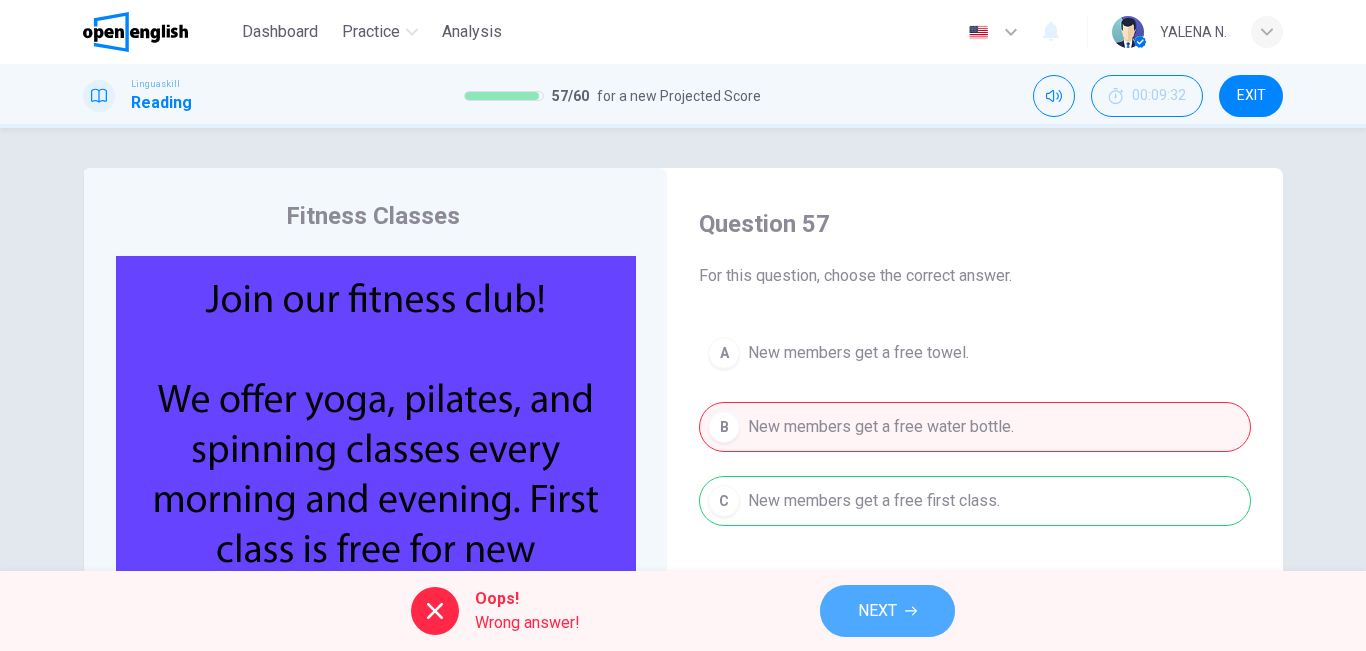 click on "NEXT" at bounding box center [877, 611] 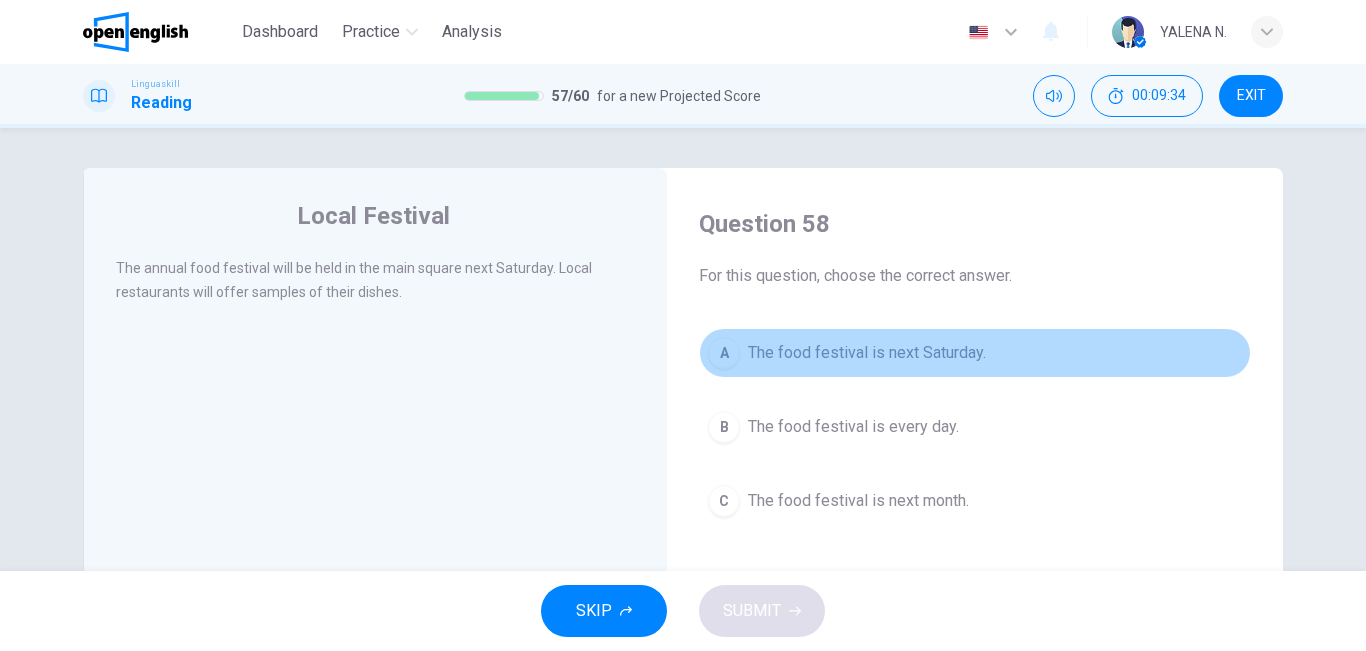 click on "The food festival is next Saturday." at bounding box center (867, 353) 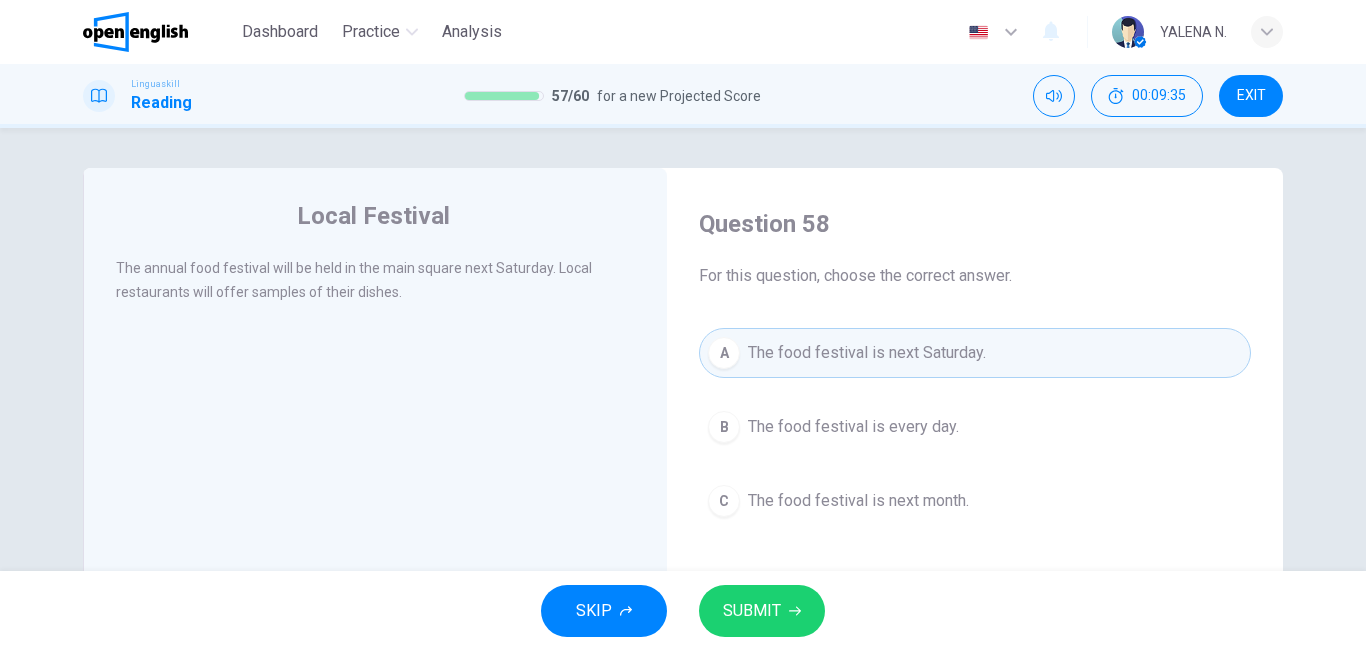 click on "SUBMIT" at bounding box center [762, 611] 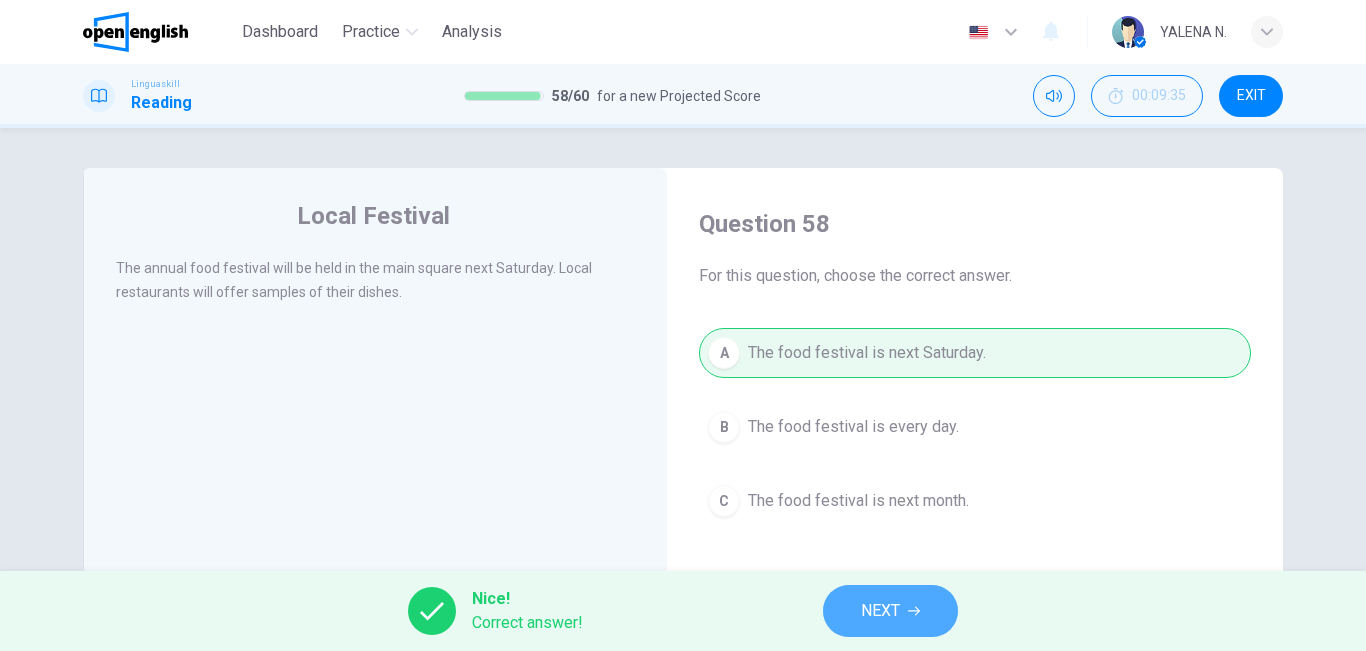 click on "NEXT" at bounding box center (890, 611) 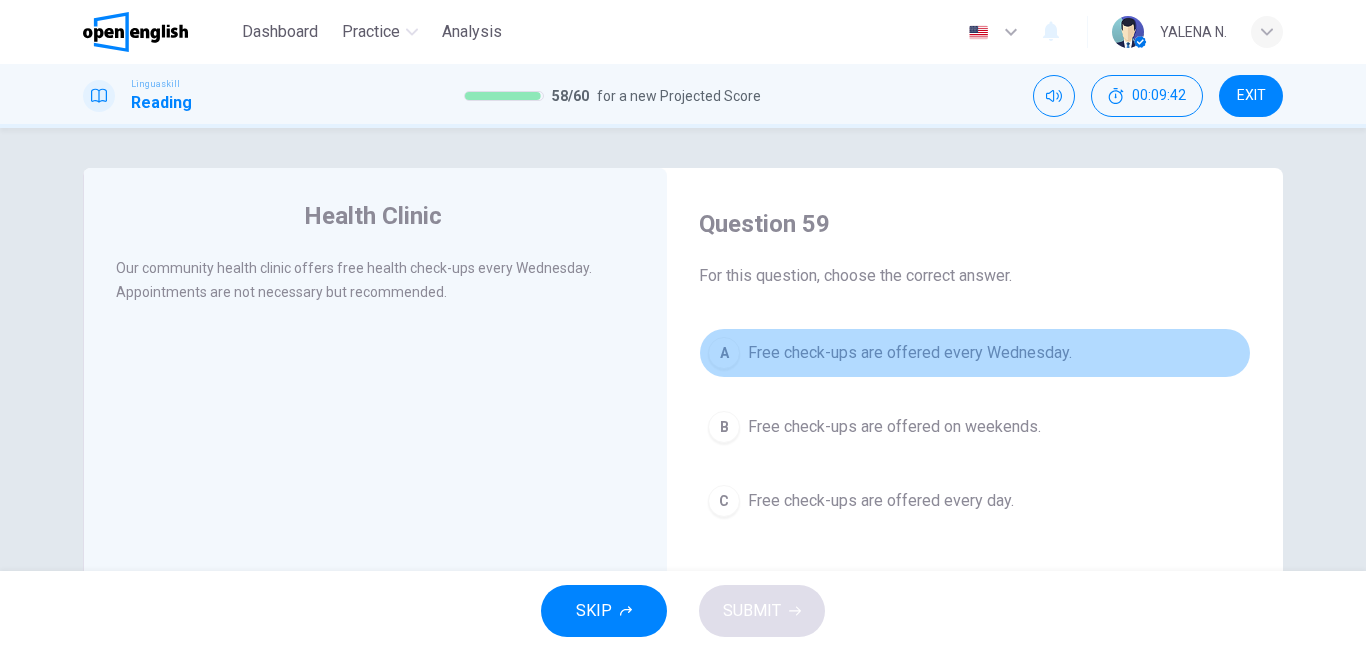 click on "A Free check-ups are offered every Wednesday." at bounding box center (975, 353) 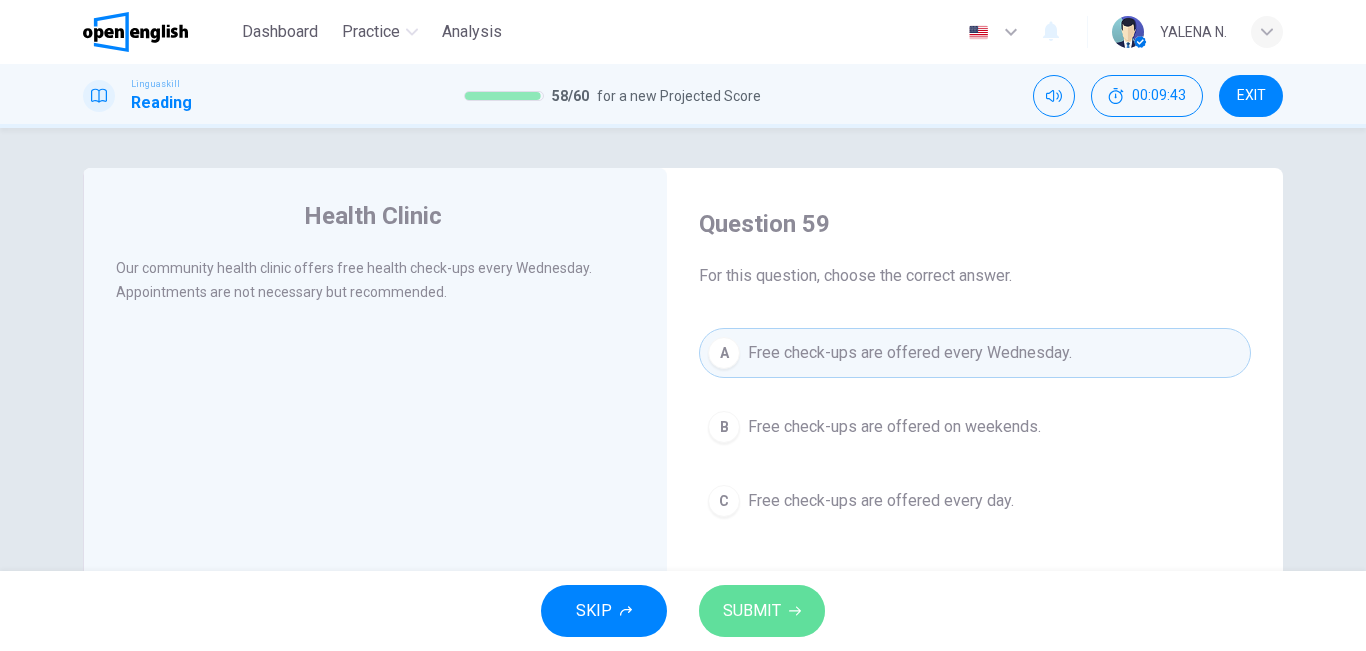 click on "SUBMIT" at bounding box center [762, 611] 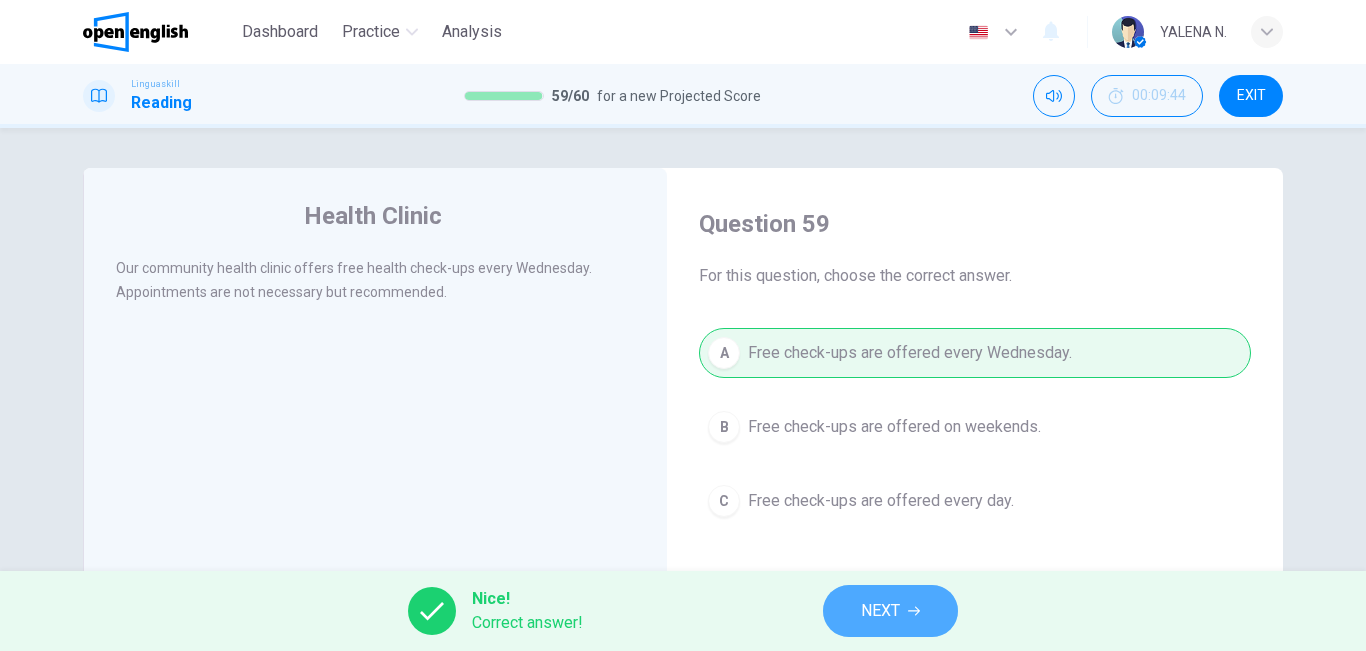 click on "NEXT" at bounding box center (880, 611) 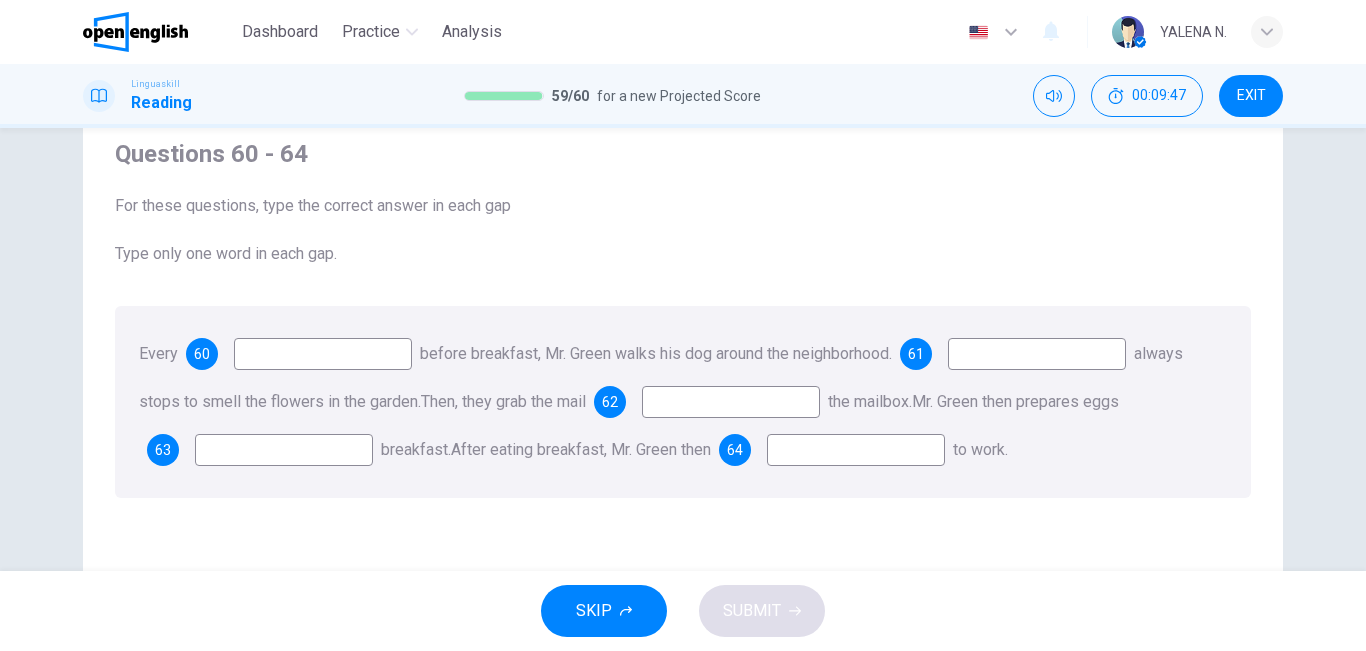 scroll, scrollTop: 109, scrollLeft: 0, axis: vertical 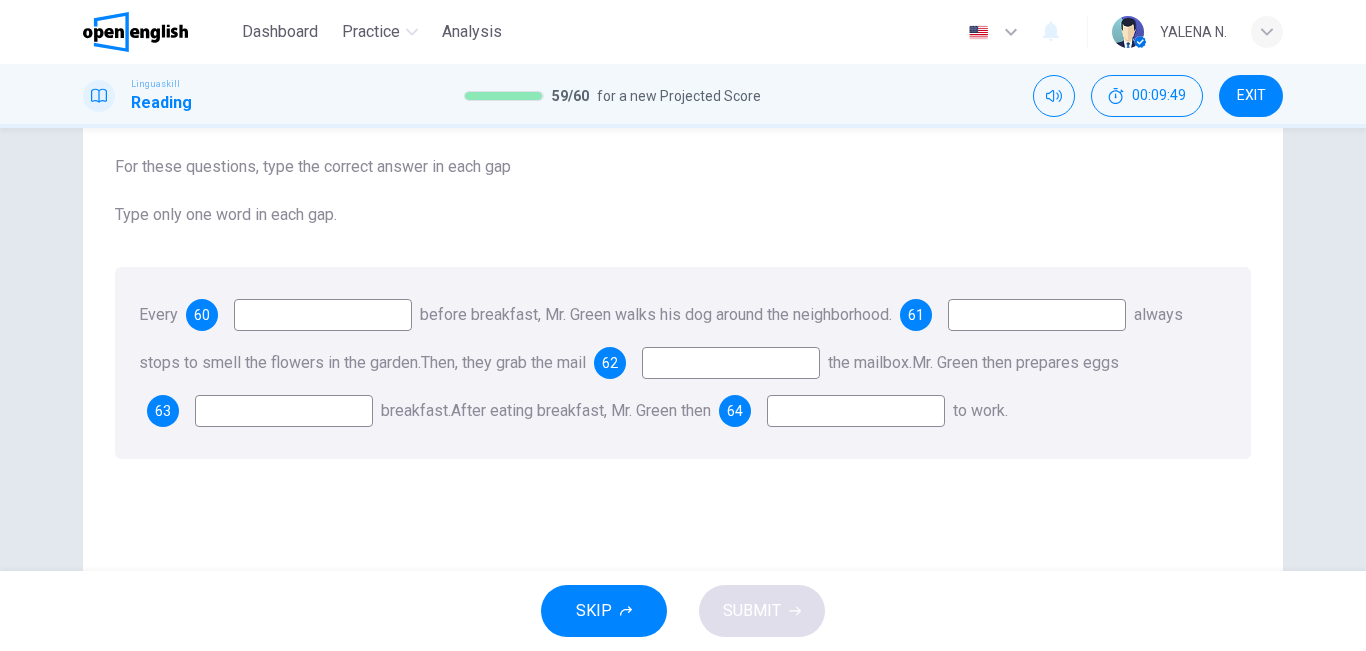 click at bounding box center [323, 315] 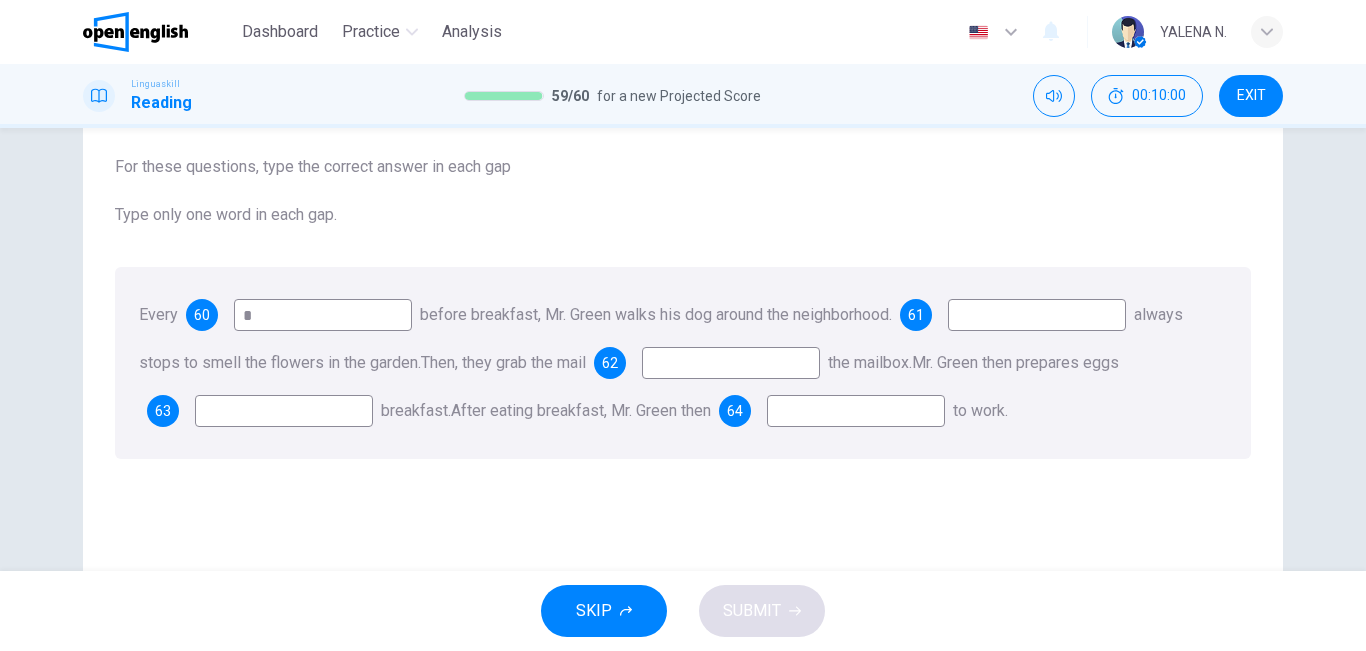 type on "*" 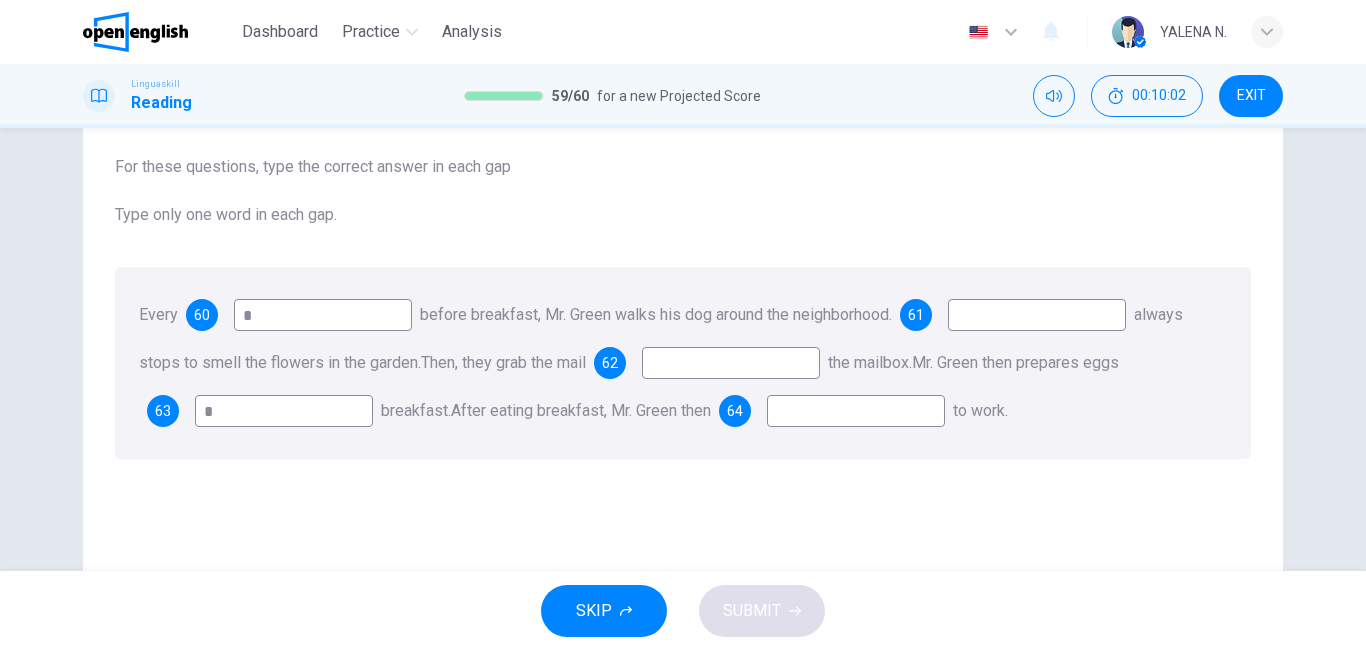 type on "*" 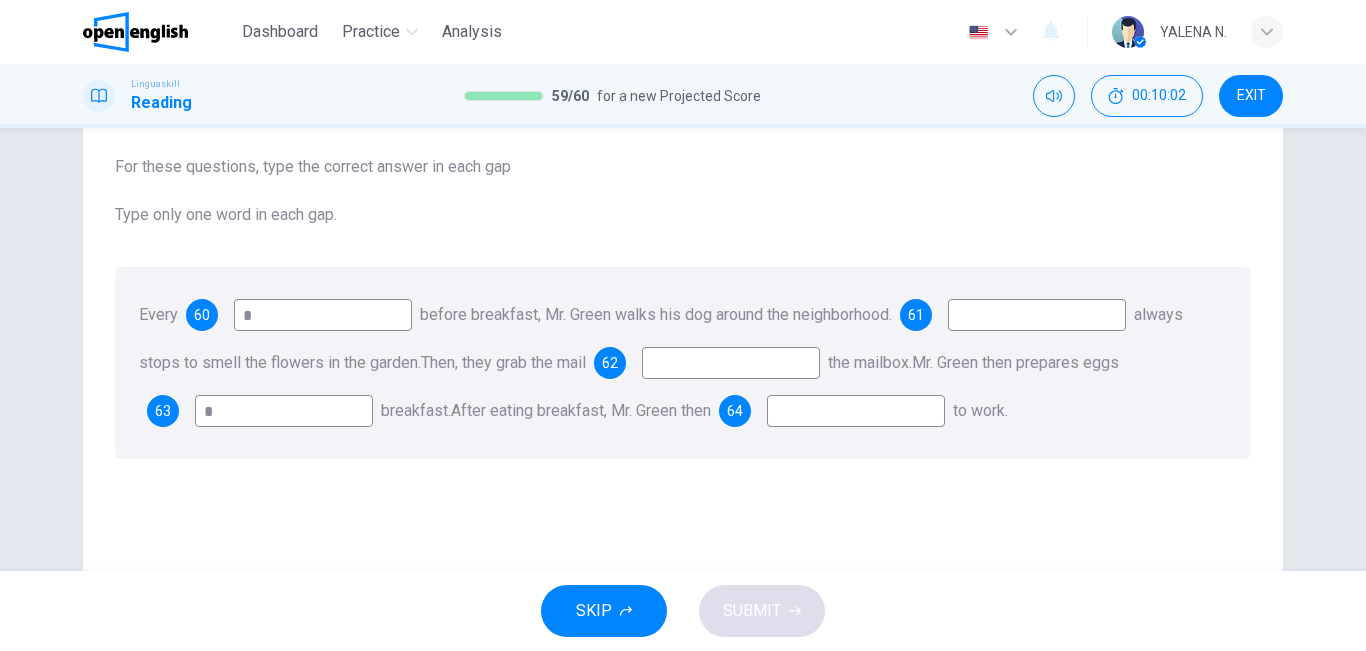 click at bounding box center [731, 363] 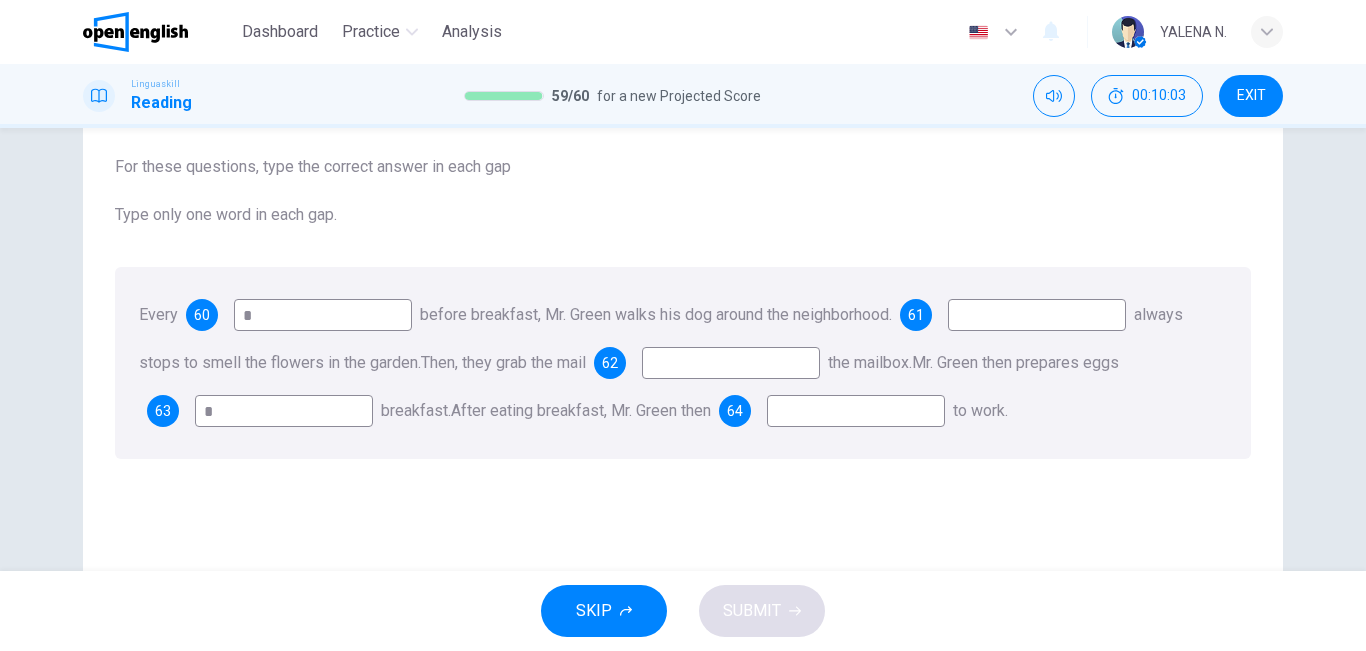type on "*" 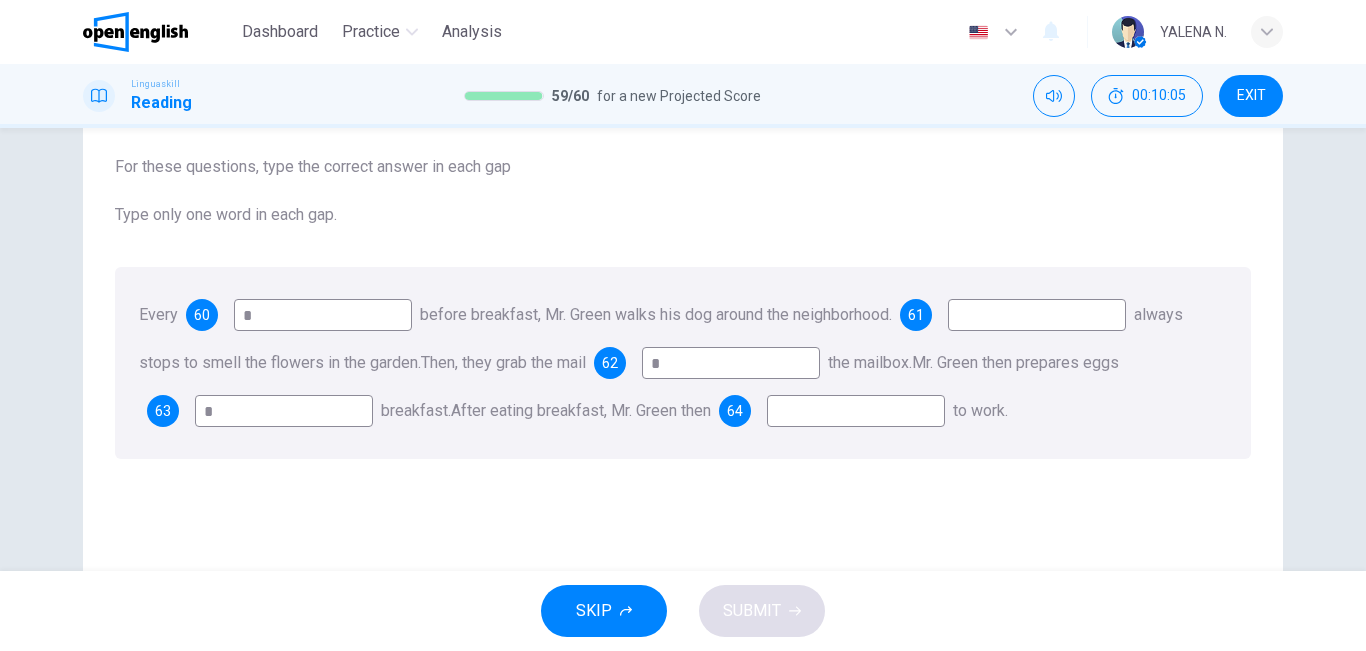 click on "*" at bounding box center [731, 363] 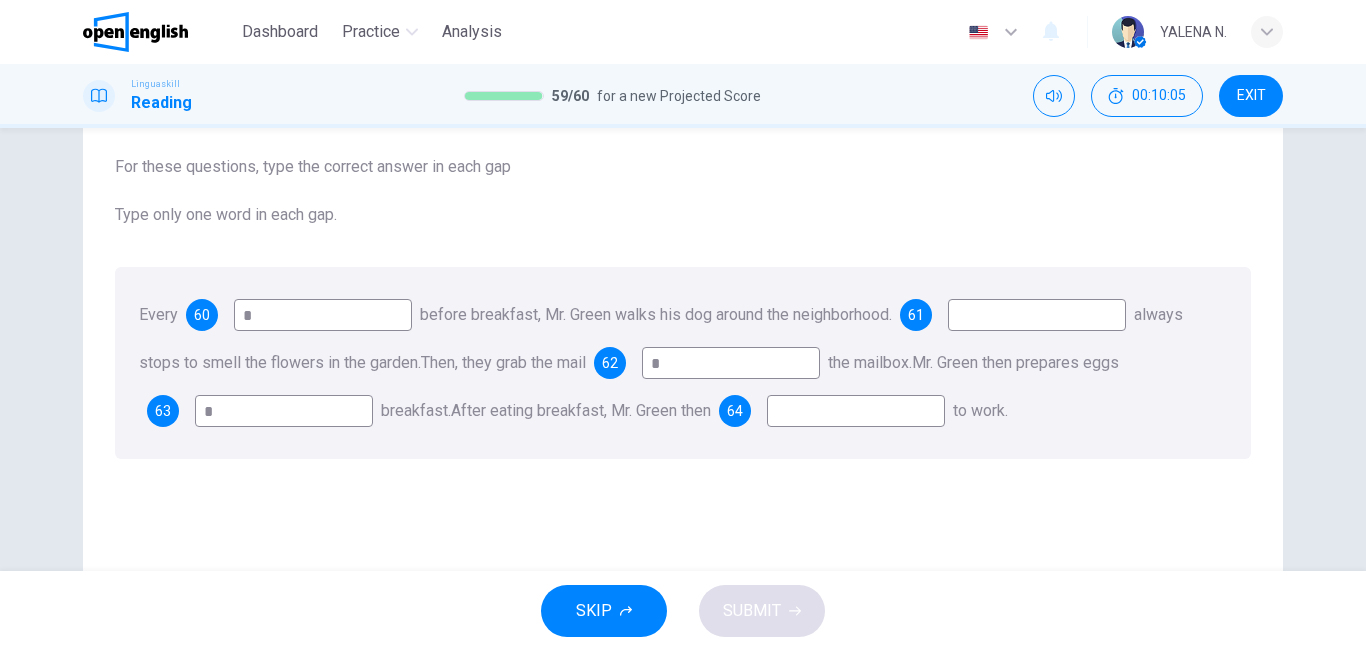 type 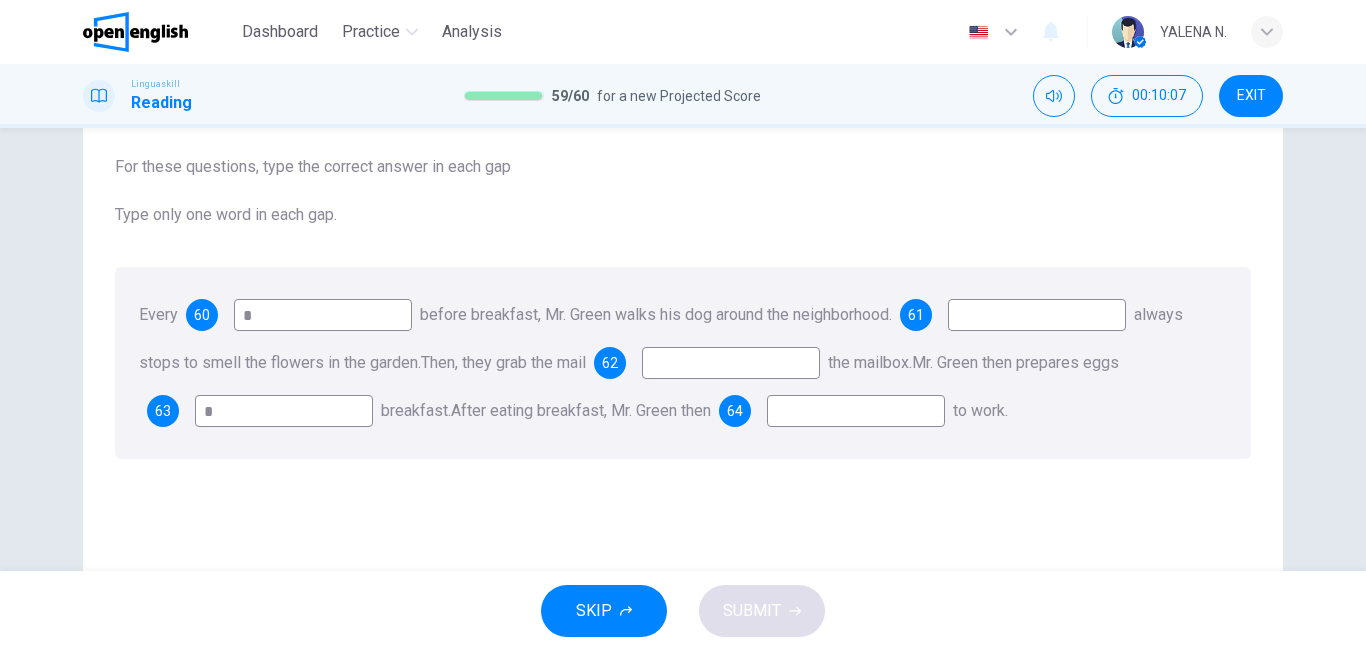 click on "*" at bounding box center [284, 411] 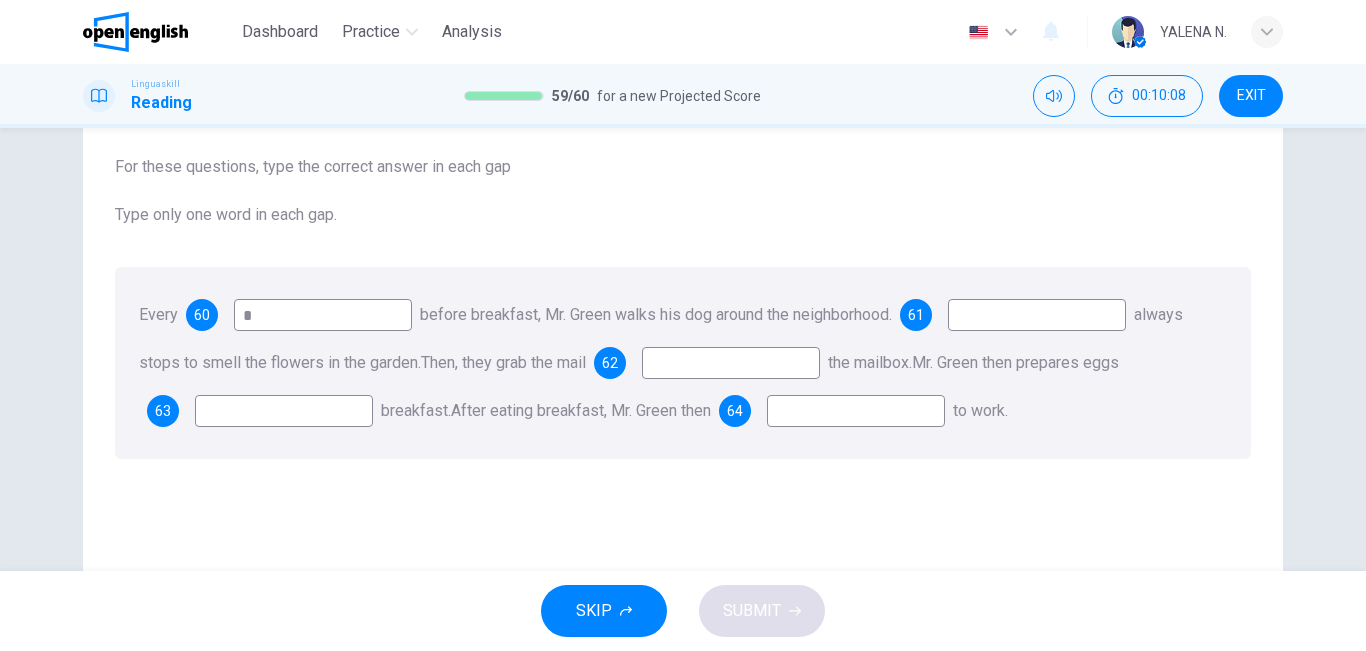 type 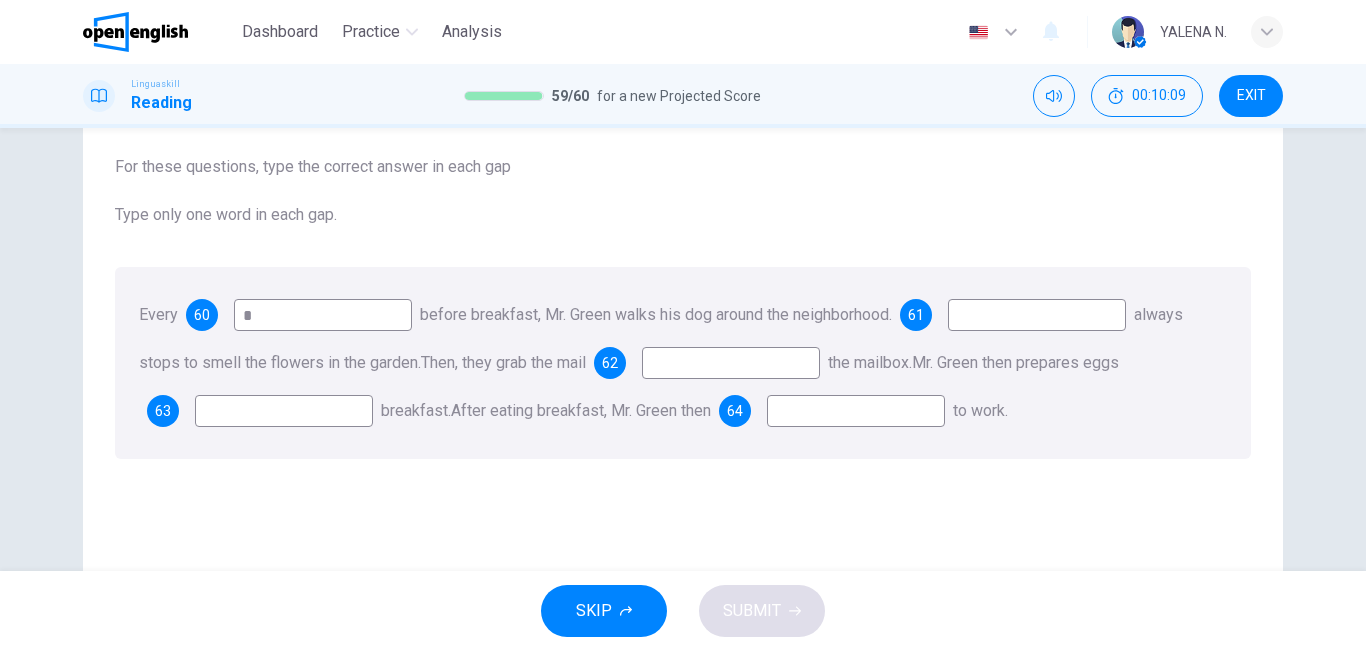 click on "*" at bounding box center [323, 315] 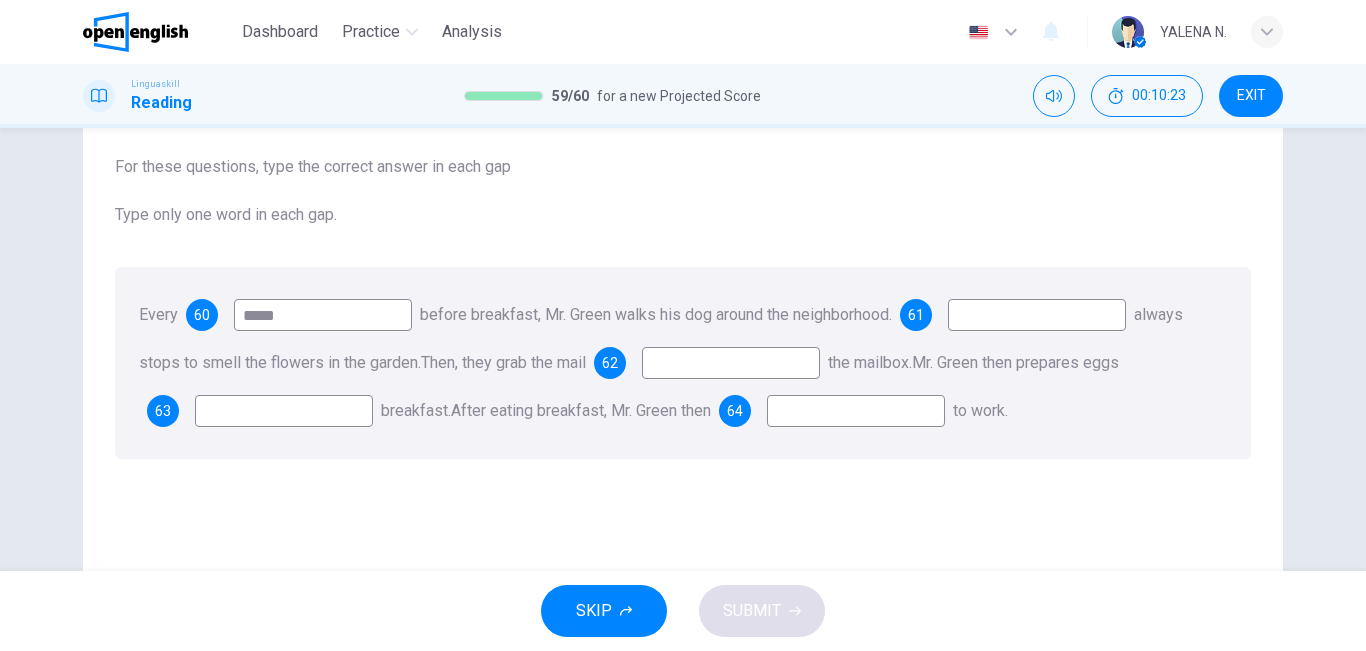 click on "*****" at bounding box center [323, 315] 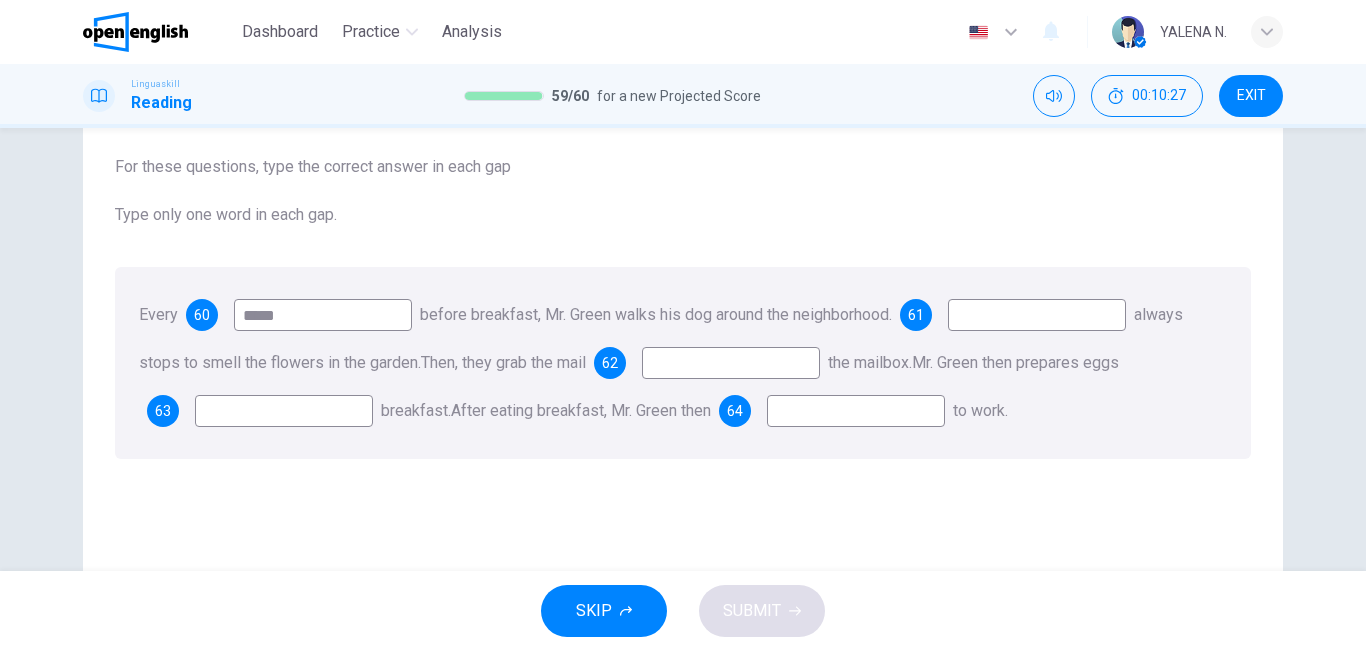 type on "*****" 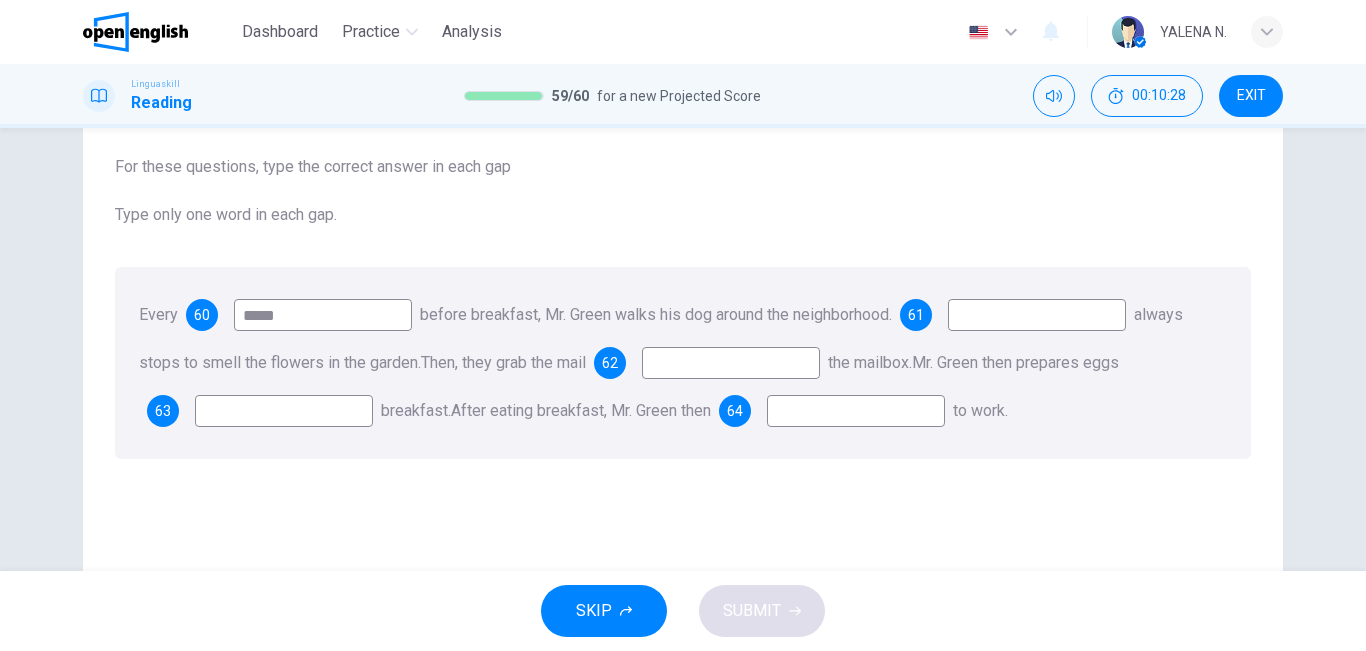 click at bounding box center (284, 411) 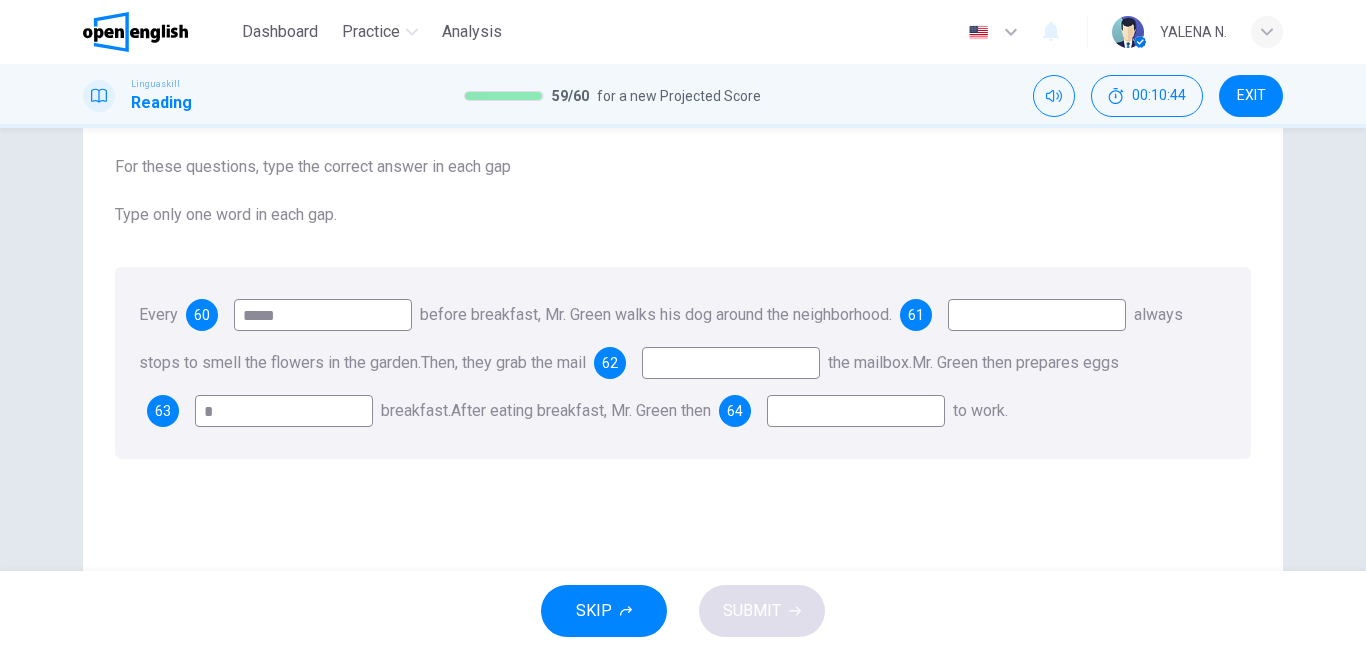 type on "*" 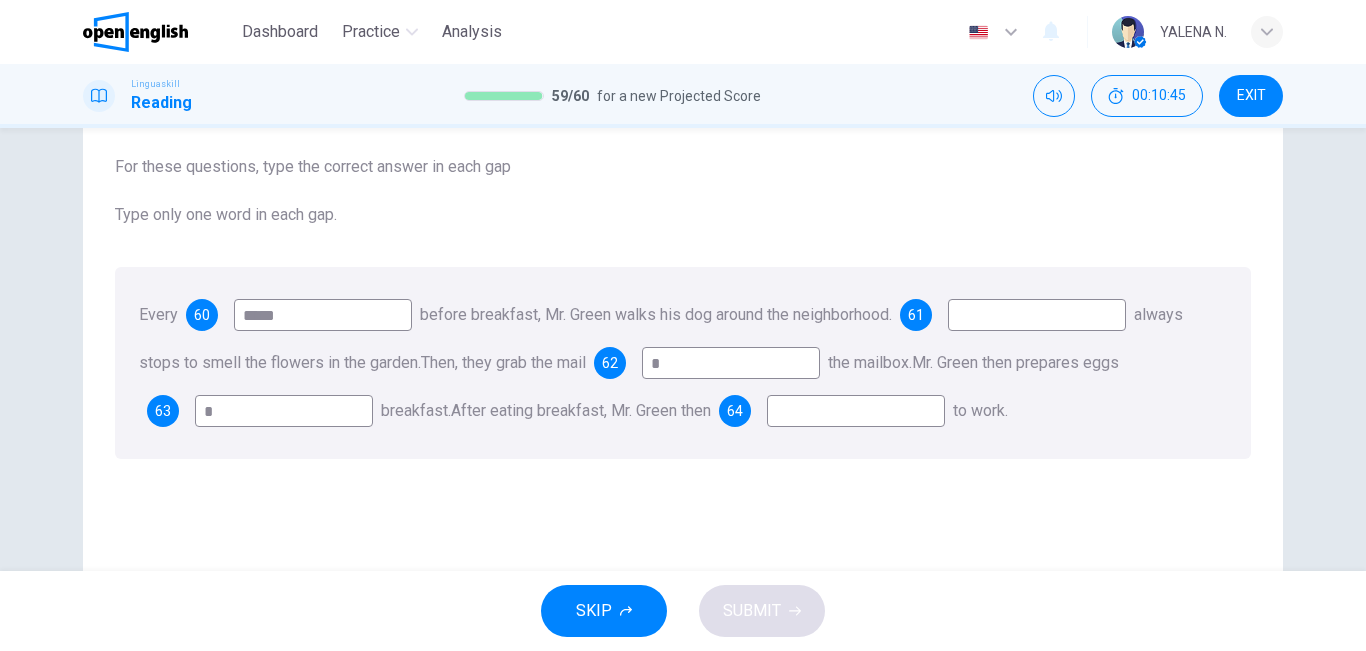 type on "*" 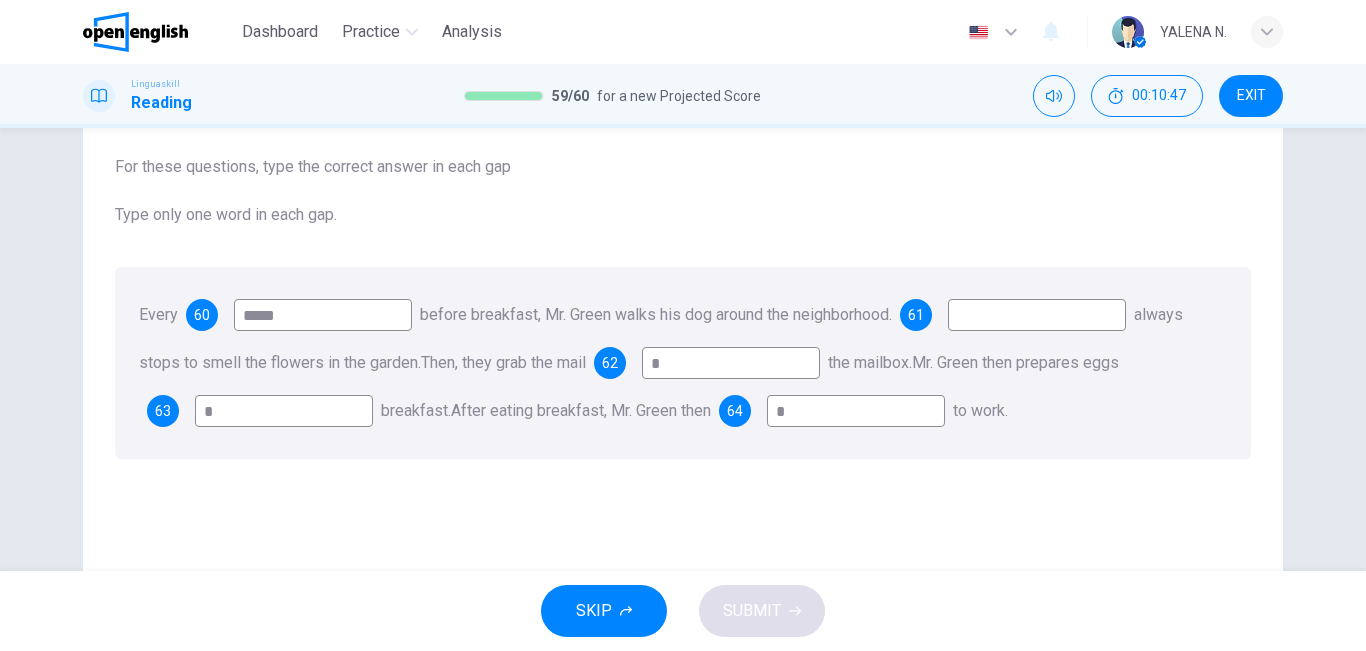 type on "*" 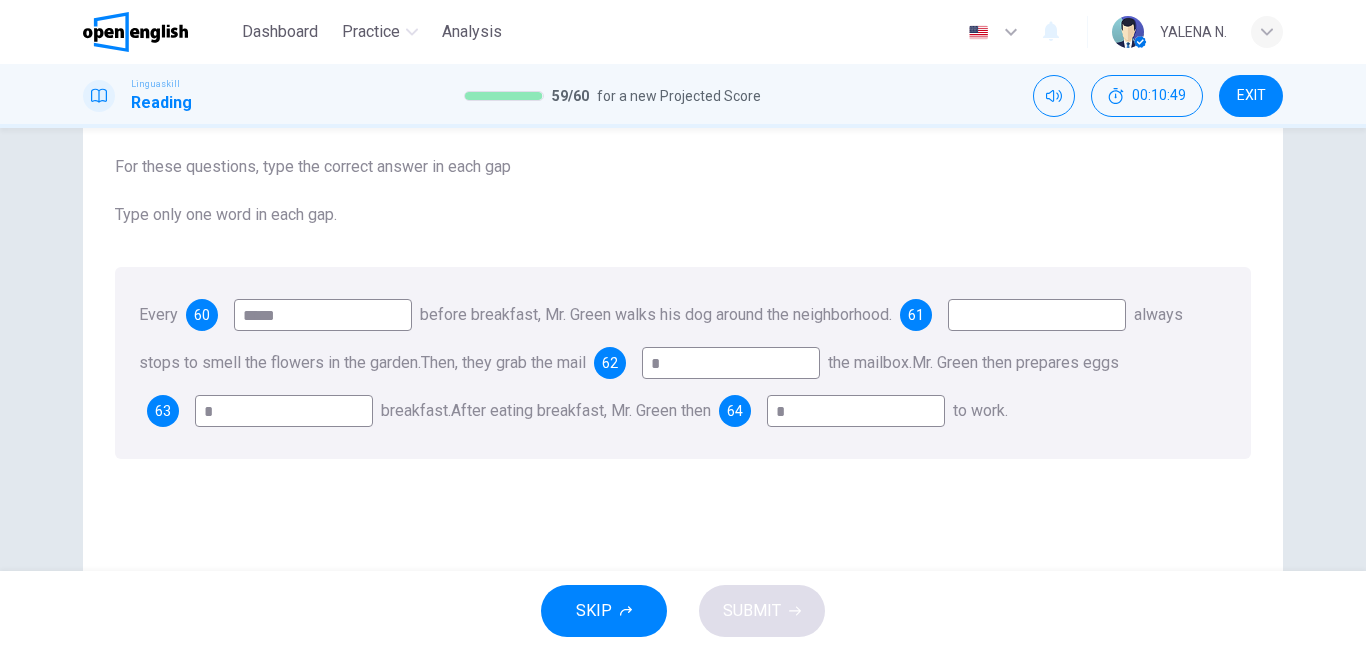 click at bounding box center [1037, 315] 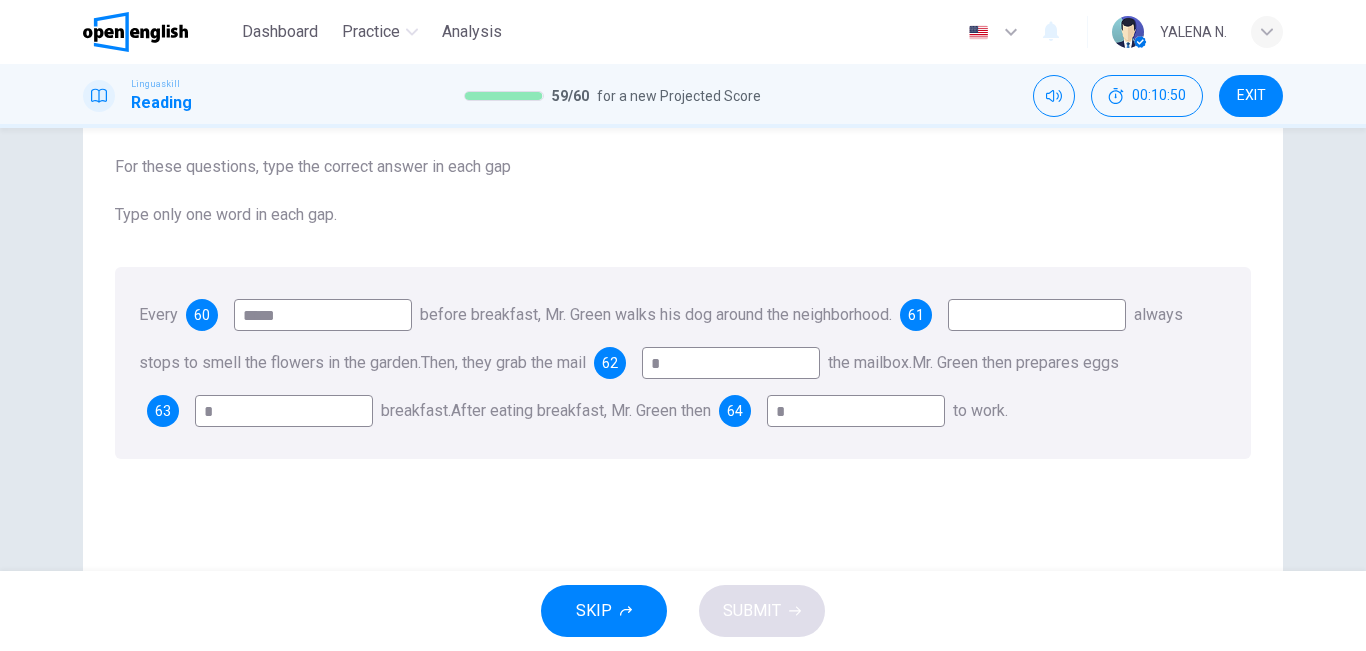click at bounding box center [1037, 315] 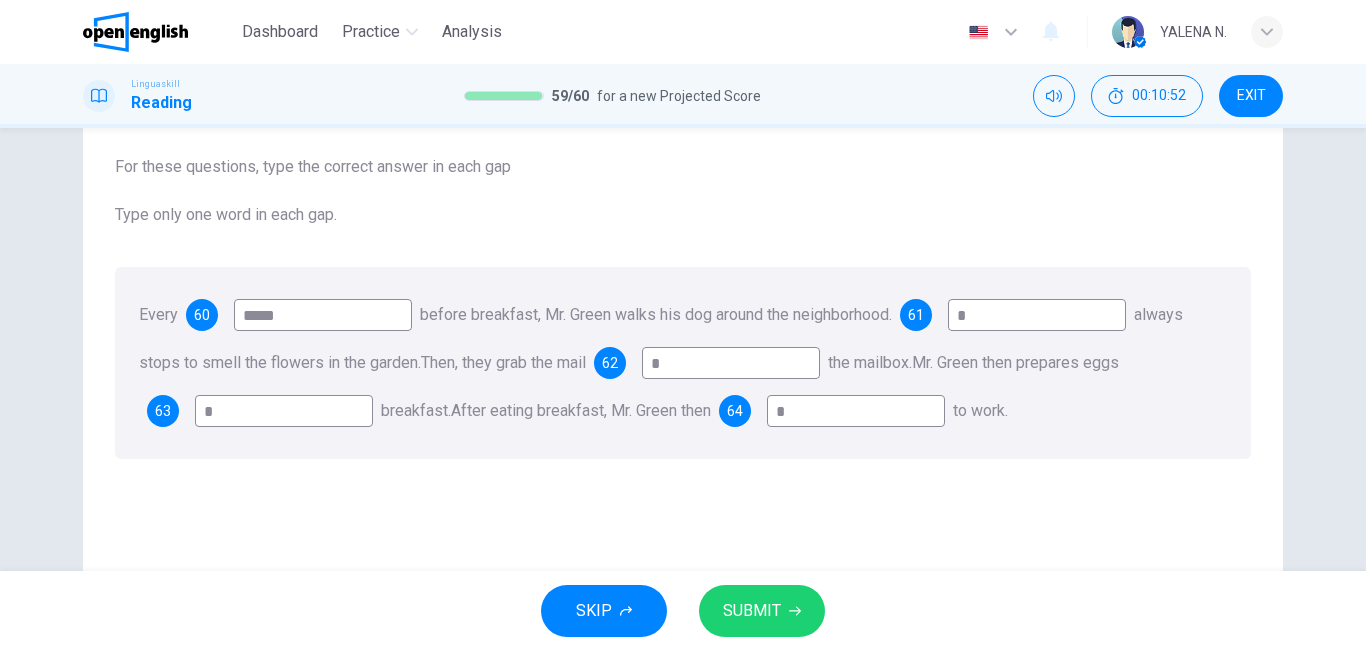type on "*" 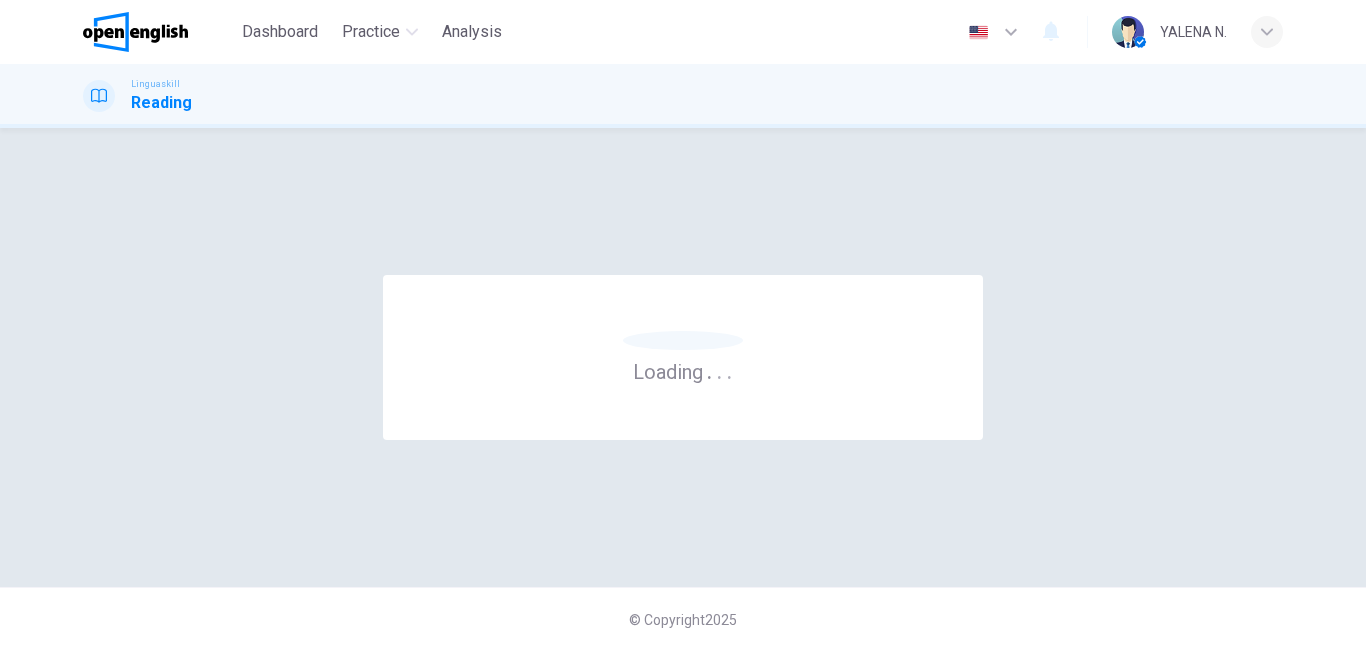 scroll, scrollTop: 0, scrollLeft: 0, axis: both 